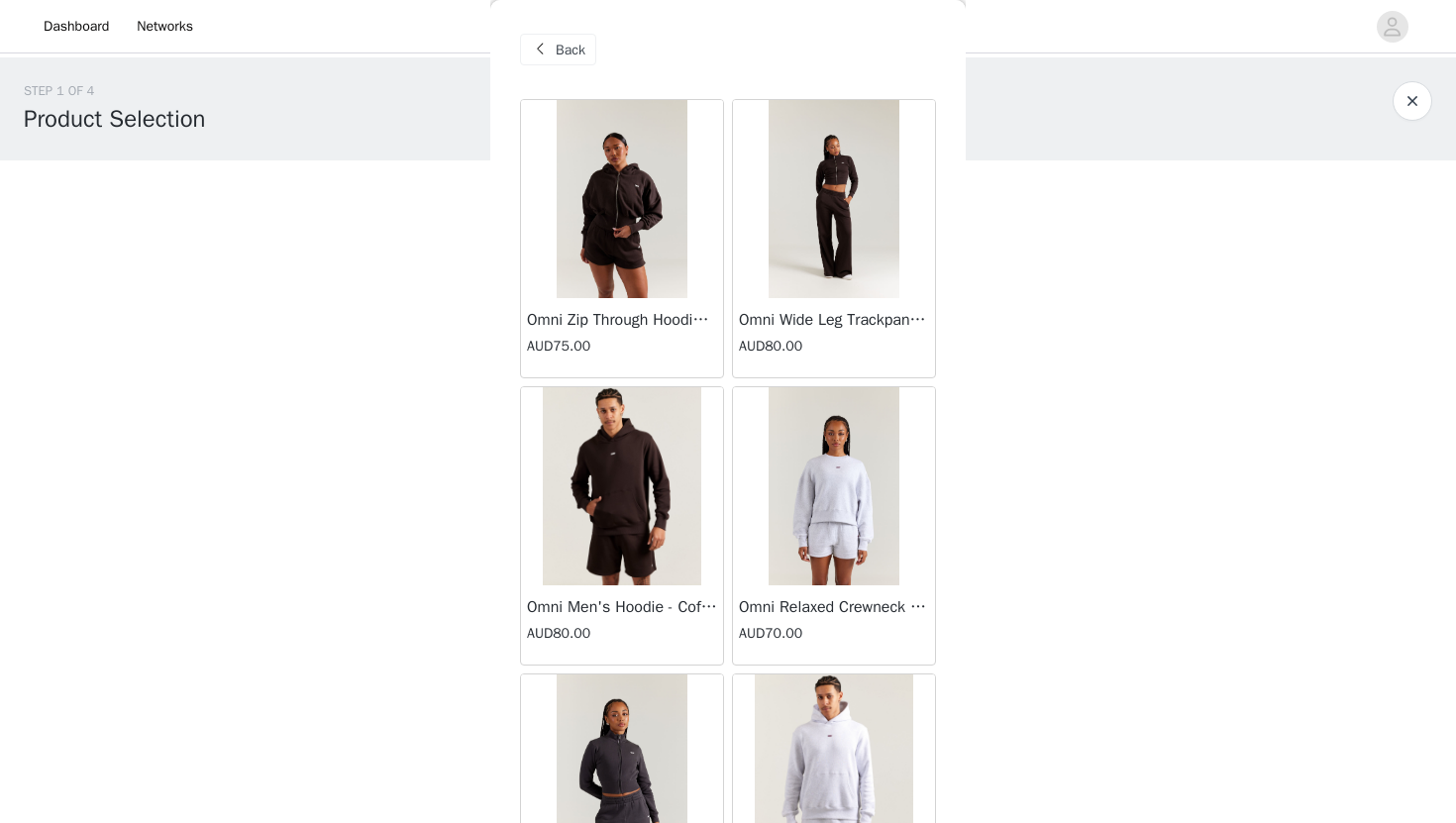 scroll, scrollTop: 0, scrollLeft: 0, axis: both 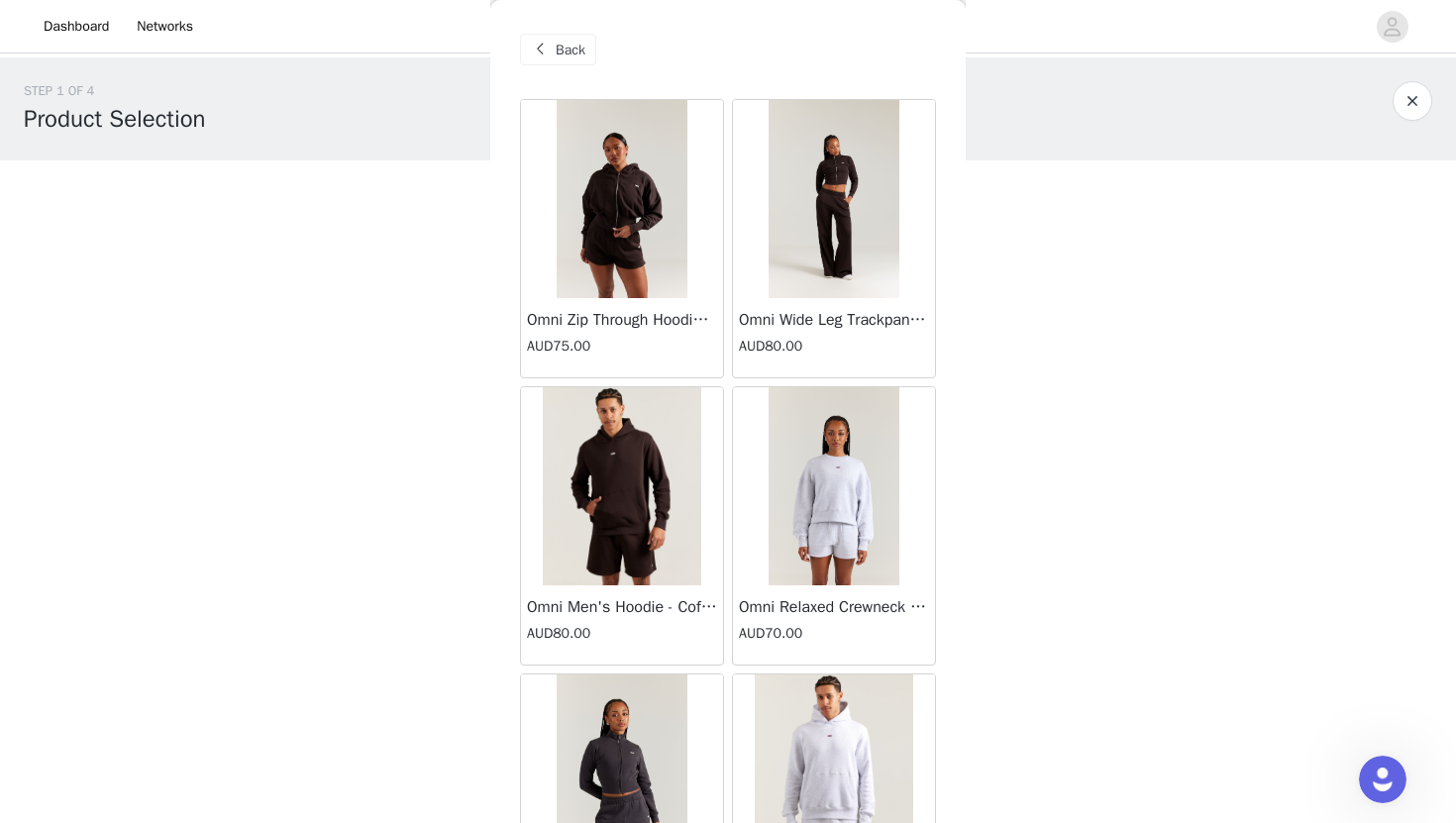 click on "STEP 1 OF 4
Product Selection
You are welcome to select up to $300AUD worth of items from our Airey and Omni Range.       0/5 Selected   Remaining Funds: AUD300.00         Add Product       Back       Omni Zip Through Hoodie - Coffee Bean   AUD75.00       Omni Wide Leg Trackpants - Coffee Bean   AUD80.00       Omni Men's Hoodie - Coffee Bean   AUD80.00       Omni Relaxed Crewneck - Grey Marle   AUD70.00       Omni Zip Through - Charcoal   AUD70.00       Omni Men's Hoodie - Grey Marle   AUD80.00       Omni Women's Shorts - Coffee Bean   AUD55.00       Omni Relaxed Crewneck - Black   AUD70.00       Omni Women's Shorts - Black   AUD55.00       Omni Relaxed Zip Through - Black   AUD75.00       Omni Zip Through - Black   AUD70.00       Omni Men's Shorts - Black   AUD55.00       Omni Relaxed Crewneck - Coffee Bean   AUD70.00       Omni Relaxed Zip Through - Charcoal   AUD75.00       Omni Zip Through Hoodie - Black" at bounding box center [728, 296] 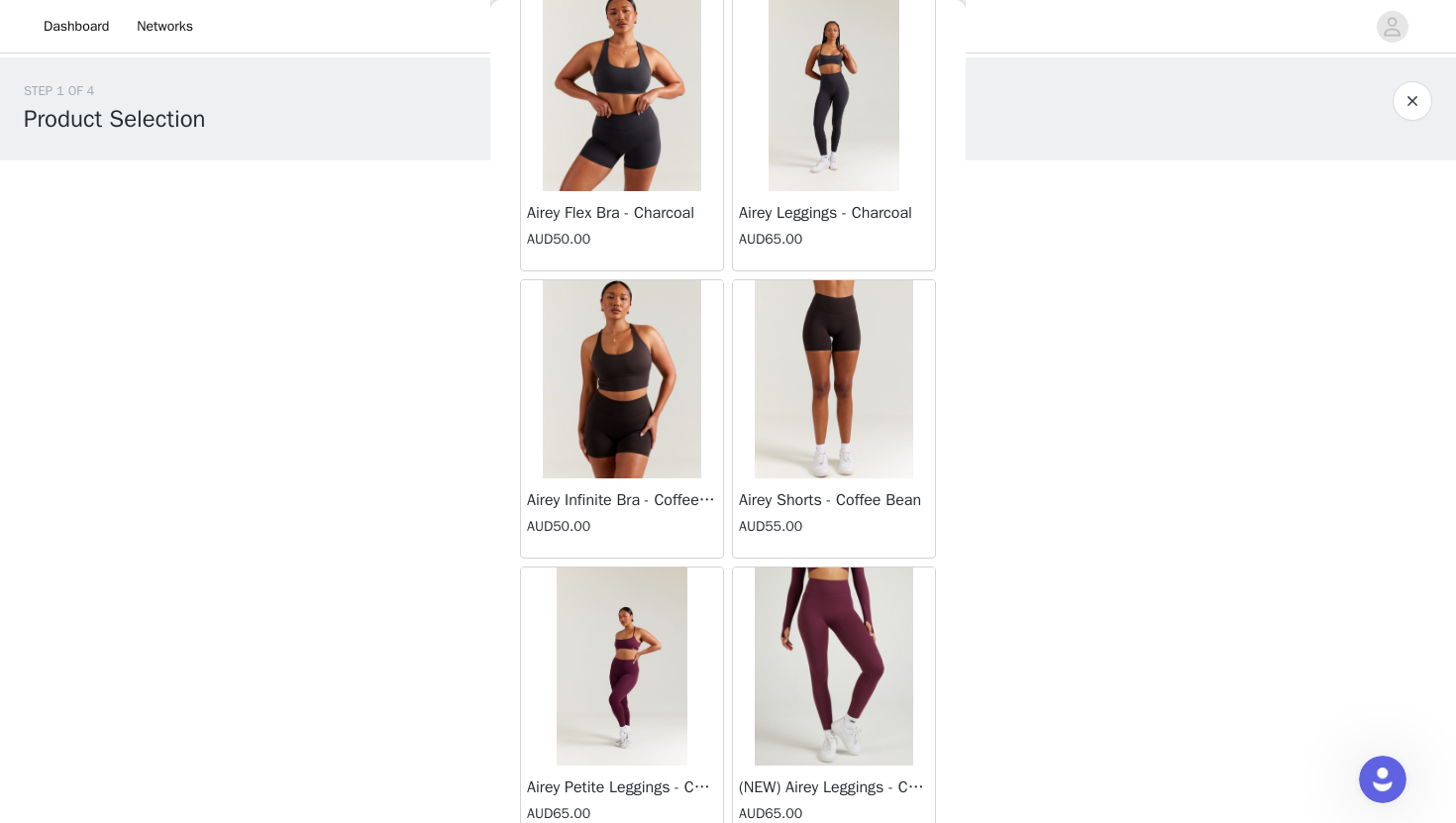scroll, scrollTop: 12631, scrollLeft: 0, axis: vertical 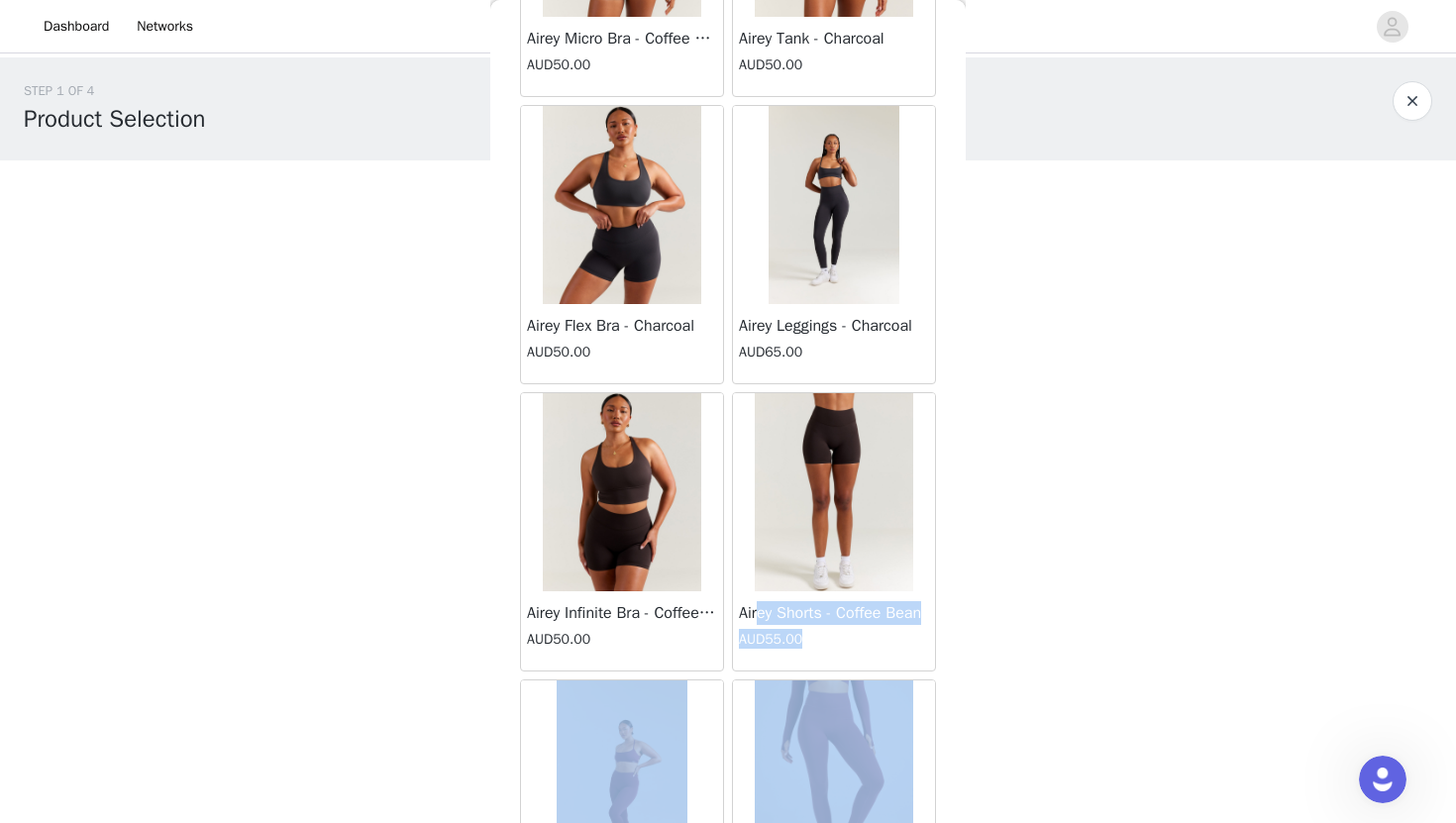 drag, startPoint x: 990, startPoint y: 611, endPoint x: 761, endPoint y: 609, distance: 229.00873 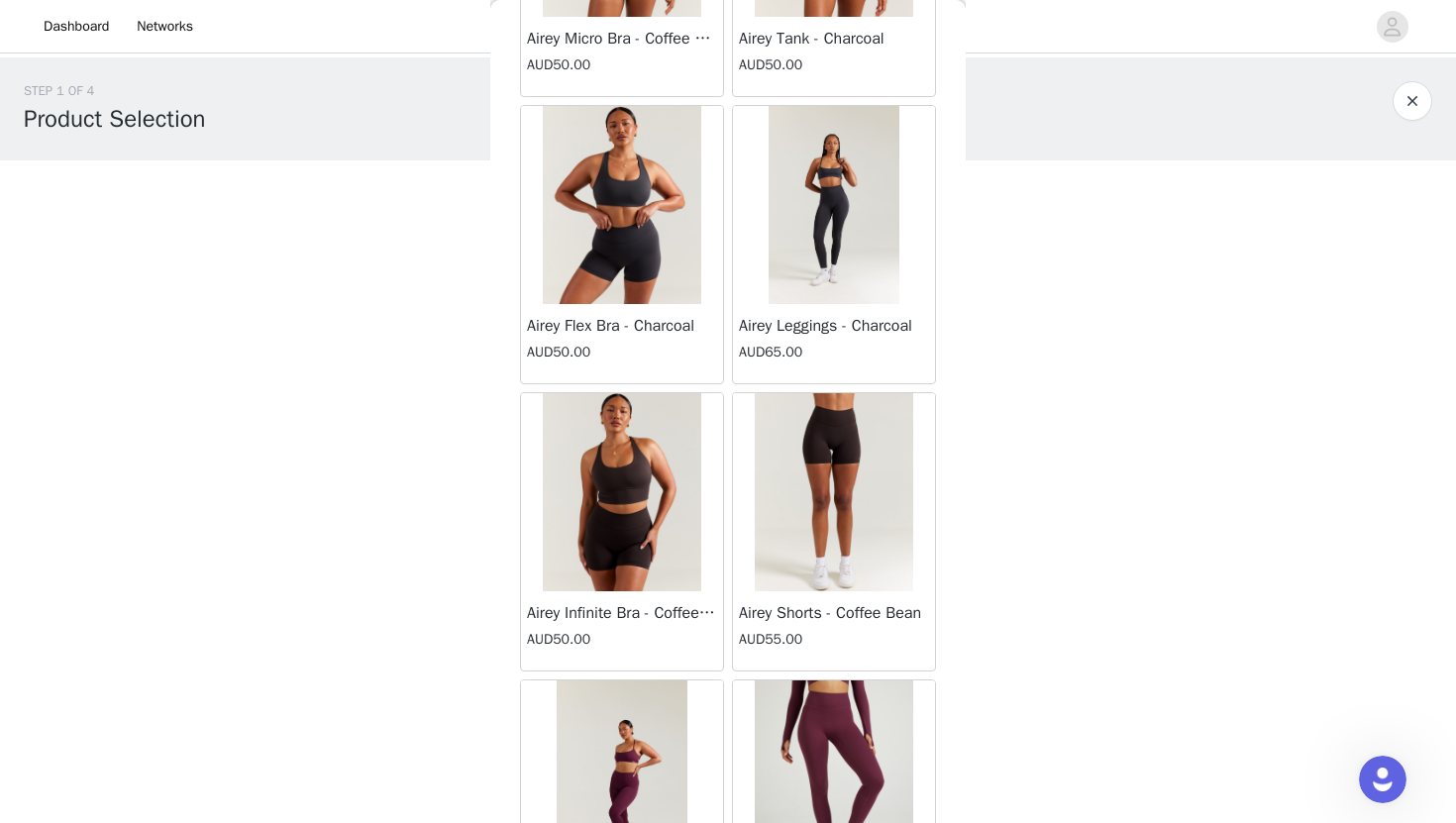 click on "Dashboard Networks
STEP 1 OF 4
Product Selection
You are welcome to select up to $300AUD worth of items from our Airey and Omni Range.       0/5 Selected   Remaining Funds: AUD300.00         Add Product       Back       Omni Zip Through Hoodie - Coffee Bean   AUD75.00       Omni Wide Leg Trackpants - Coffee Bean   AUD80.00       Omni Men's Hoodie - Coffee Bean   AUD80.00       Omni Relaxed Crewneck - Grey Marle   AUD70.00       Omni Zip Through - Charcoal   AUD70.00       Omni Men's Hoodie - Grey Marle   AUD80.00       Omni Women's Shorts - Coffee Bean   AUD55.00       Omni Relaxed Crewneck - Black   AUD70.00       Omni Women's Shorts - Black   AUD55.00       Omni Relaxed Zip Through - Black   AUD75.00       Omni Zip Through - Black   AUD70.00       Omni Men's Shorts - Black   AUD55.00       Omni Relaxed Crewneck - Coffee Bean   AUD70.00       Omni Relaxed Zip Through - Charcoal   AUD75.00         AUD75.00" at bounding box center [728, 411] 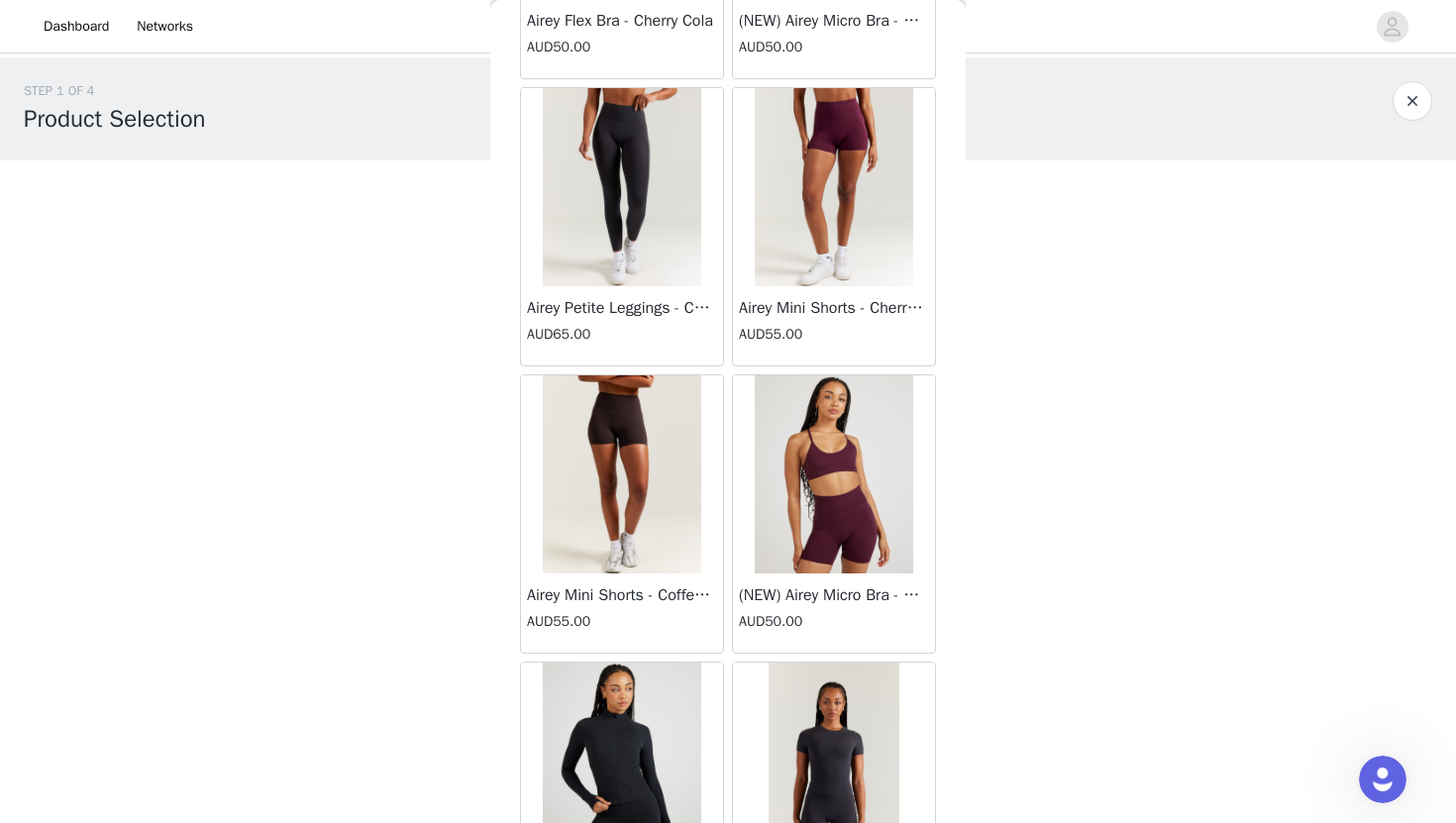 scroll, scrollTop: 11196, scrollLeft: 0, axis: vertical 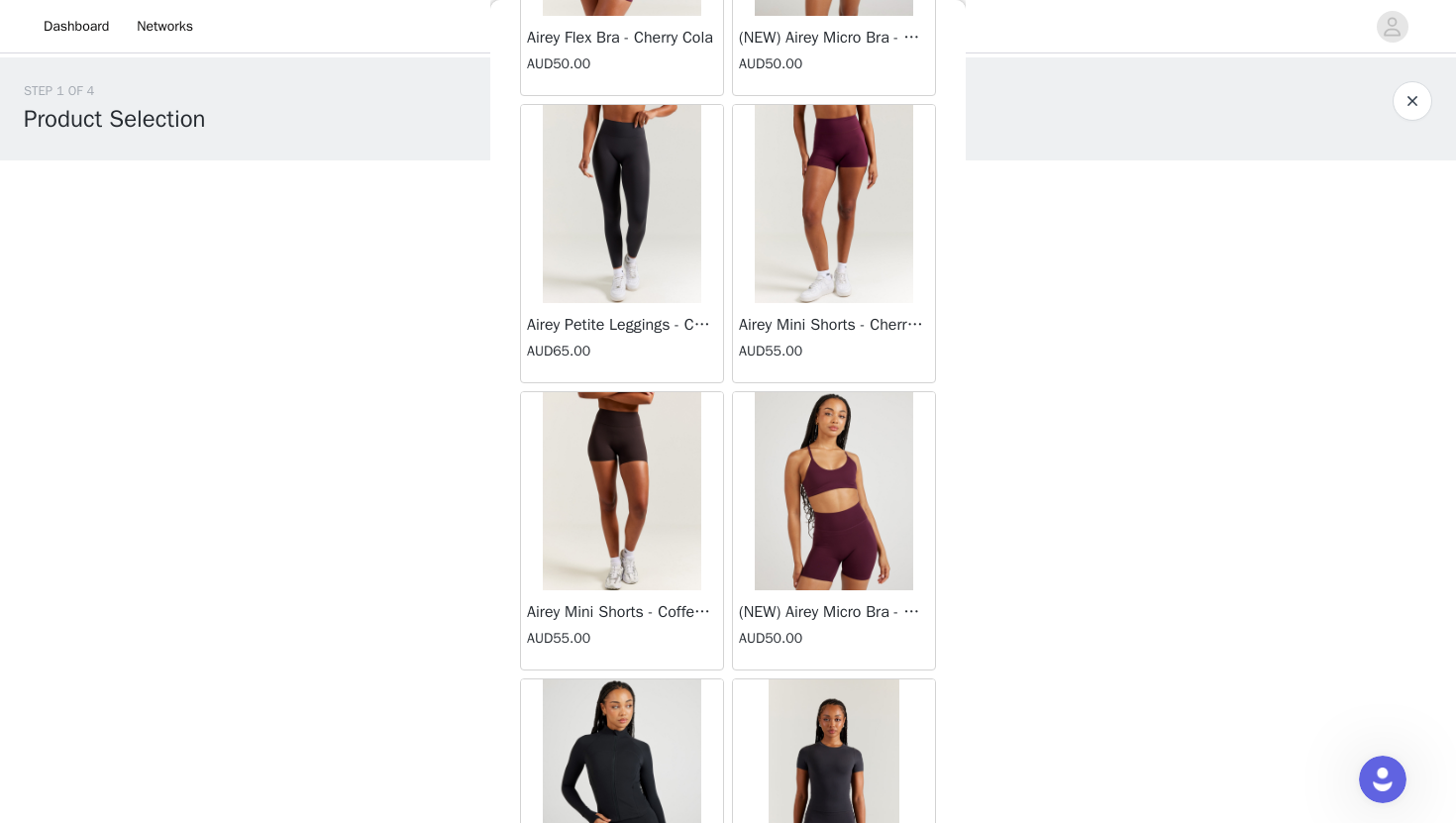 click at bounding box center [622, 491] 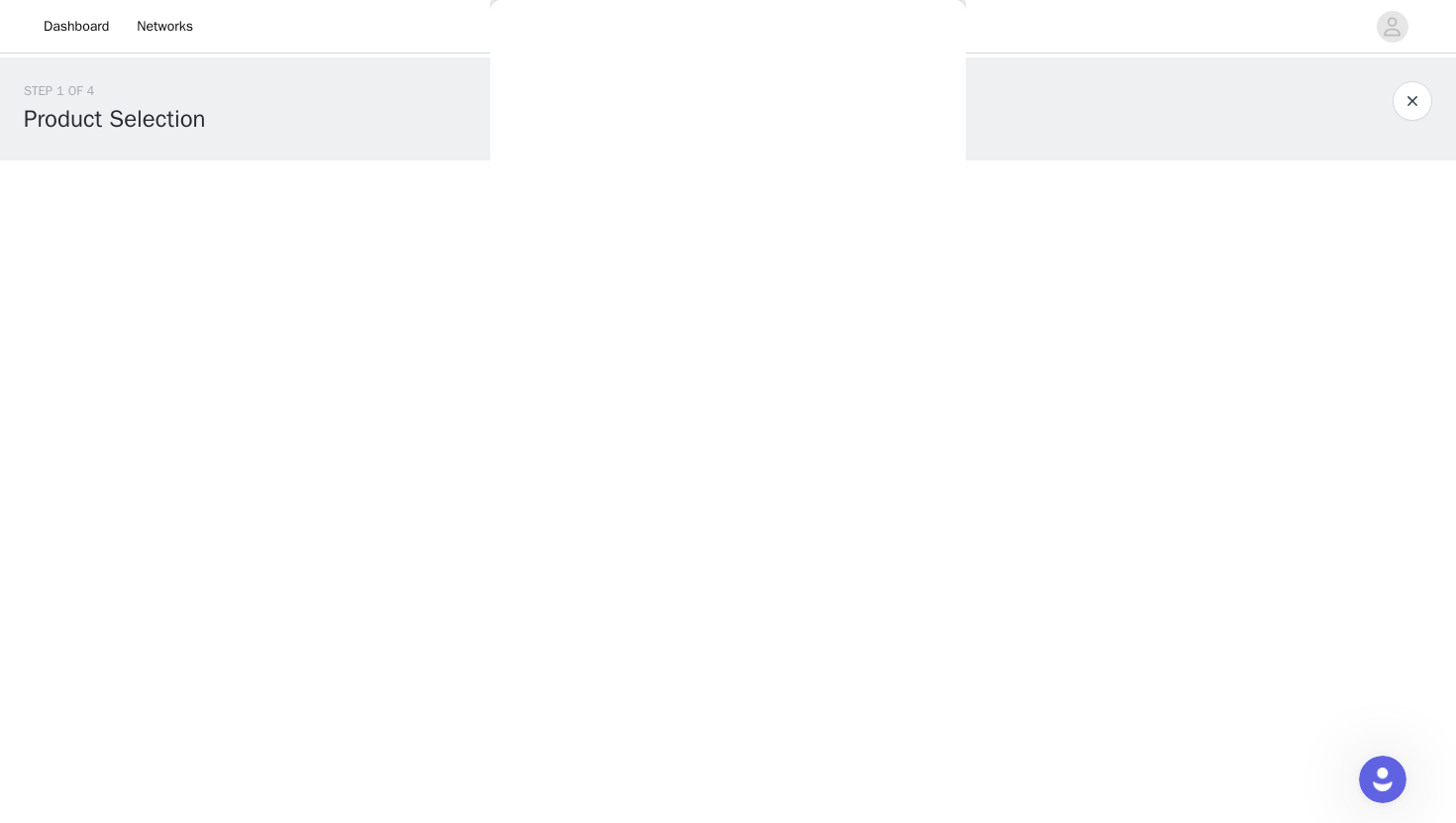 scroll, scrollTop: 342, scrollLeft: 0, axis: vertical 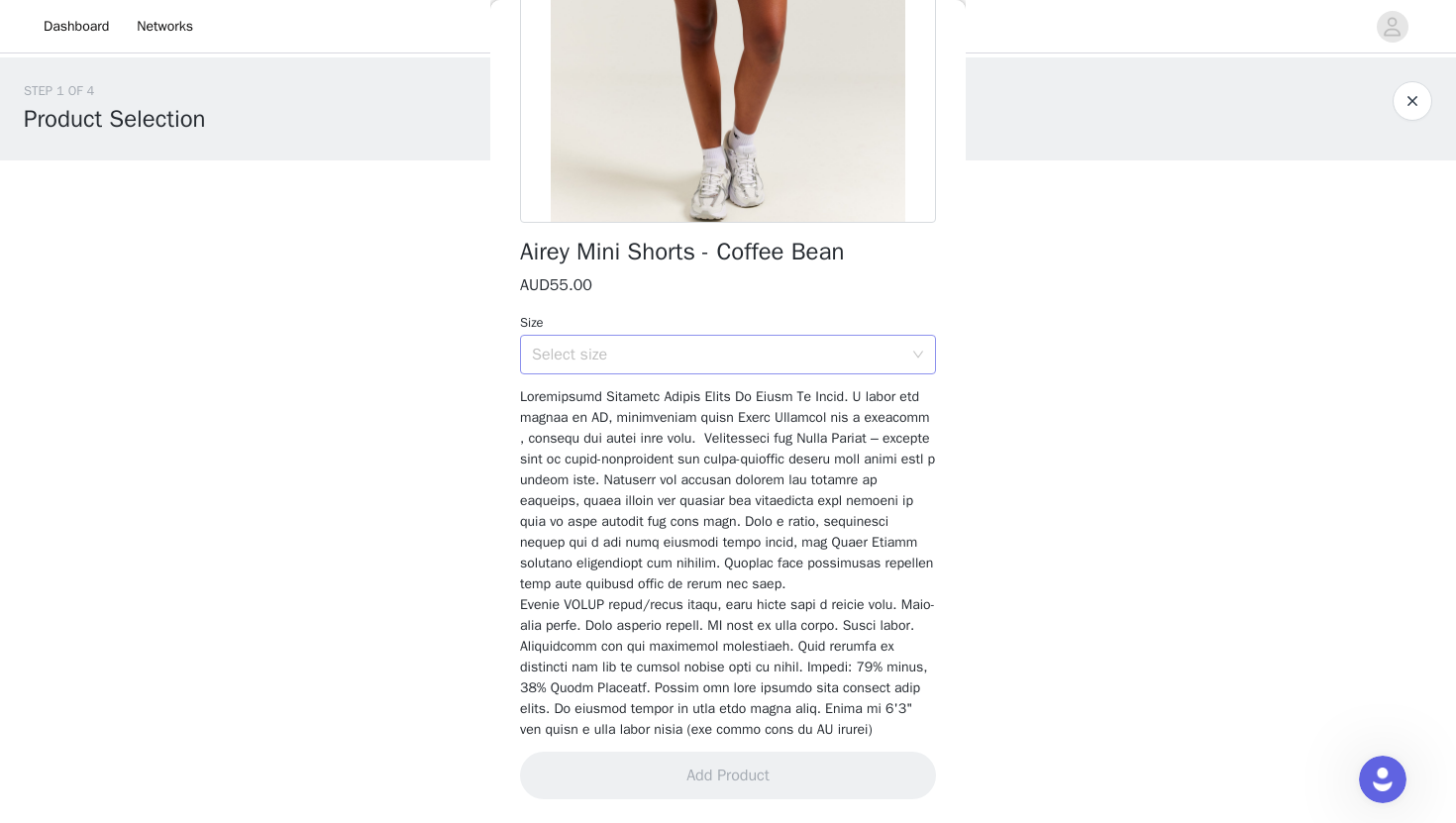 click on "Select size" at bounding box center (717, 355) 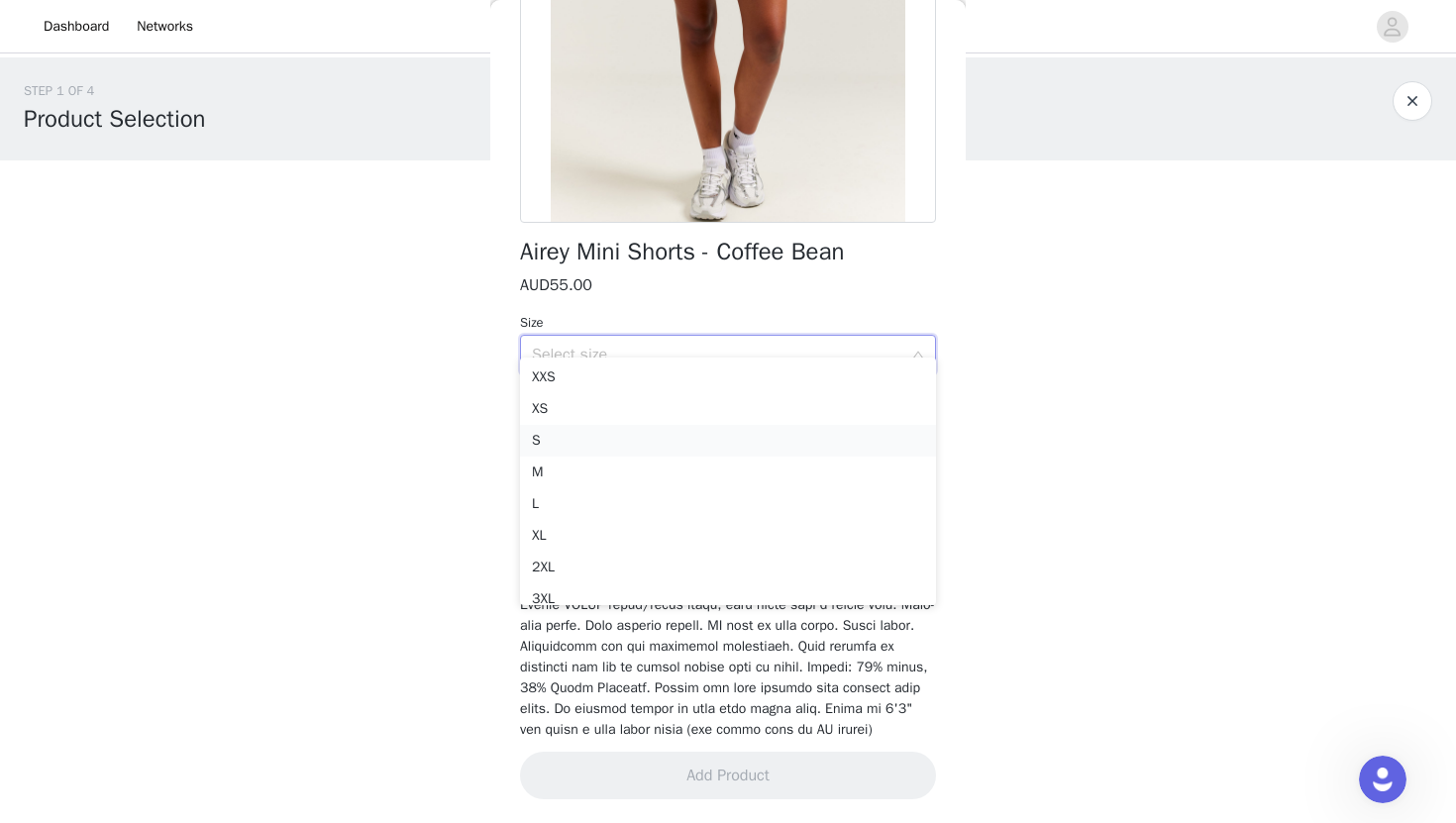 click on "S" at bounding box center [728, 441] 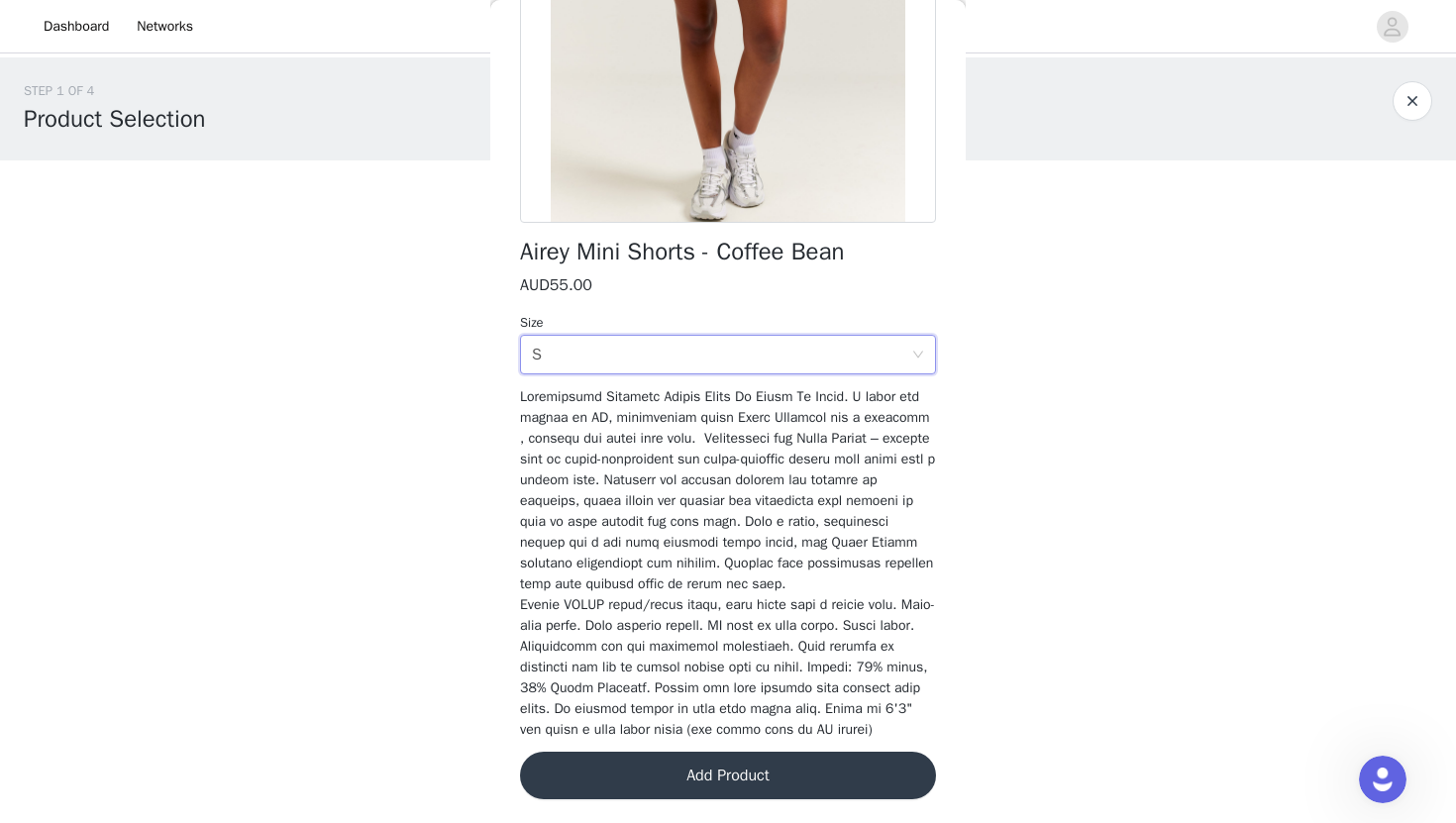 scroll, scrollTop: 342, scrollLeft: 0, axis: vertical 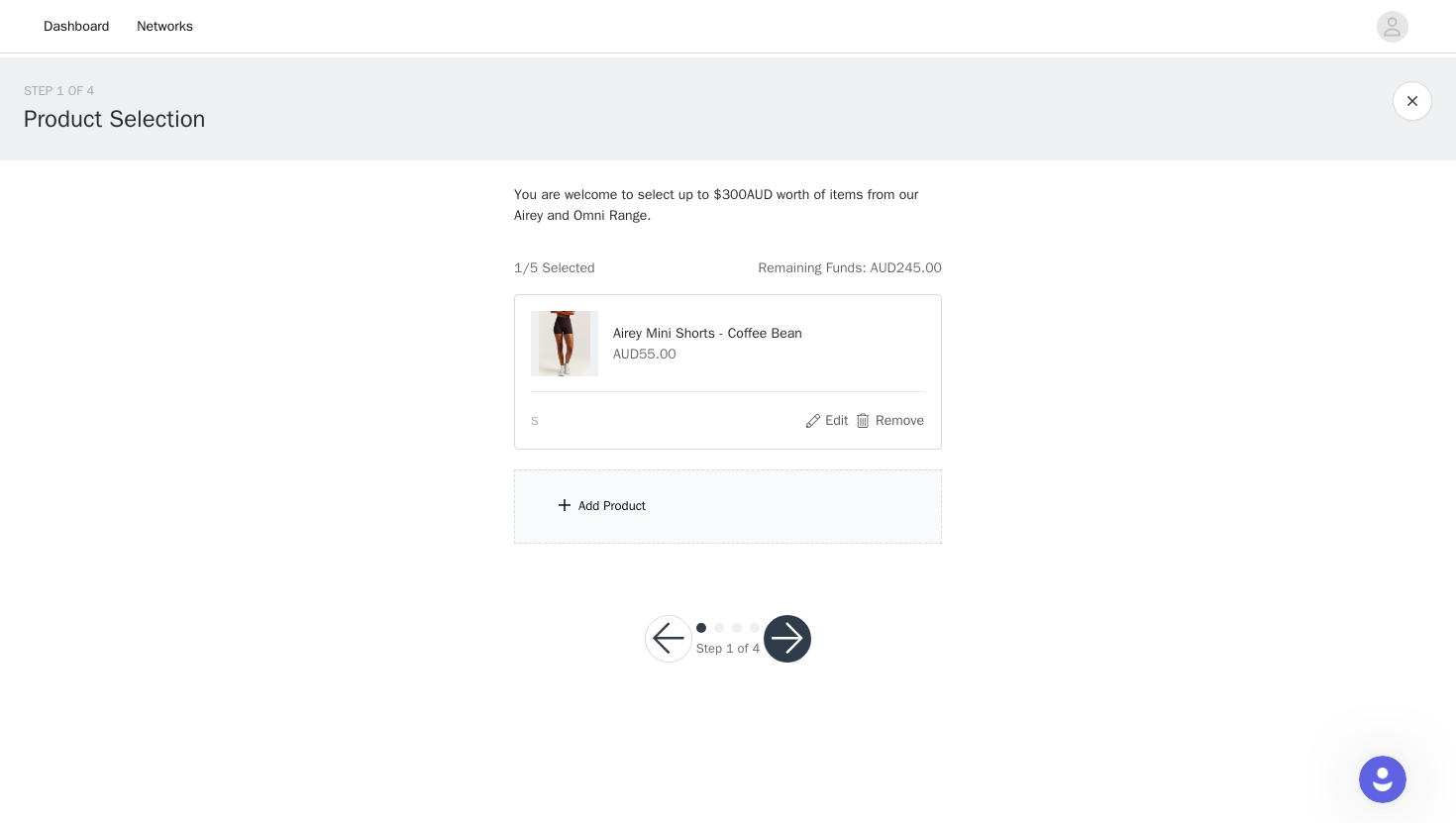 click on "You are welcome to select up to $300AUD worth of items from our Airey and Omni Range.       1/5 Selected   Remaining Funds: AUD245.00         Airey Mini Shorts - Coffee Bean     AUD55.00       S       Edit   Remove     Add Product" at bounding box center (728, 363) 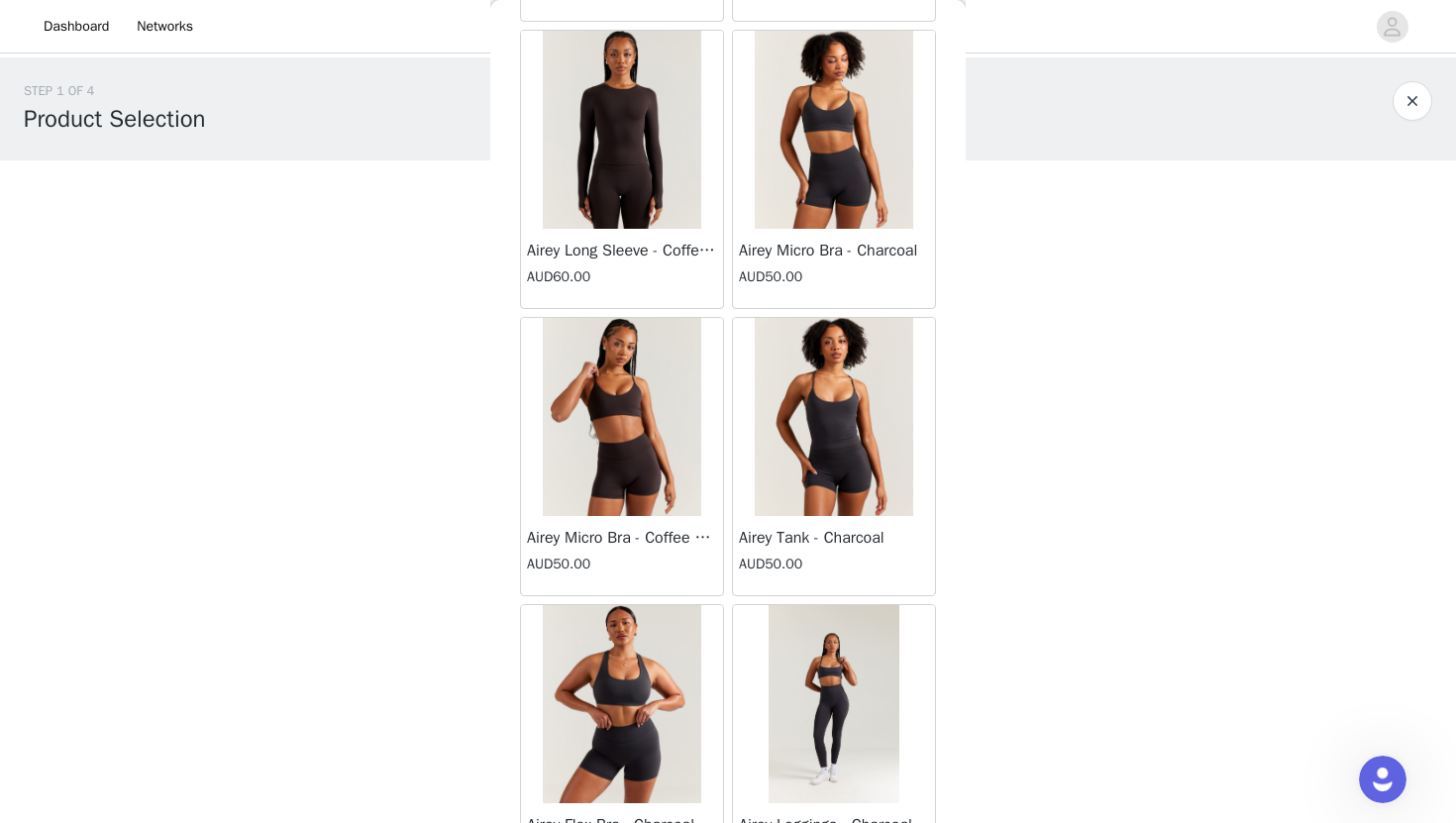 scroll, scrollTop: 12125, scrollLeft: 0, axis: vertical 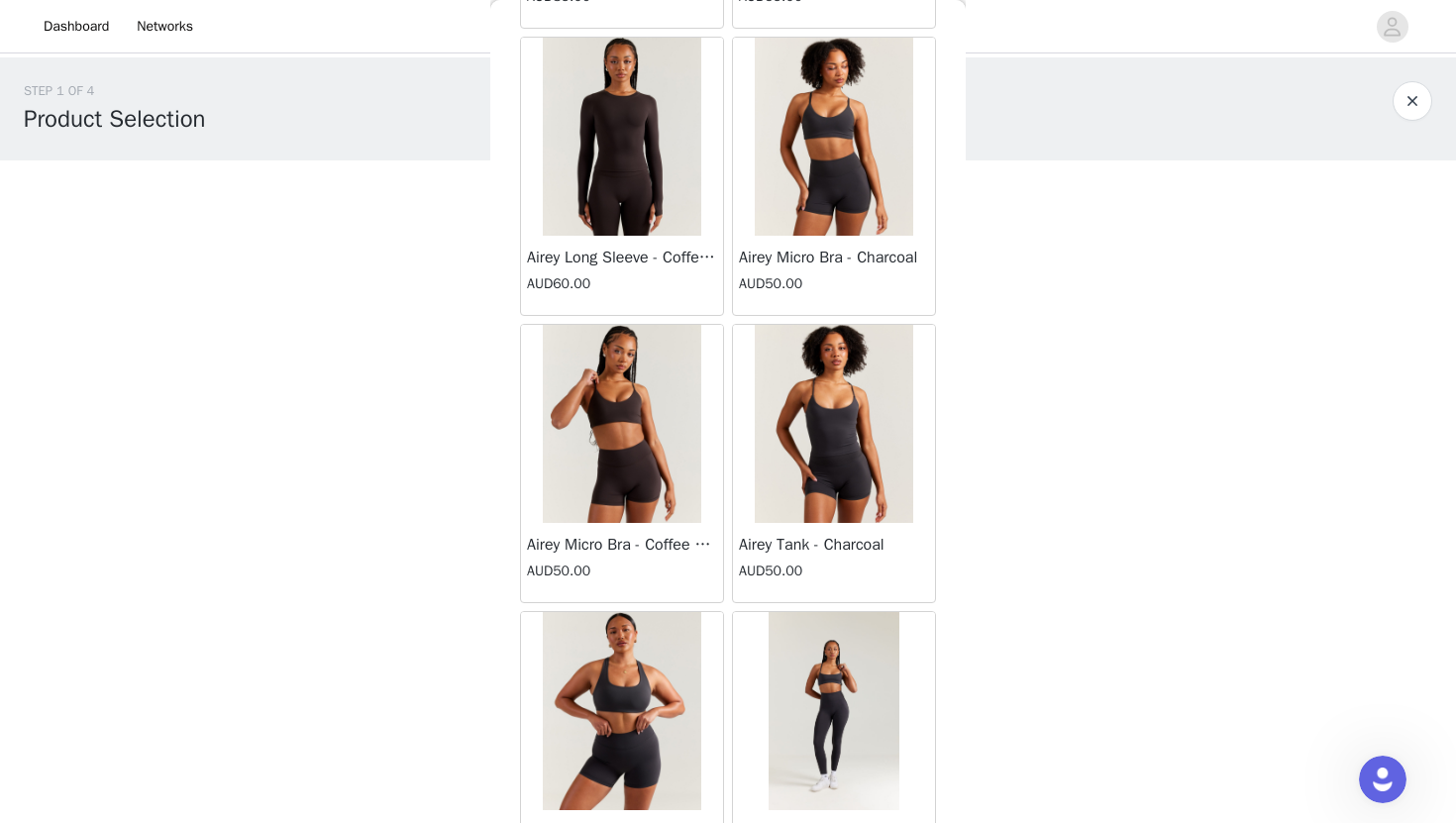 click at bounding box center [622, 424] 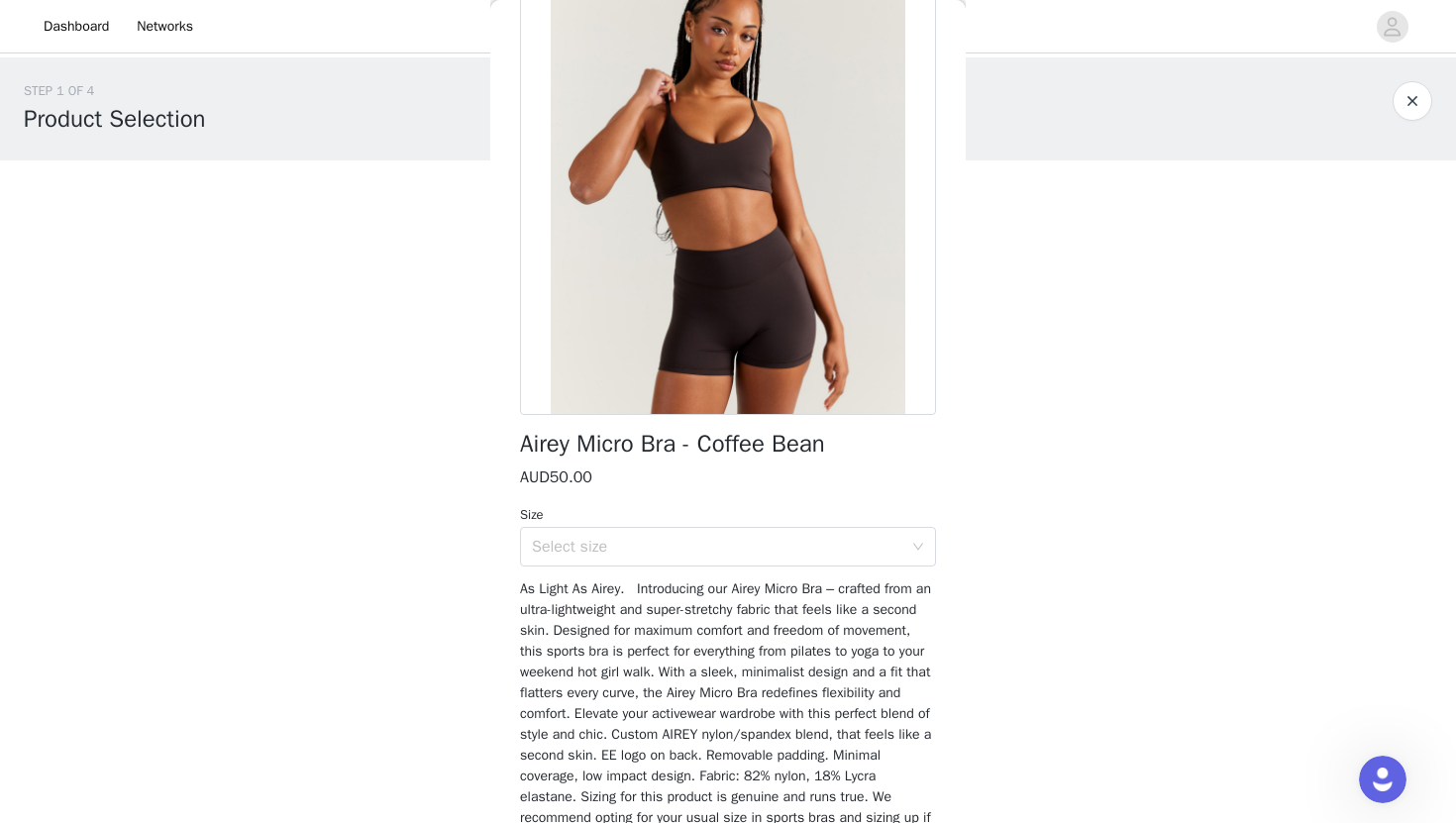 scroll, scrollTop: 132, scrollLeft: 0, axis: vertical 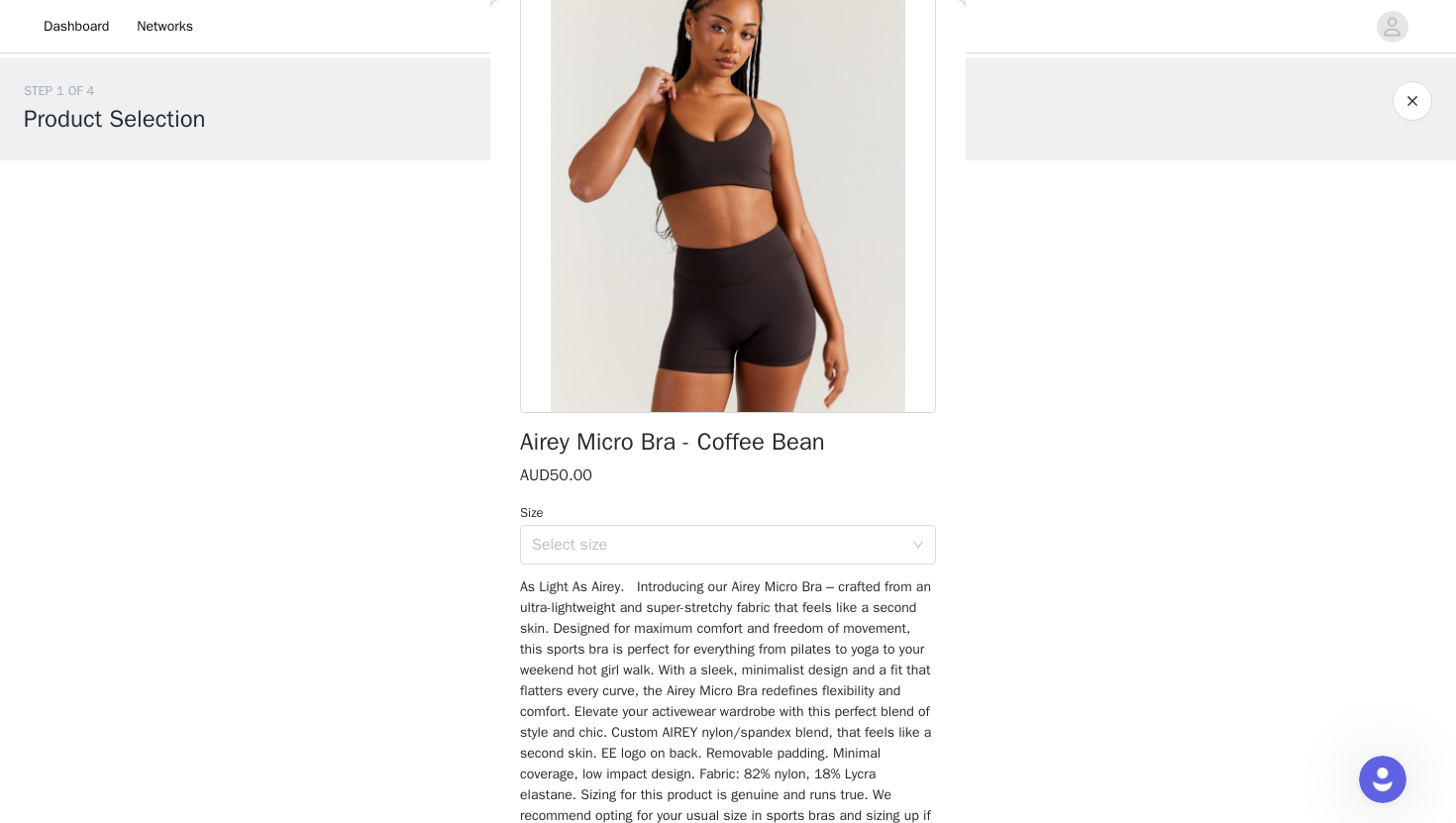 click on "Airey Micro Bra - Coffee Bean       AUD50.00         Size   Select size     Add Product" at bounding box center (728, 469) 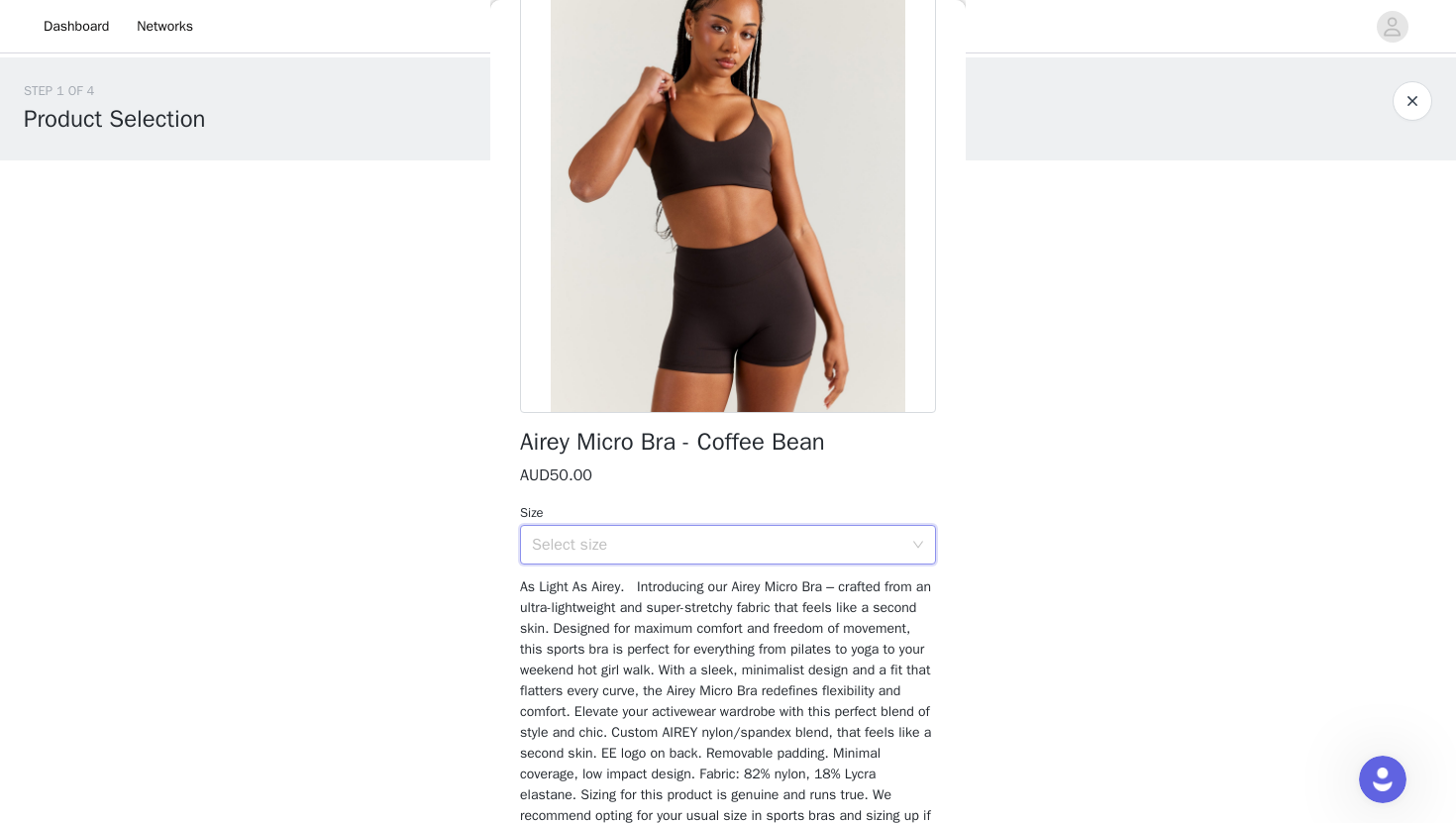 click on "Select size" at bounding box center (721, 545) 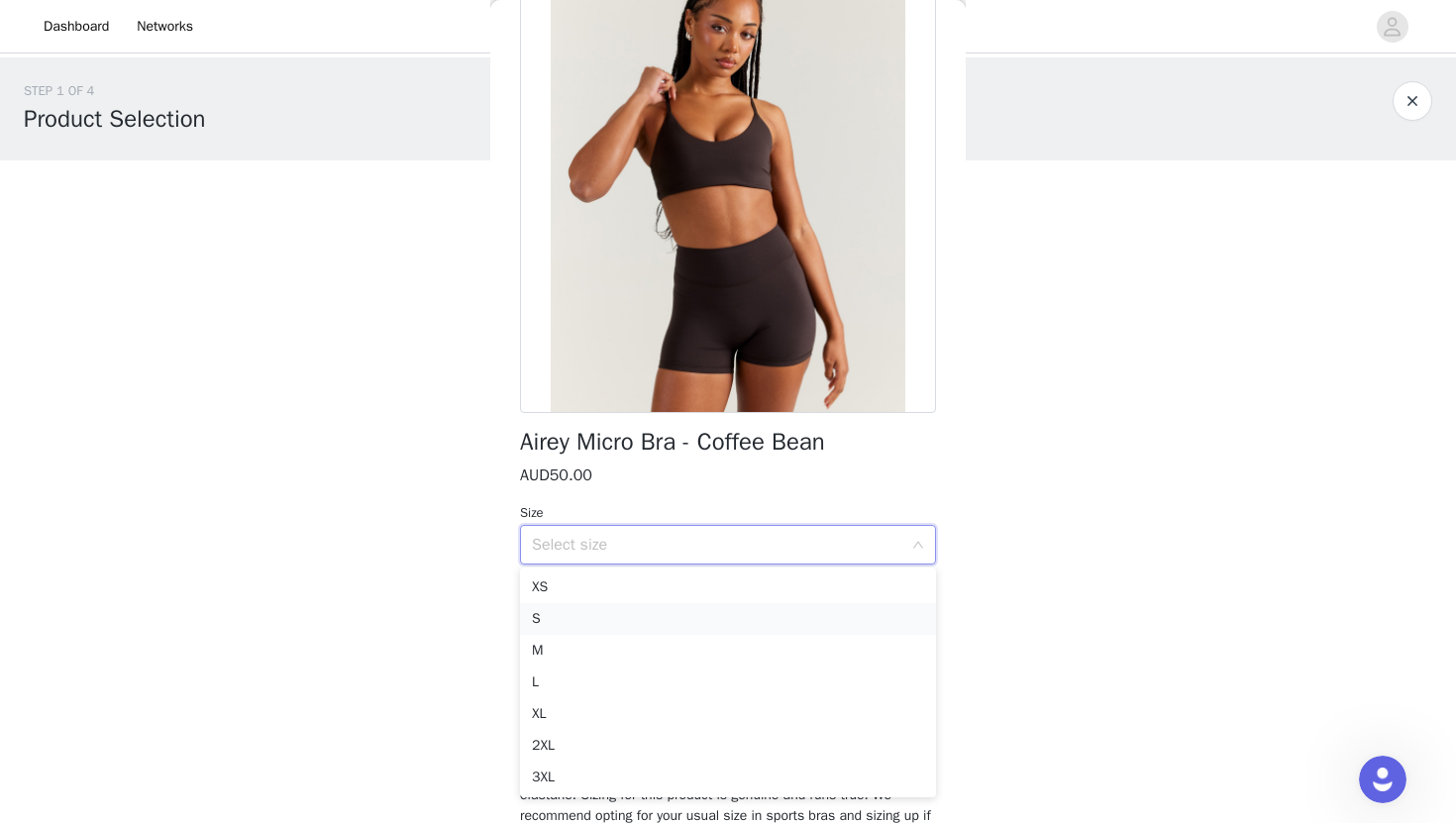 click on "S" at bounding box center [728, 619] 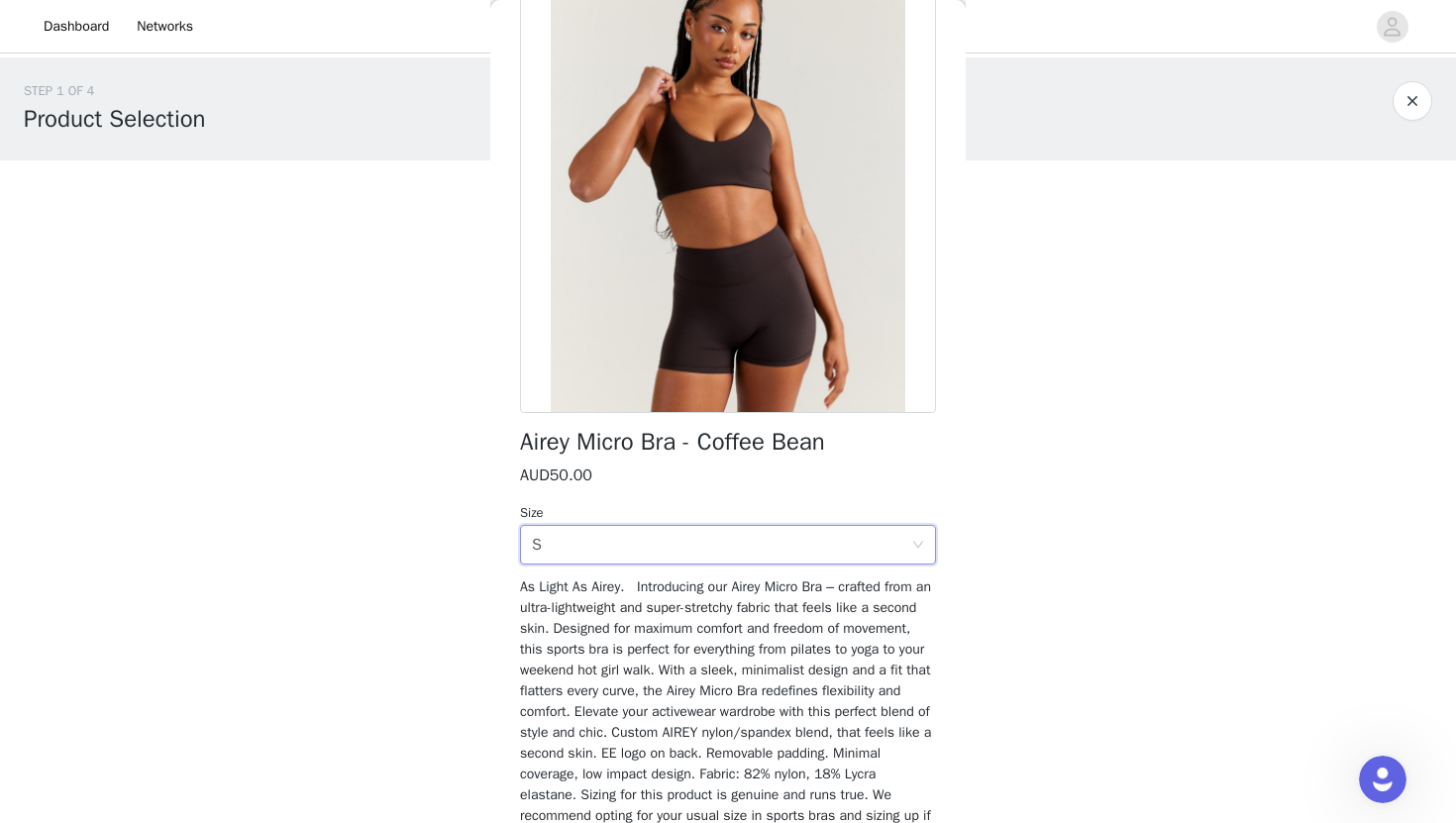 scroll, scrollTop: 300, scrollLeft: 0, axis: vertical 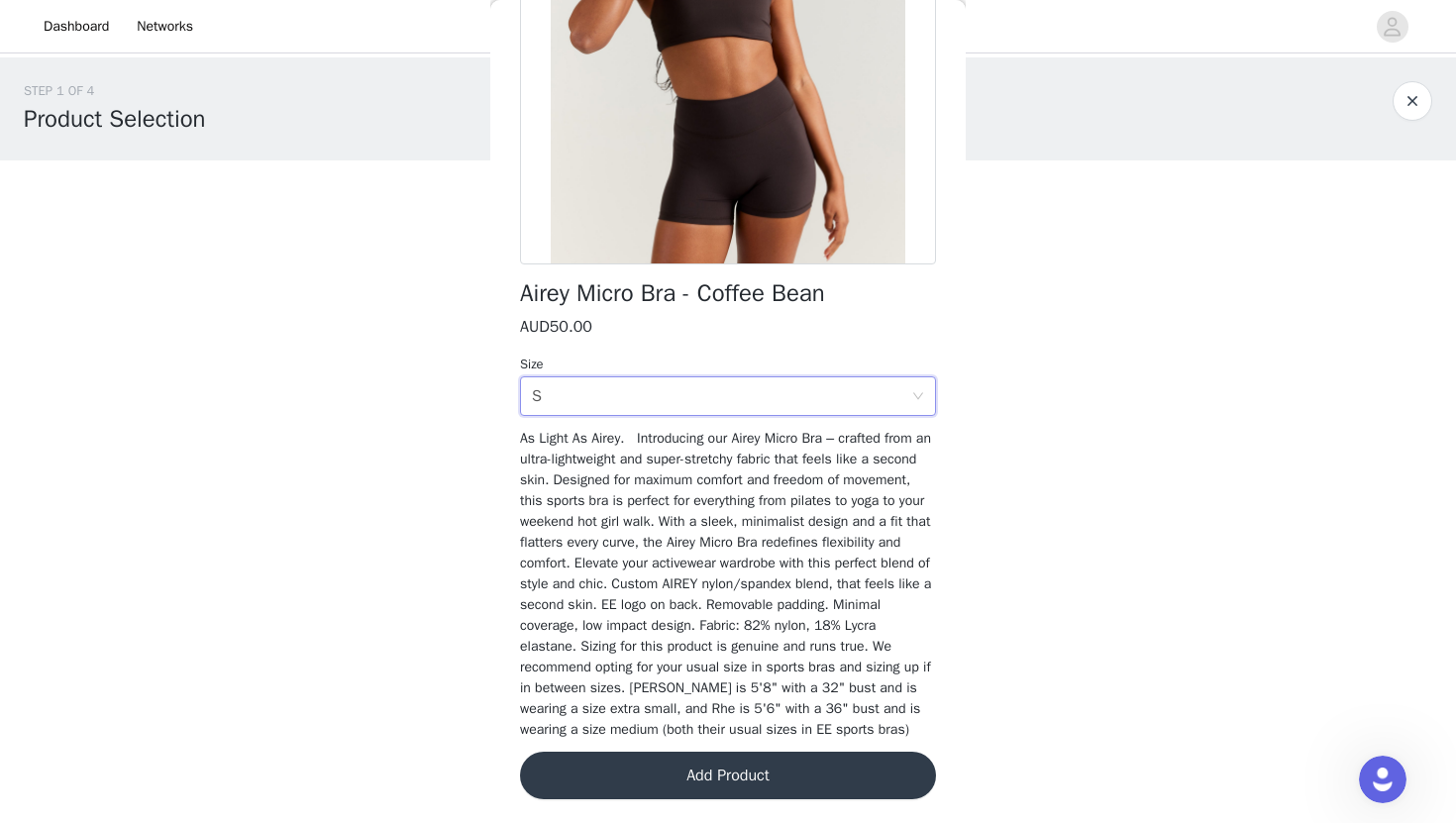 click on "Add Product" at bounding box center (728, 775) 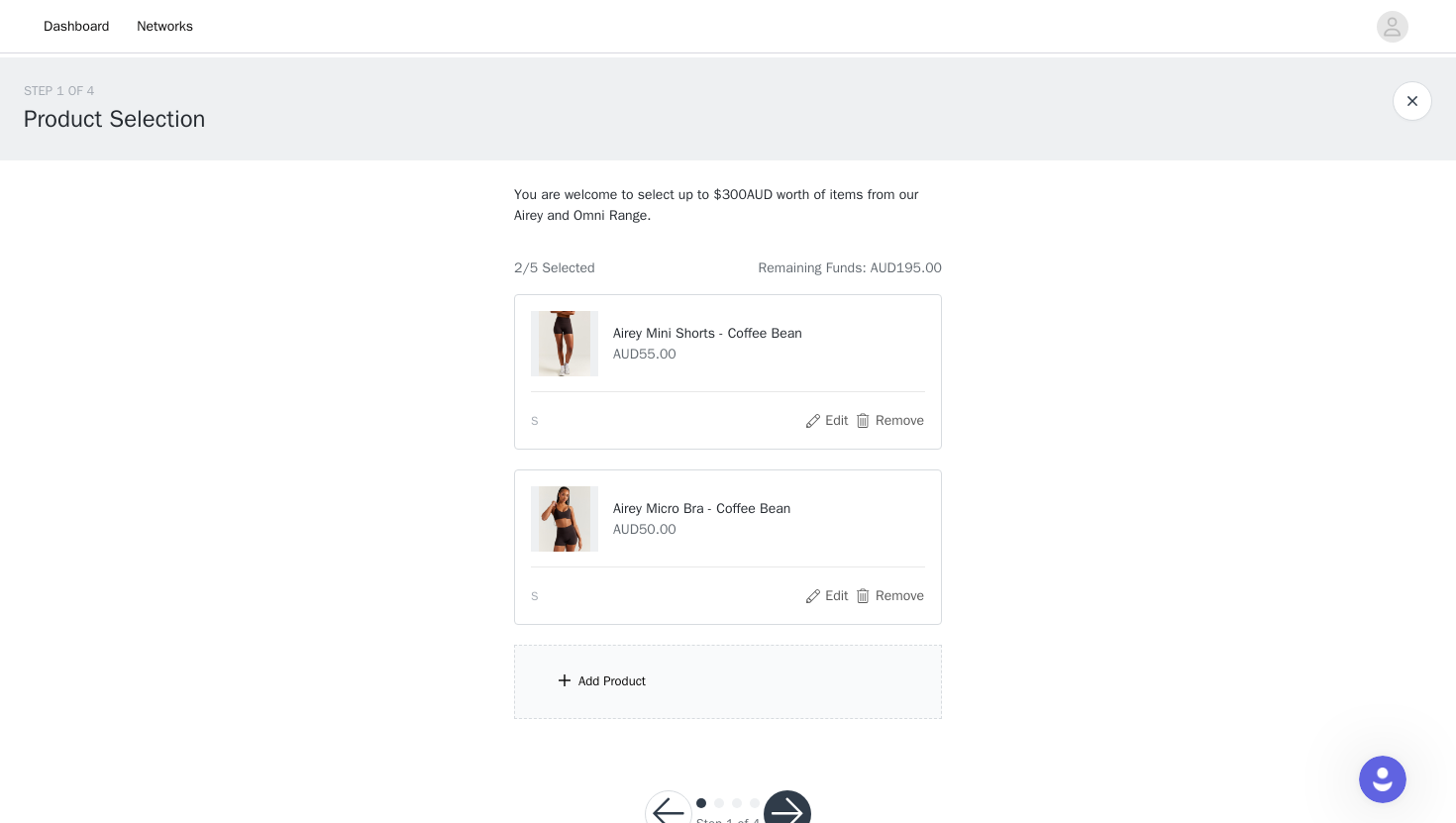 click on "Add Product" at bounding box center (728, 681) 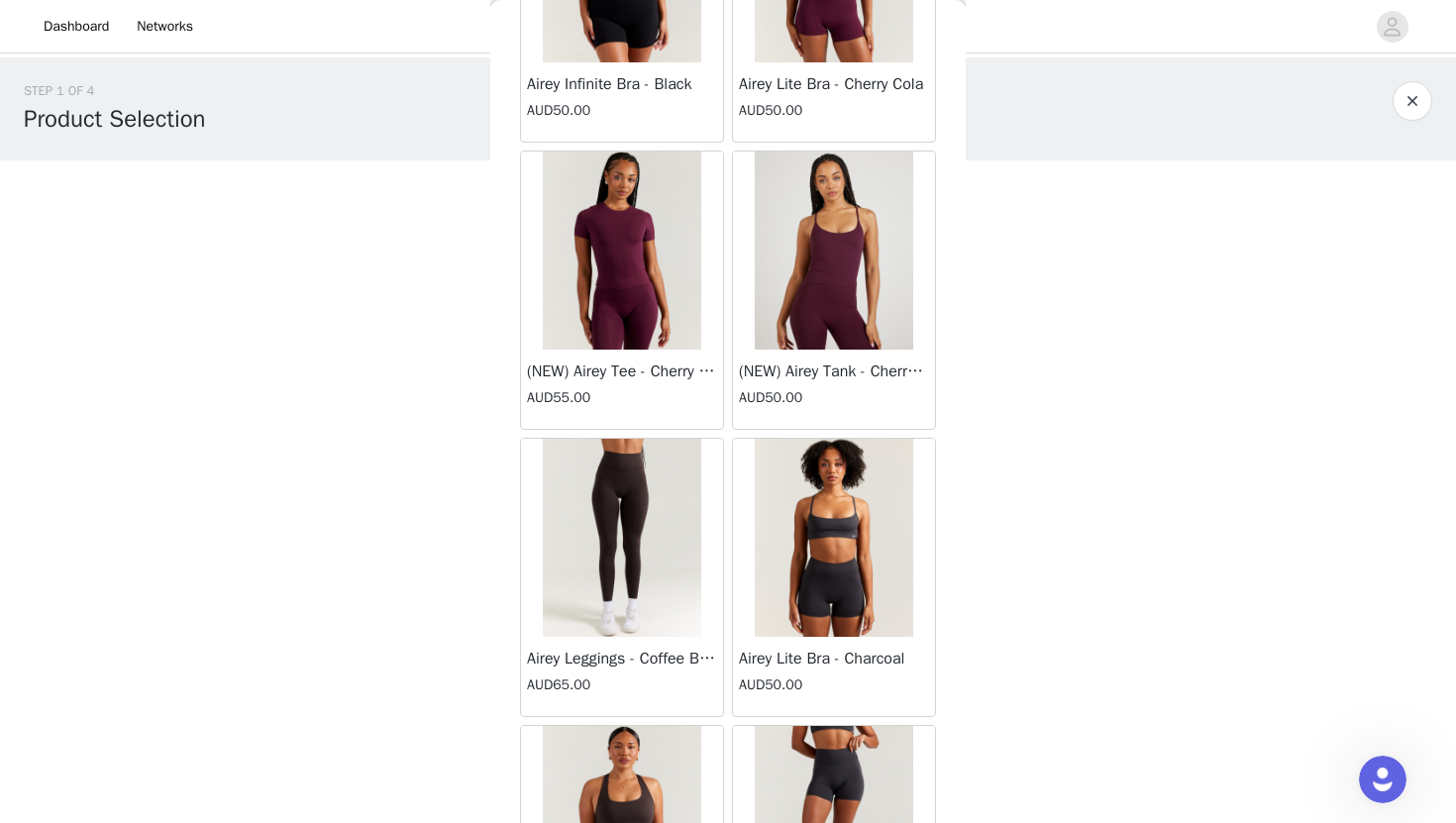 scroll, scrollTop: 14781, scrollLeft: 0, axis: vertical 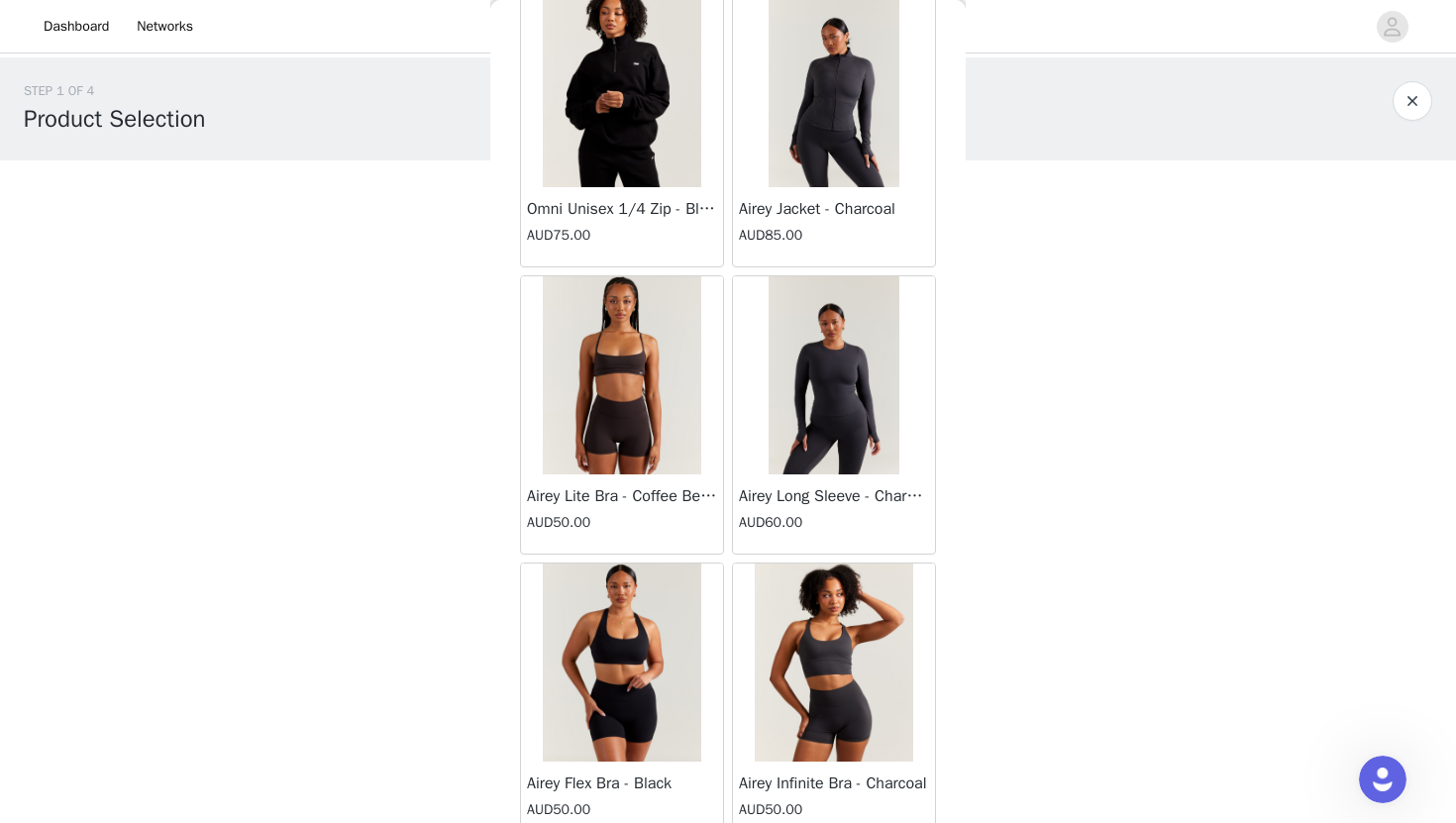 click at bounding box center [622, 375] 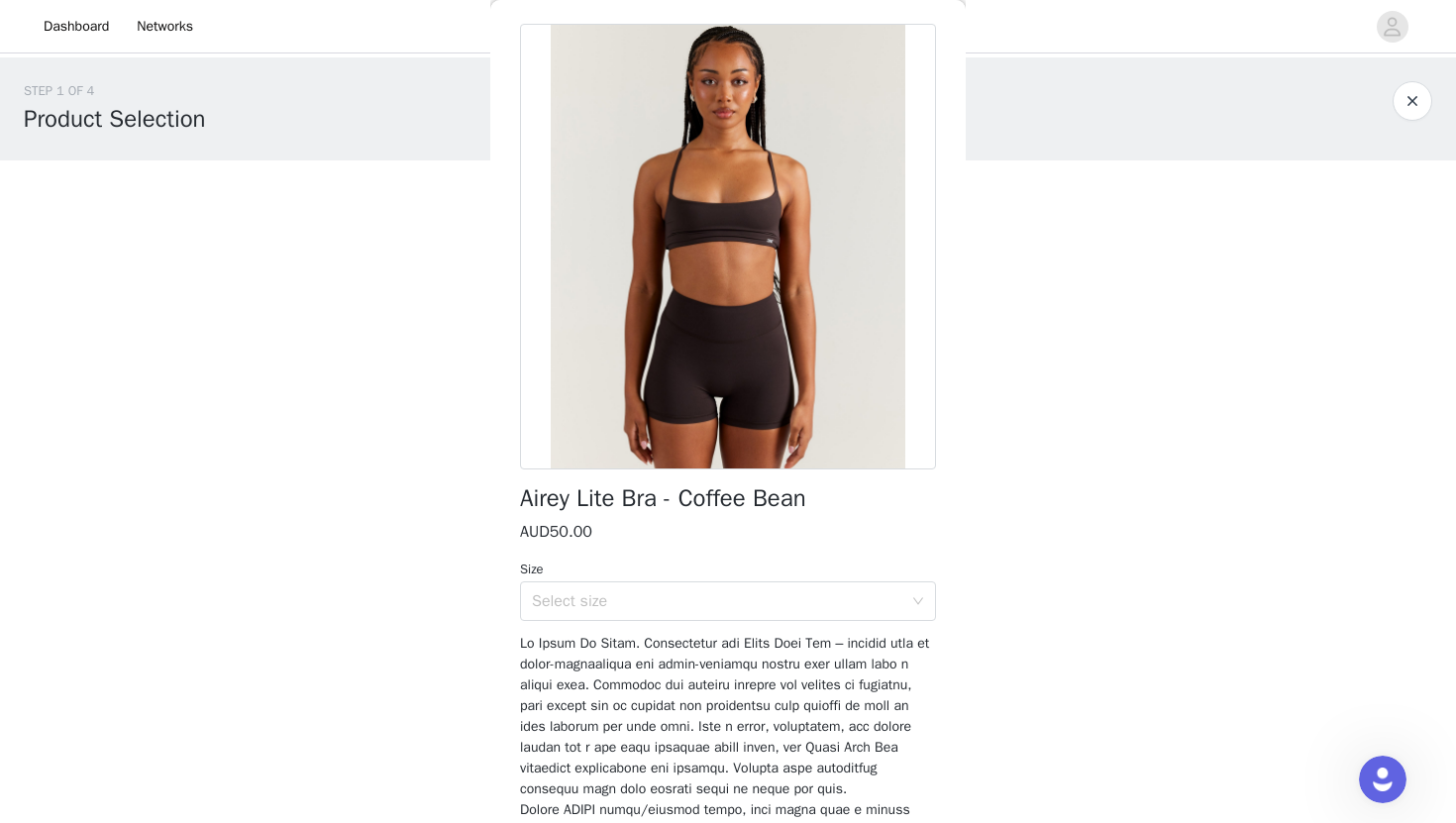 scroll, scrollTop: 0, scrollLeft: 0, axis: both 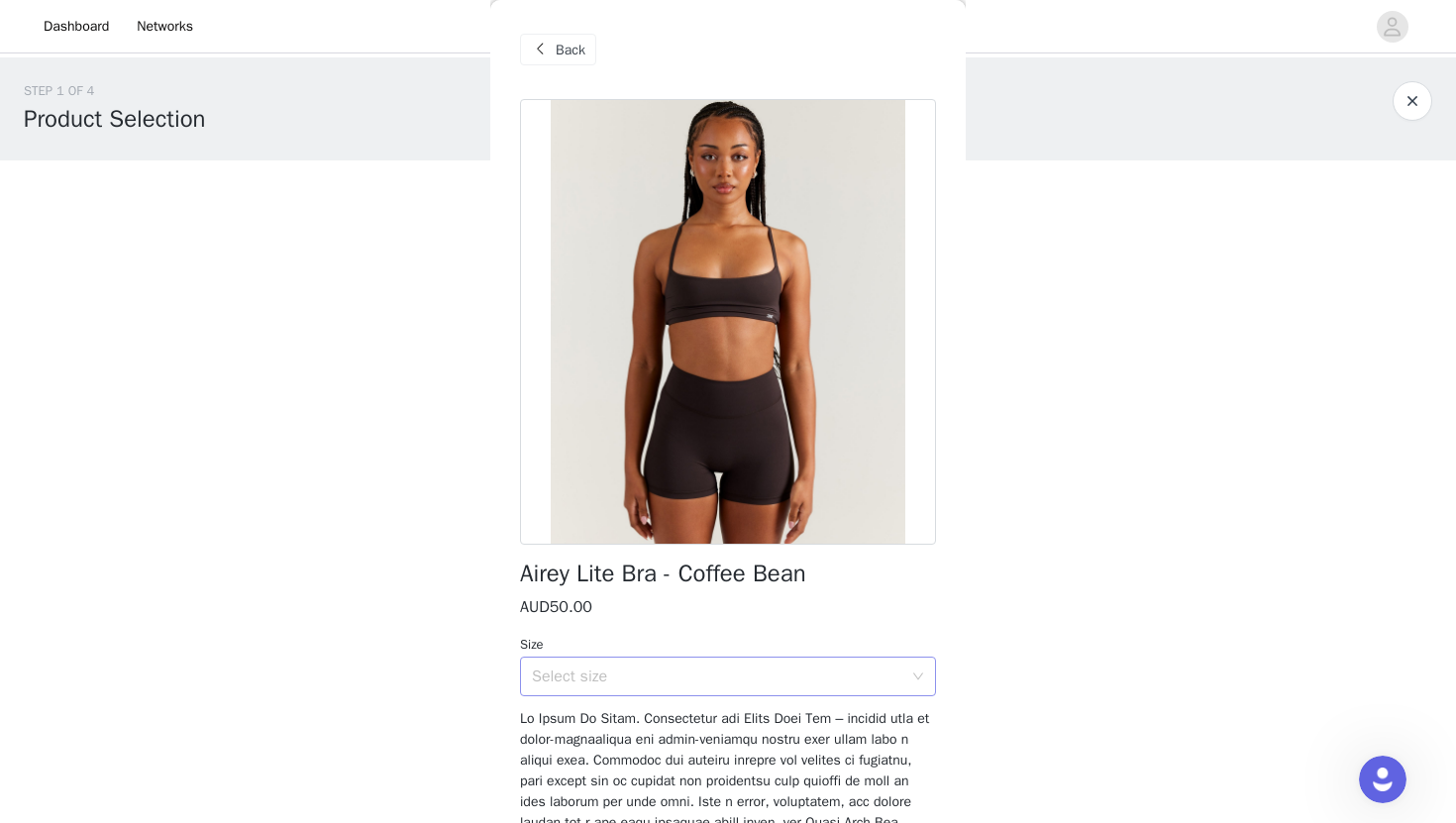 click on "Select size" at bounding box center [717, 676] 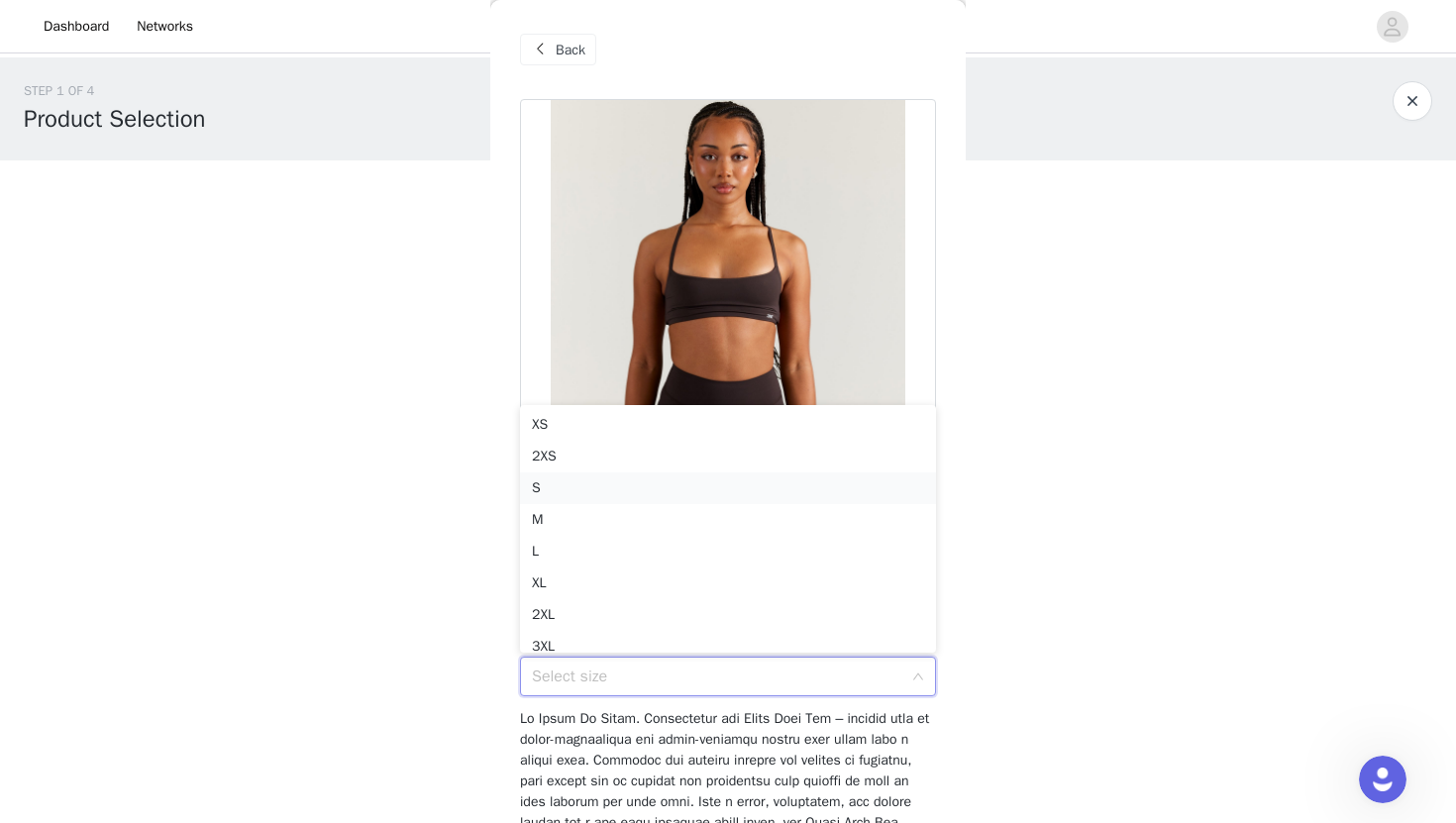 click on "S" at bounding box center [728, 488] 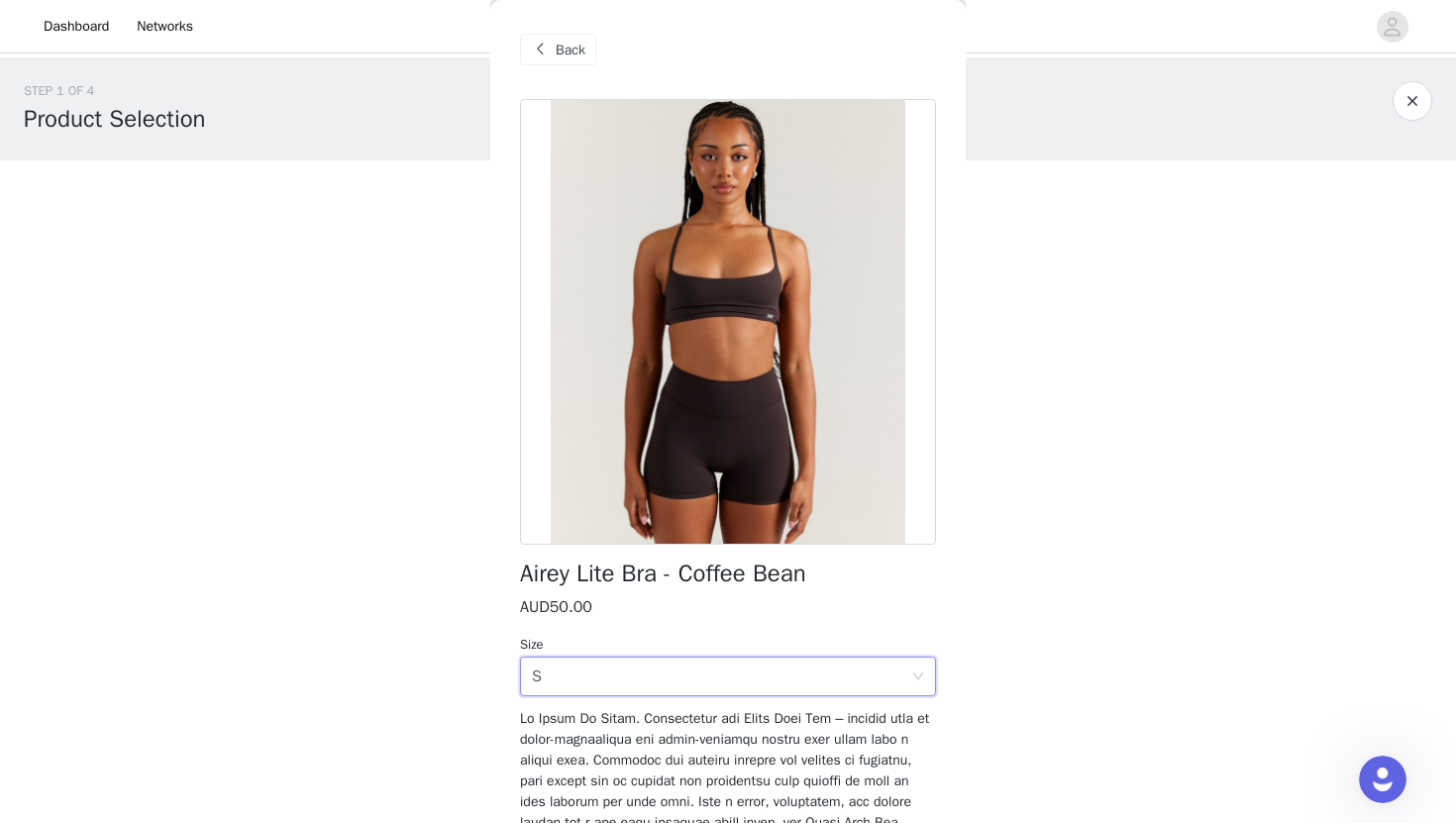 scroll, scrollTop: 321, scrollLeft: 0, axis: vertical 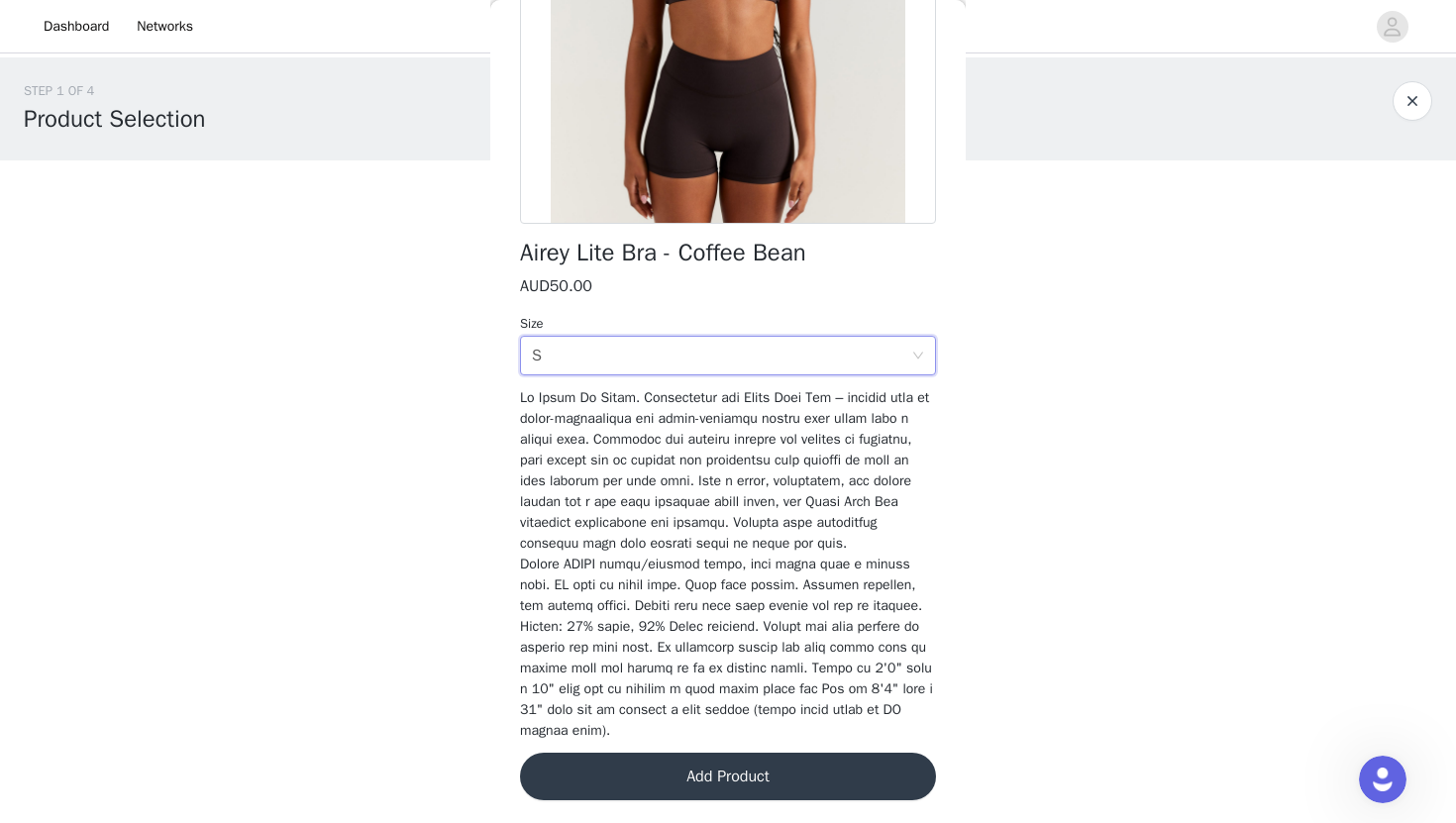 click on "Add Product" at bounding box center (728, 776) 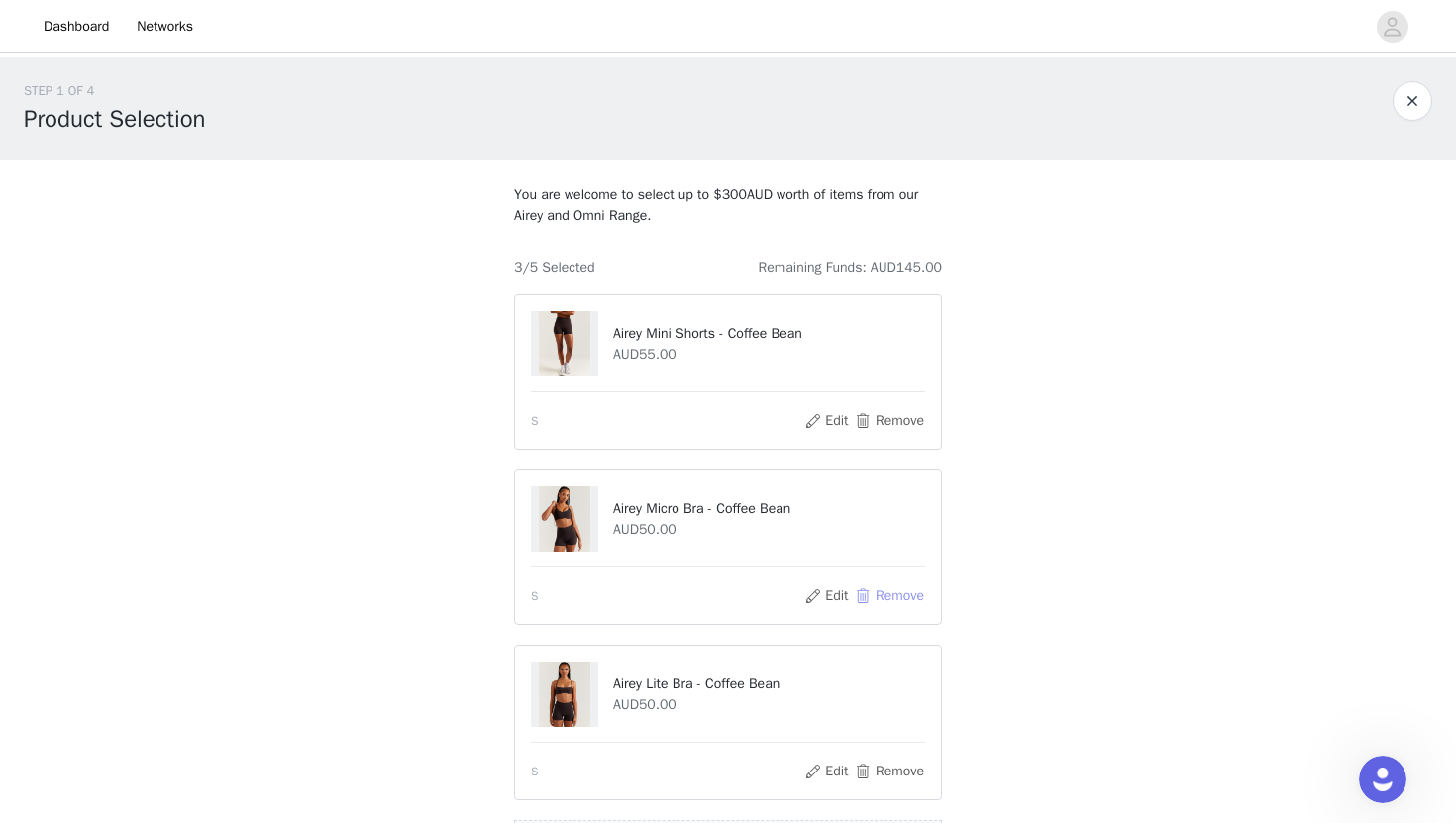 click on "Remove" at bounding box center [889, 596] 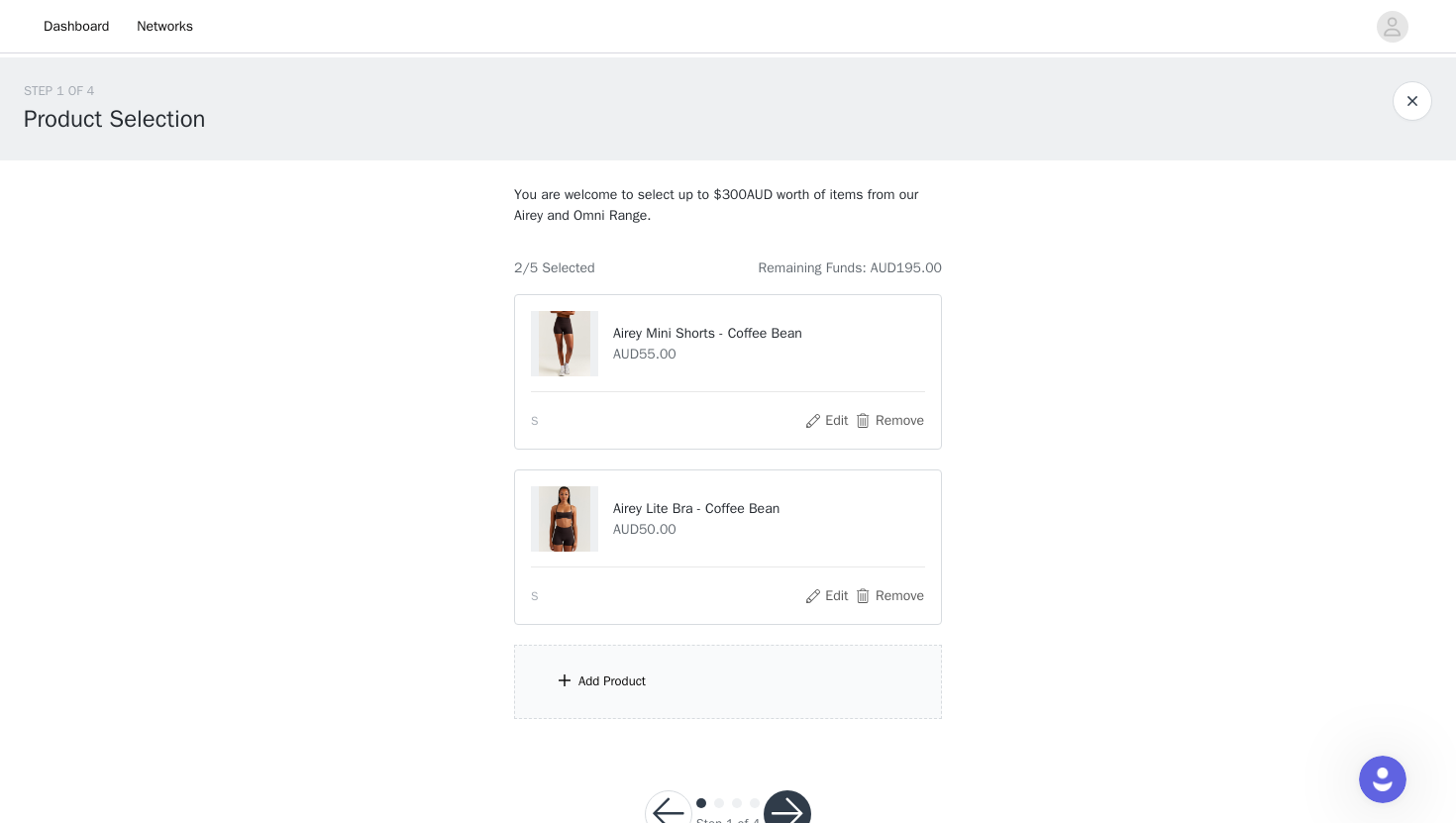 click on "Add Product" at bounding box center (728, 681) 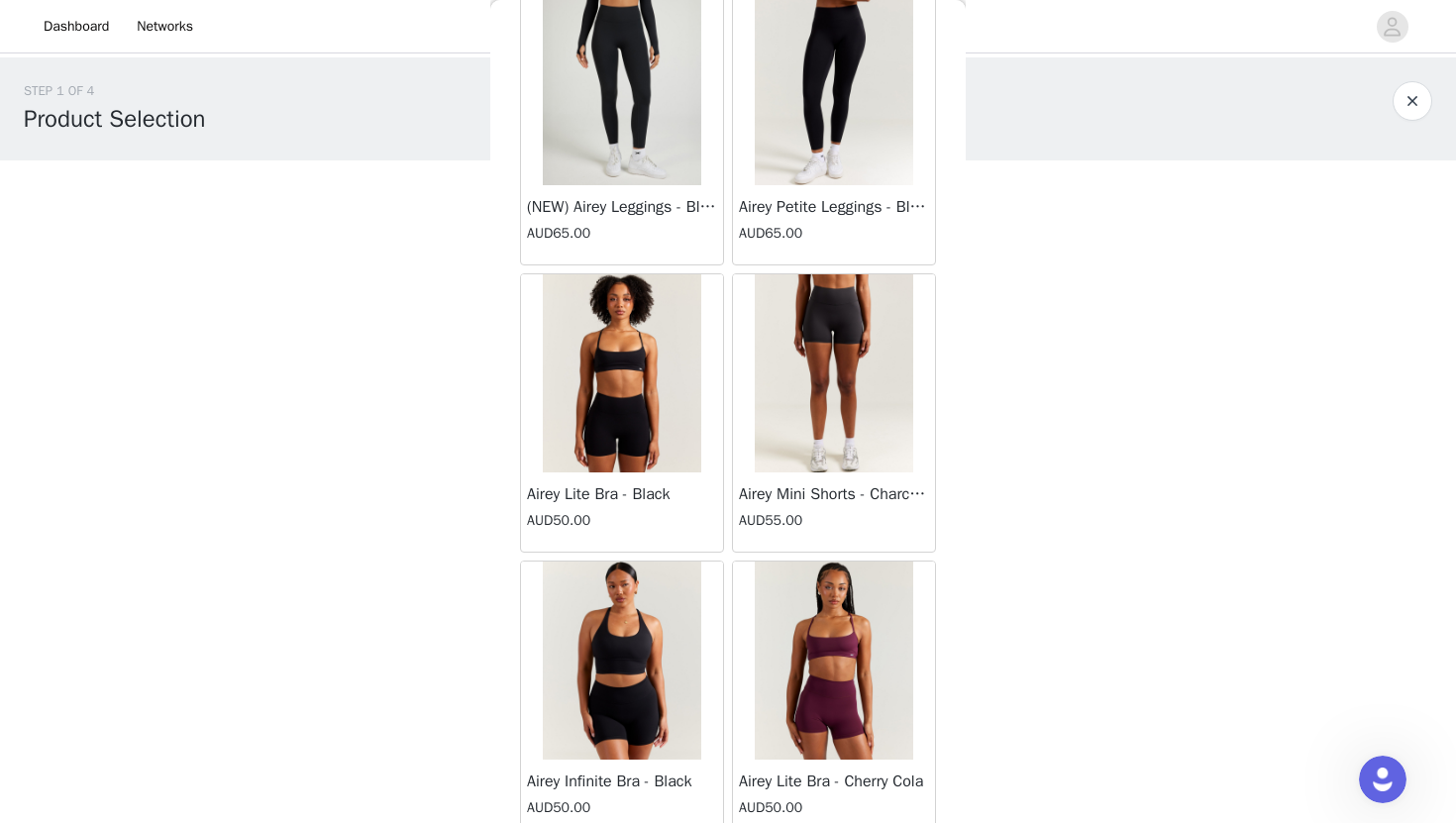 scroll, scrollTop: 14781, scrollLeft: 0, axis: vertical 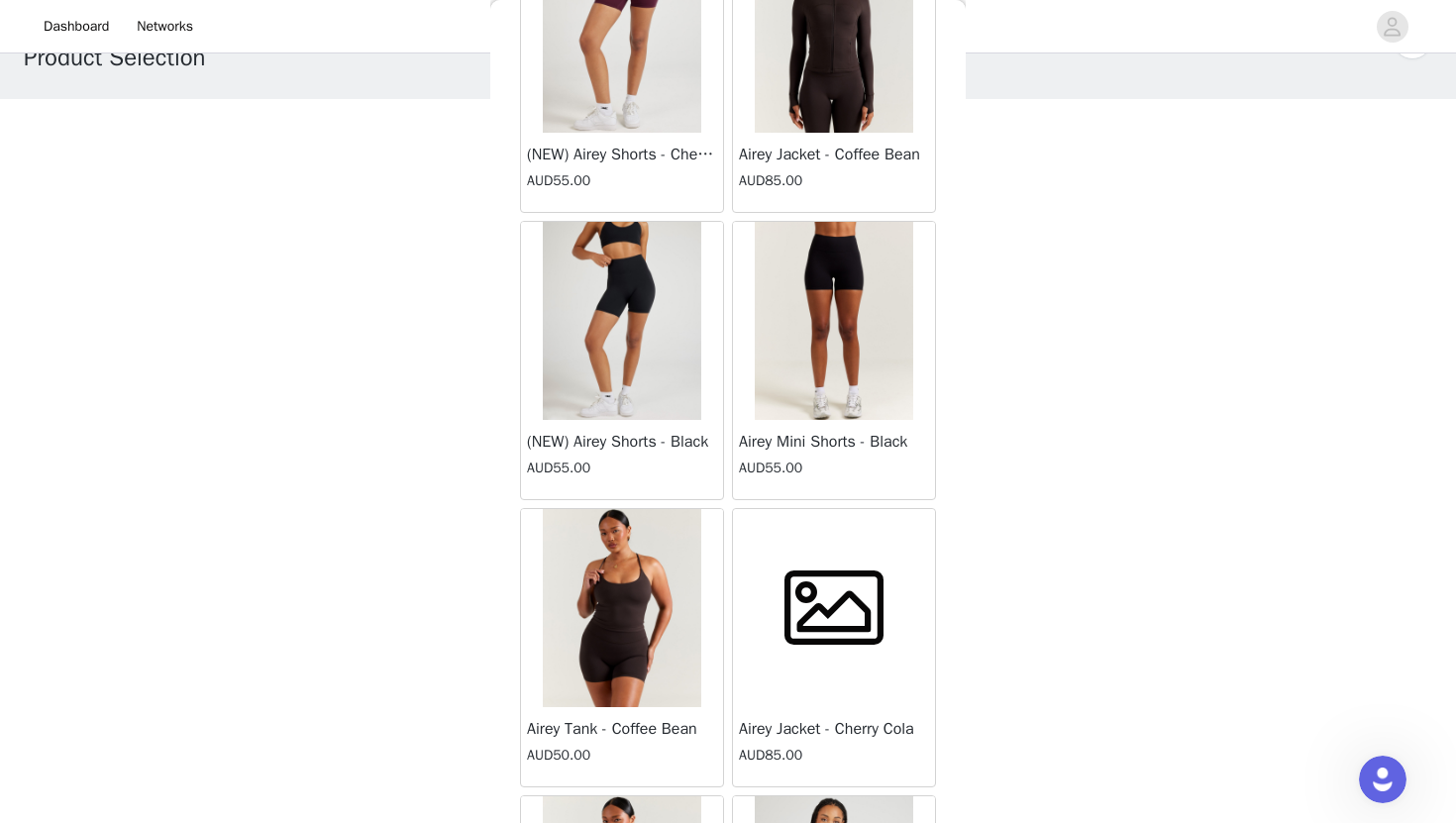 click at bounding box center [622, 608] 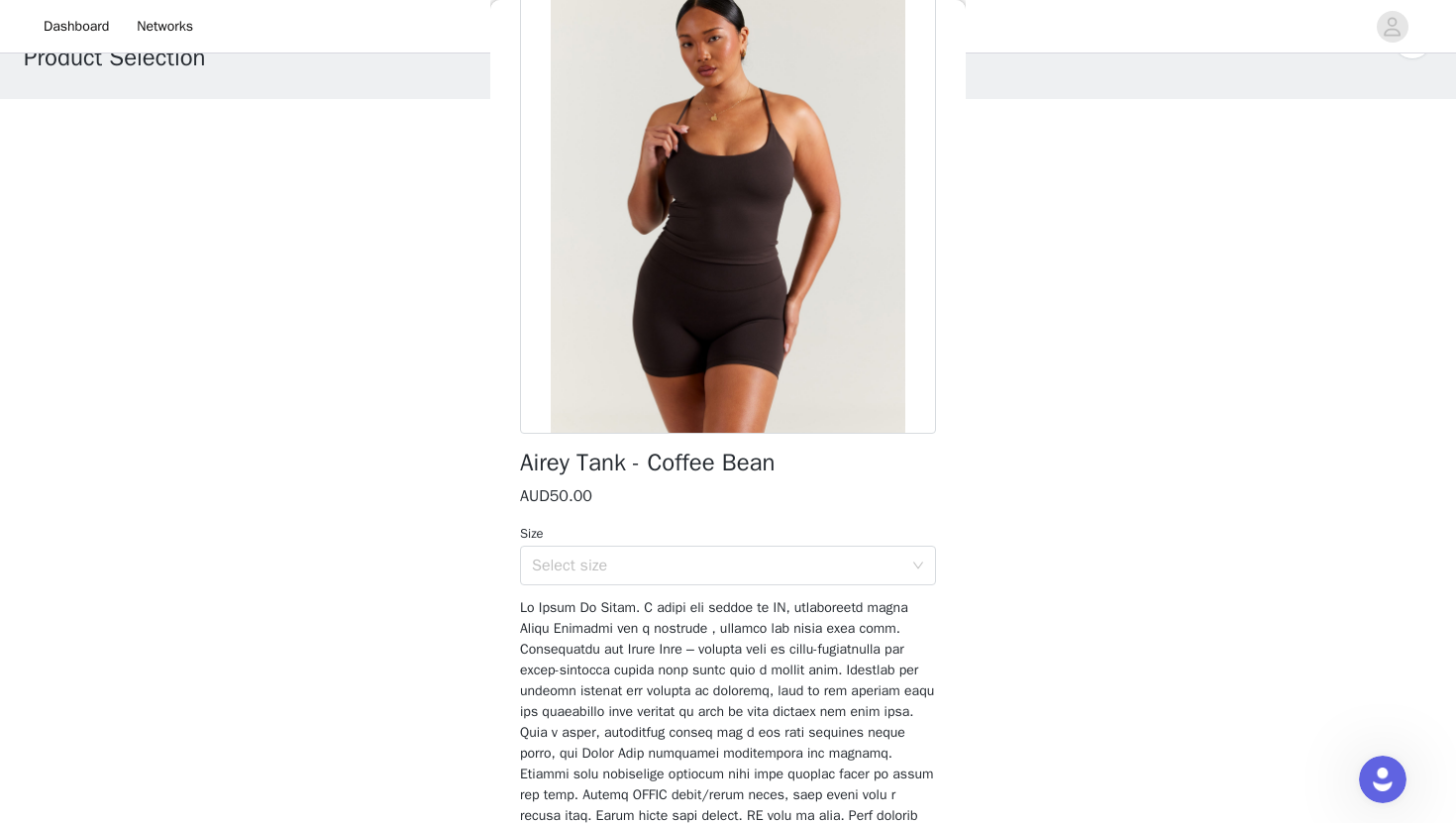 scroll, scrollTop: 0, scrollLeft: 0, axis: both 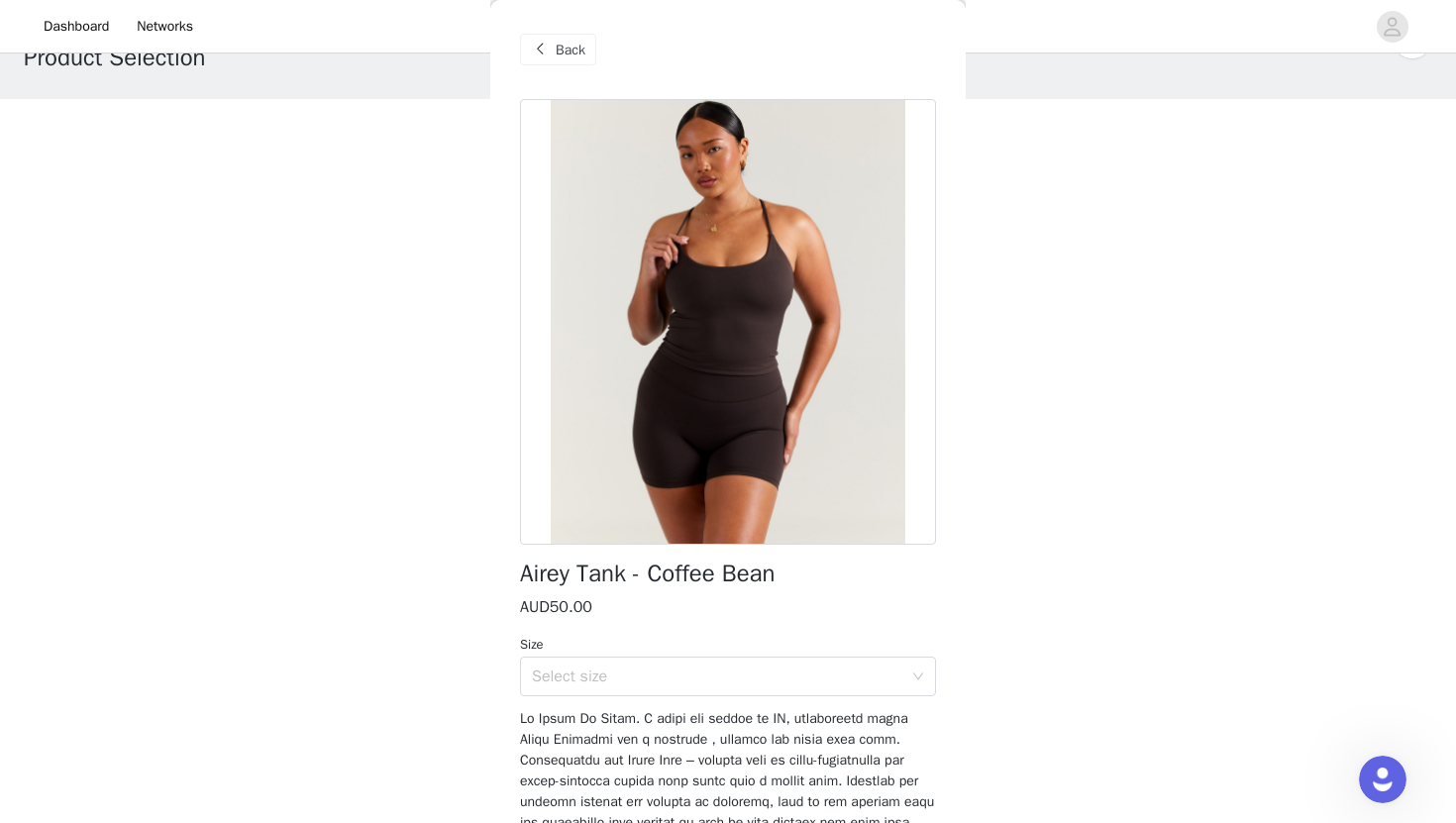 click on "Back" at bounding box center (558, 50) 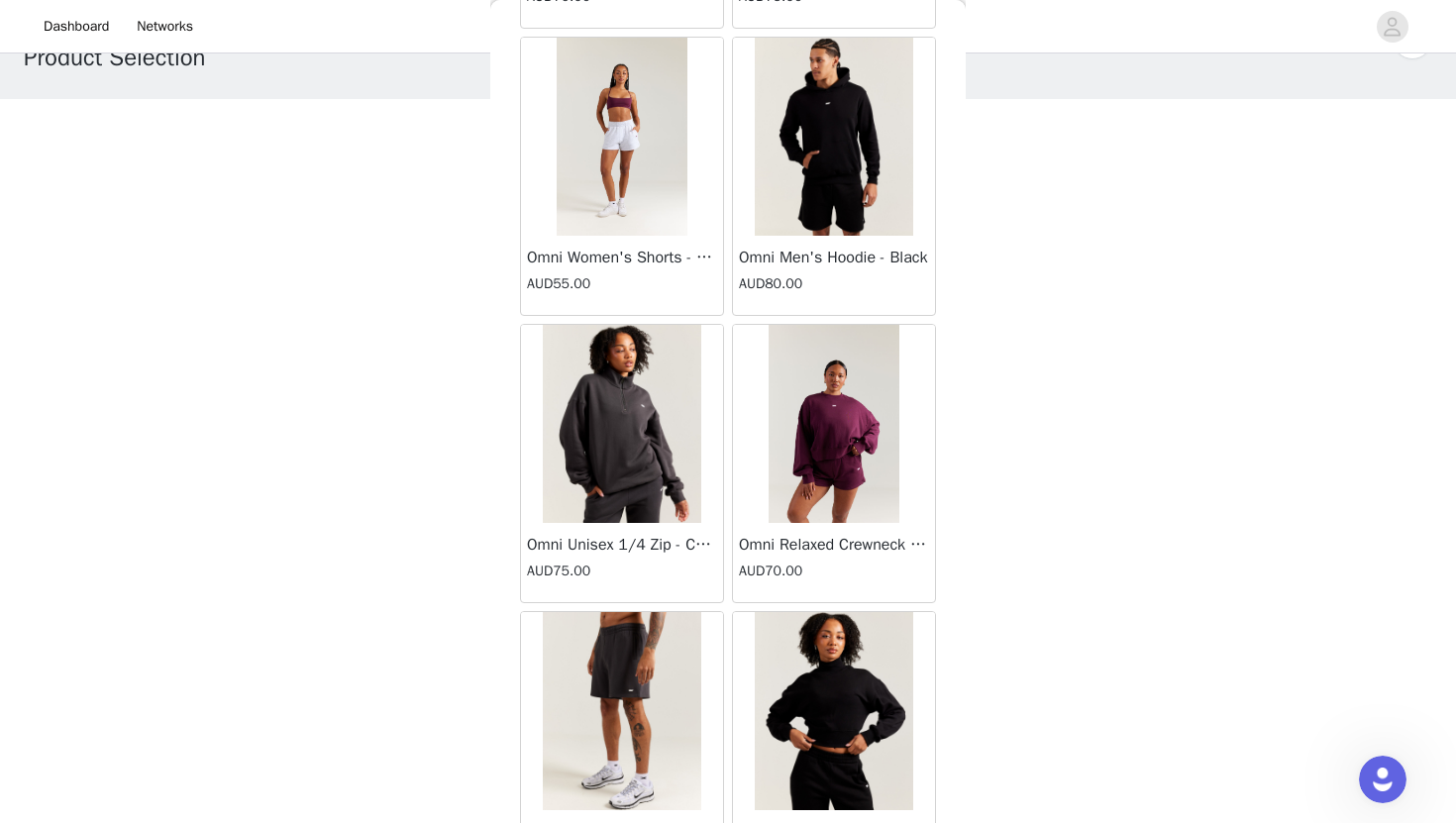 scroll, scrollTop: 5881, scrollLeft: 0, axis: vertical 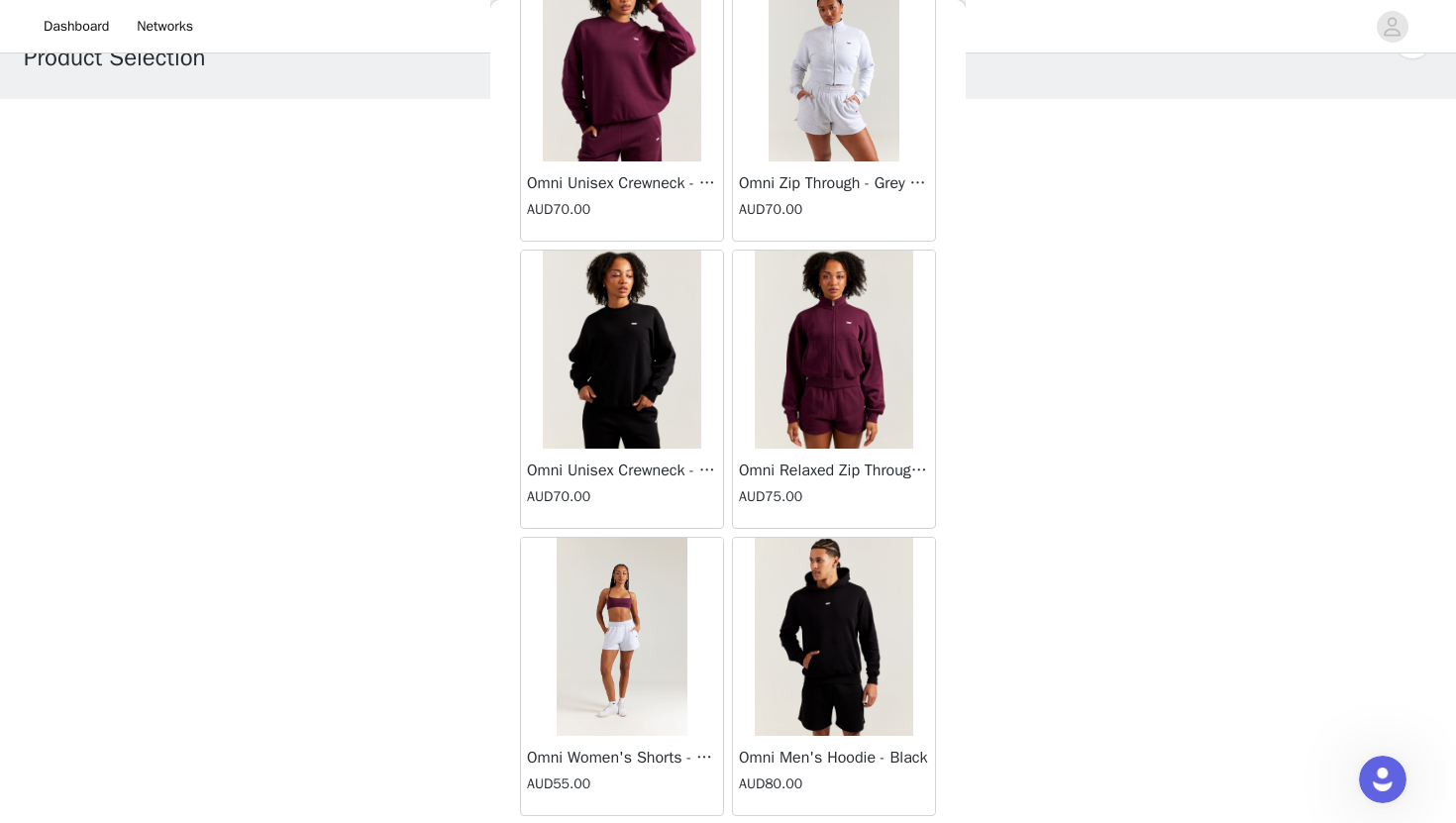 click at bounding box center [622, 637] 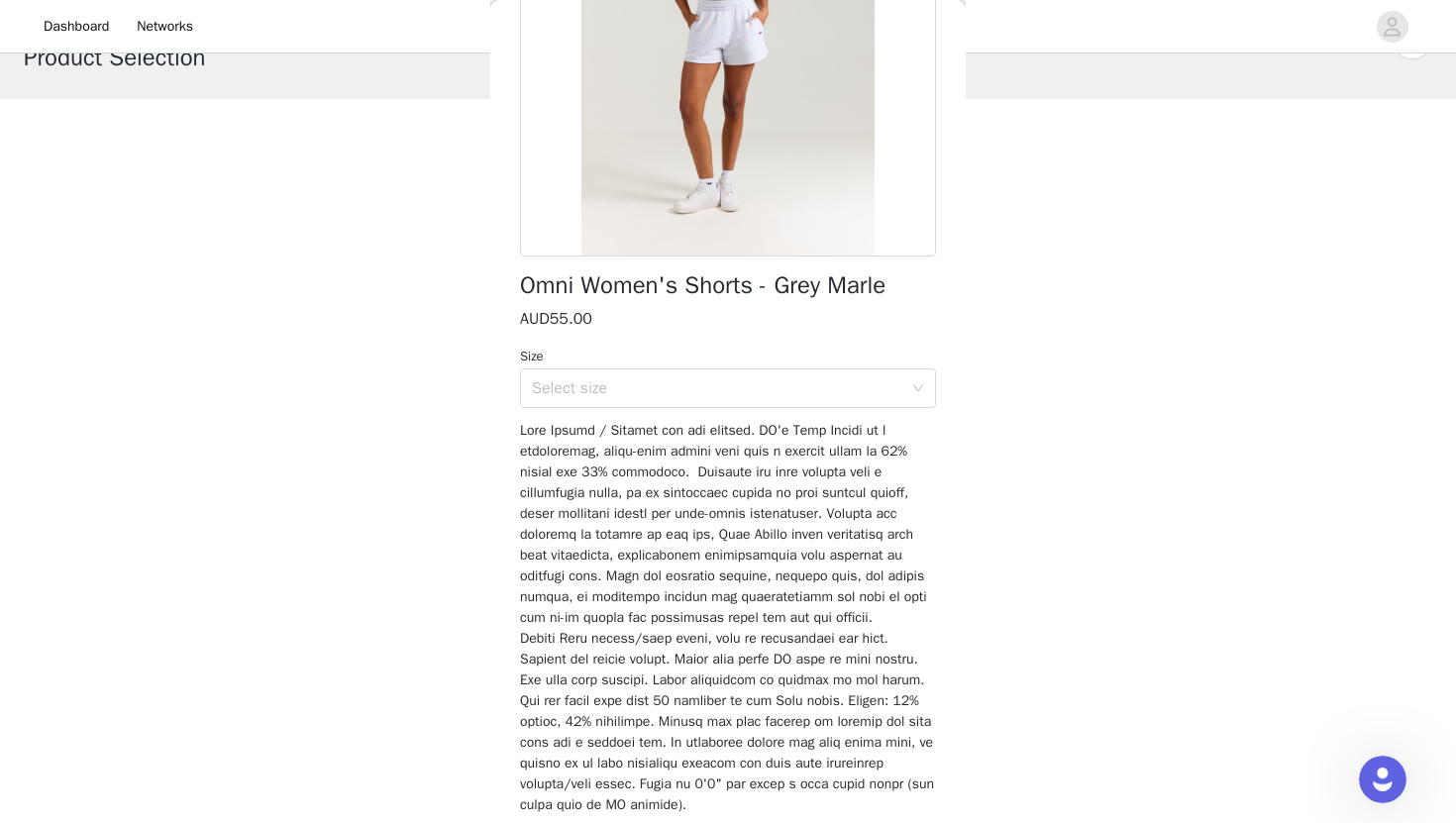 scroll, scrollTop: 66, scrollLeft: 0, axis: vertical 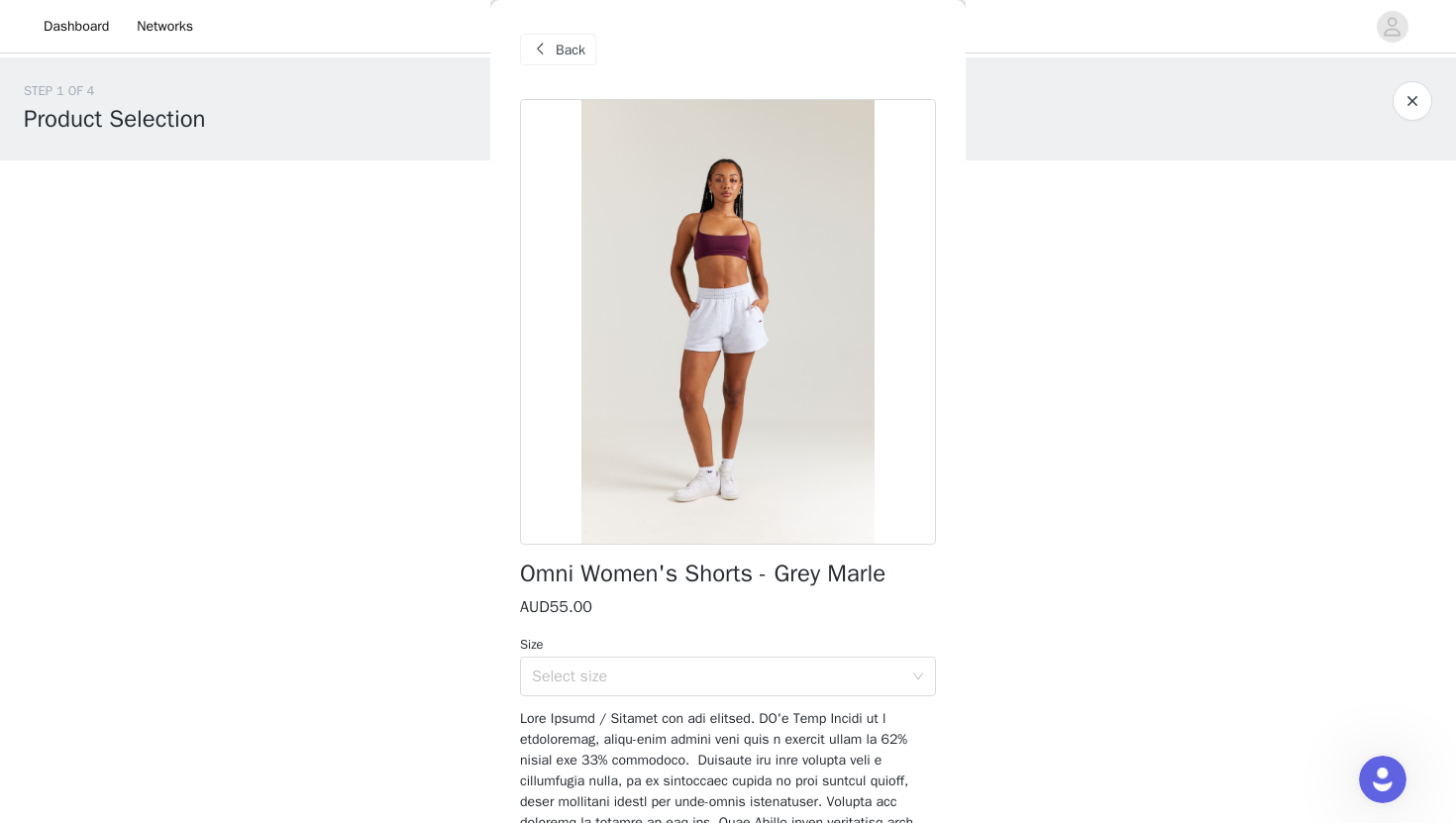click on "Back" at bounding box center (571, 50) 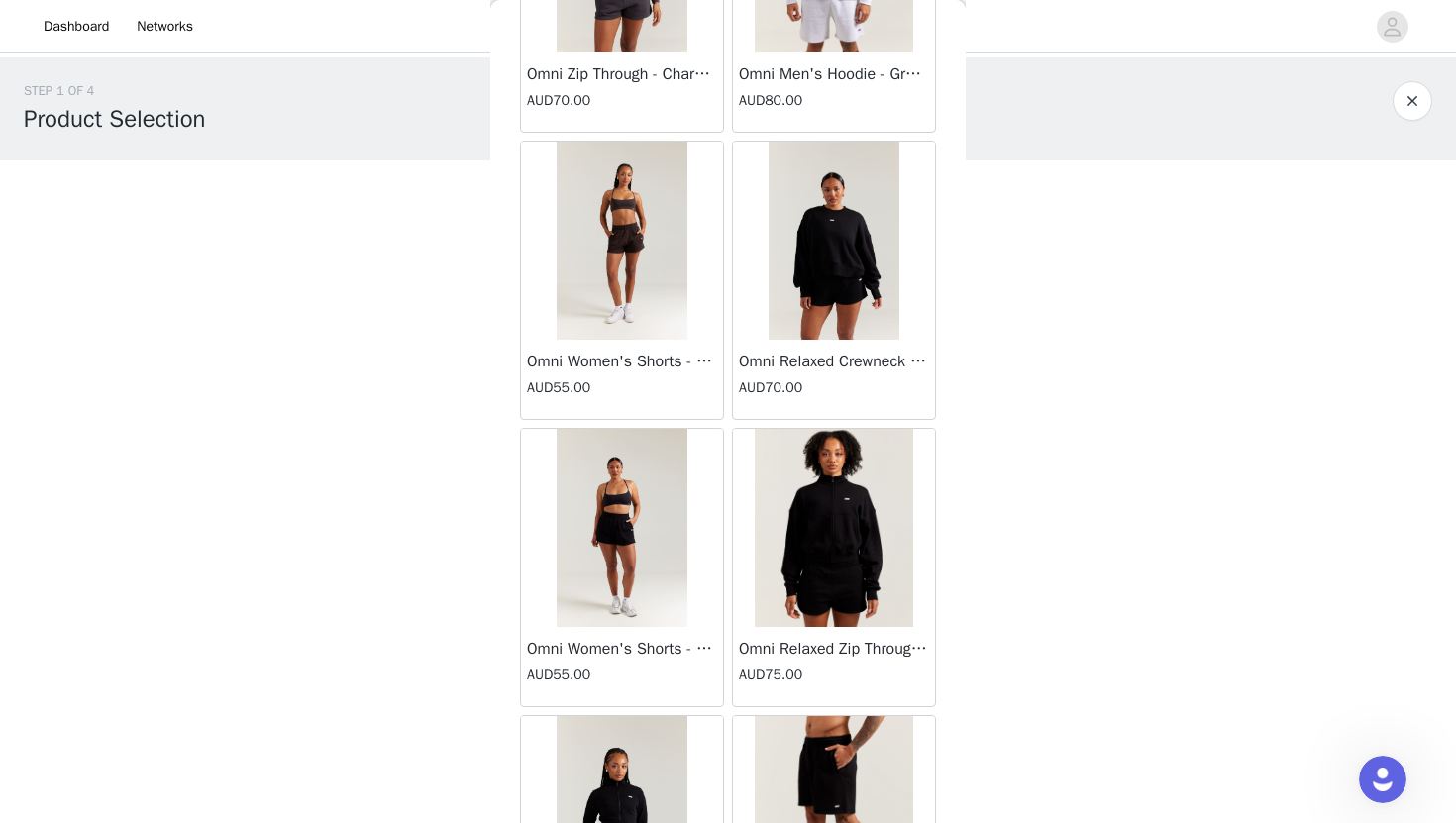 scroll, scrollTop: 0, scrollLeft: 0, axis: both 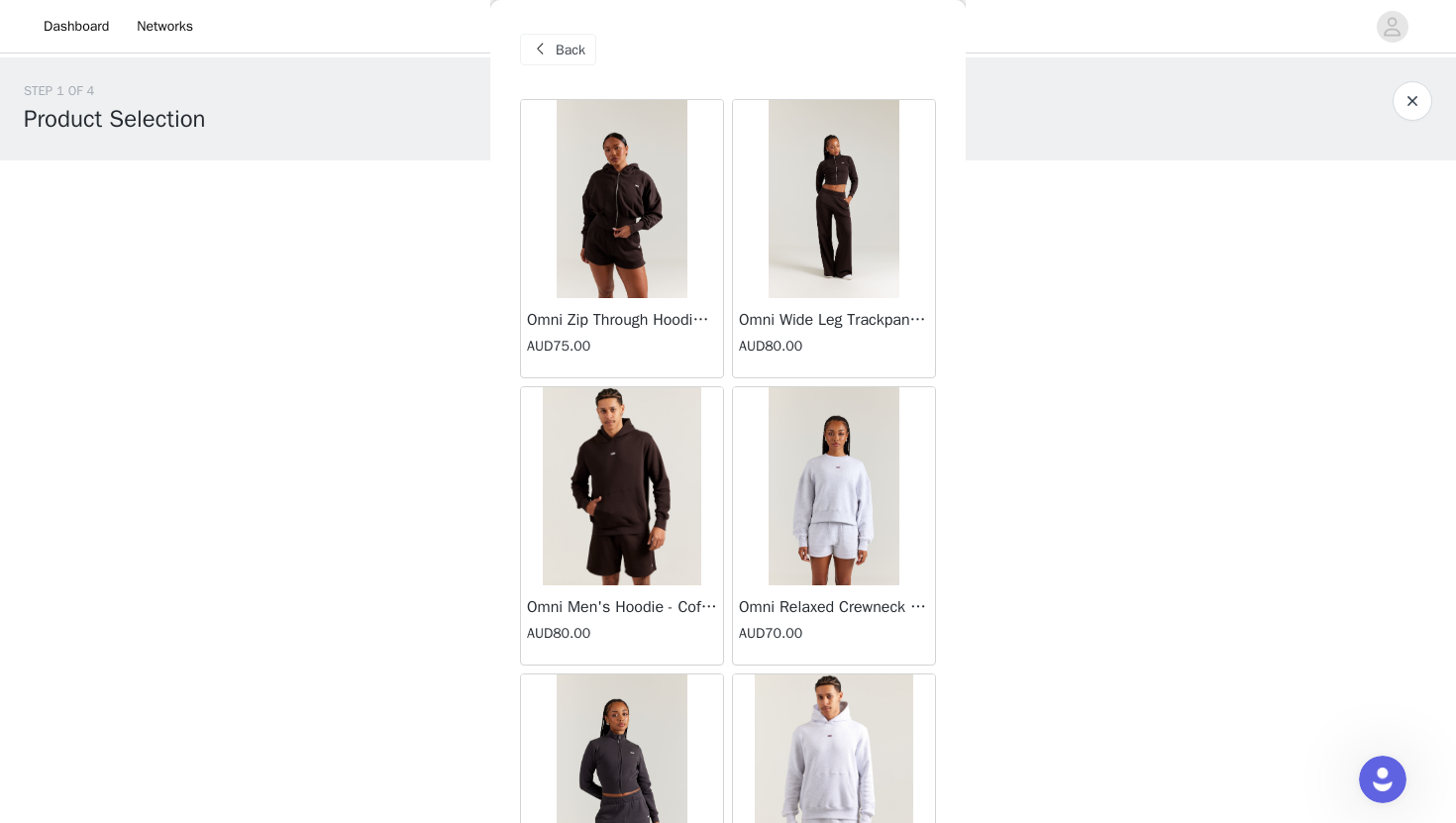 click at bounding box center (622, 199) 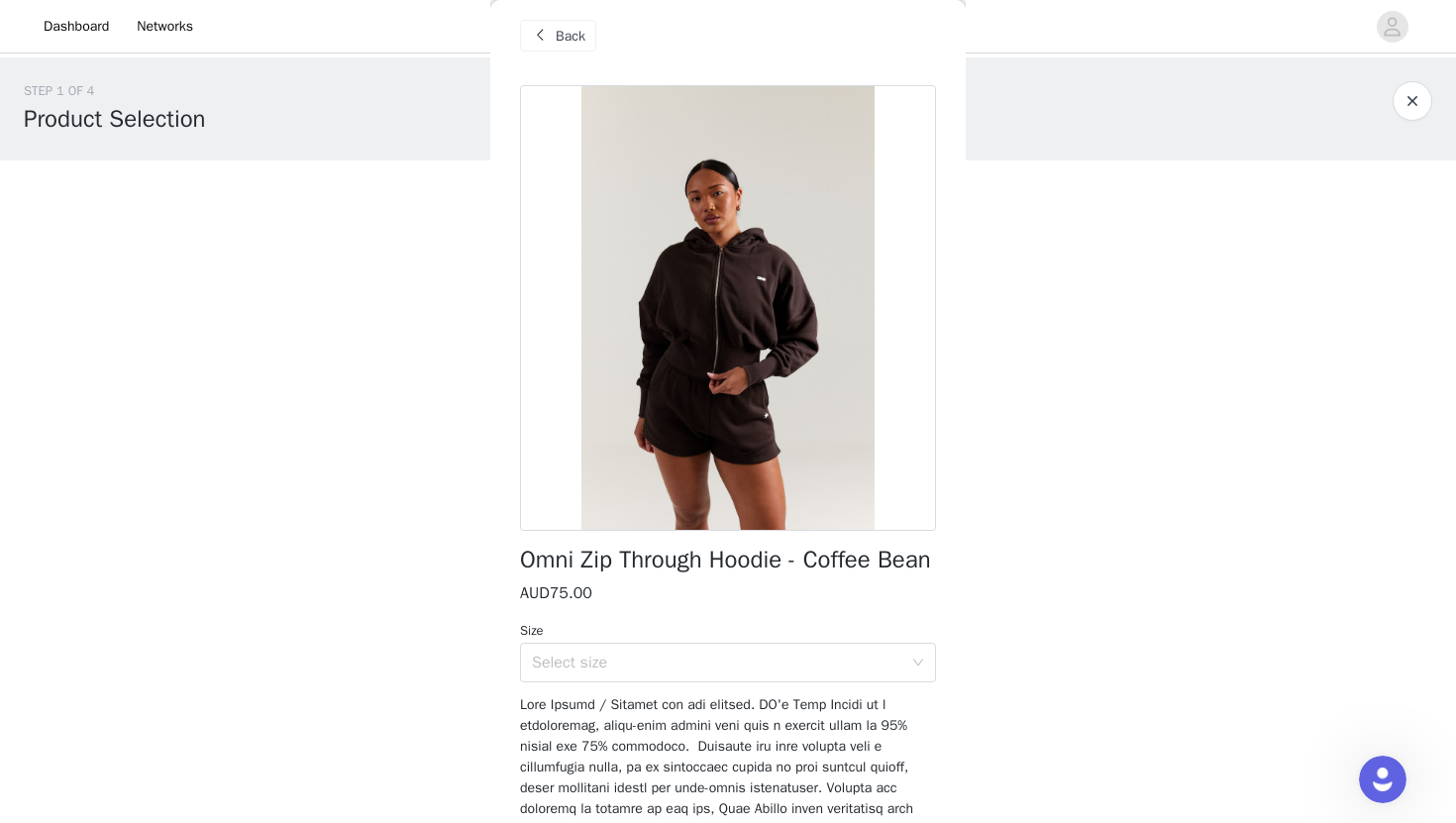 scroll, scrollTop: 17, scrollLeft: 0, axis: vertical 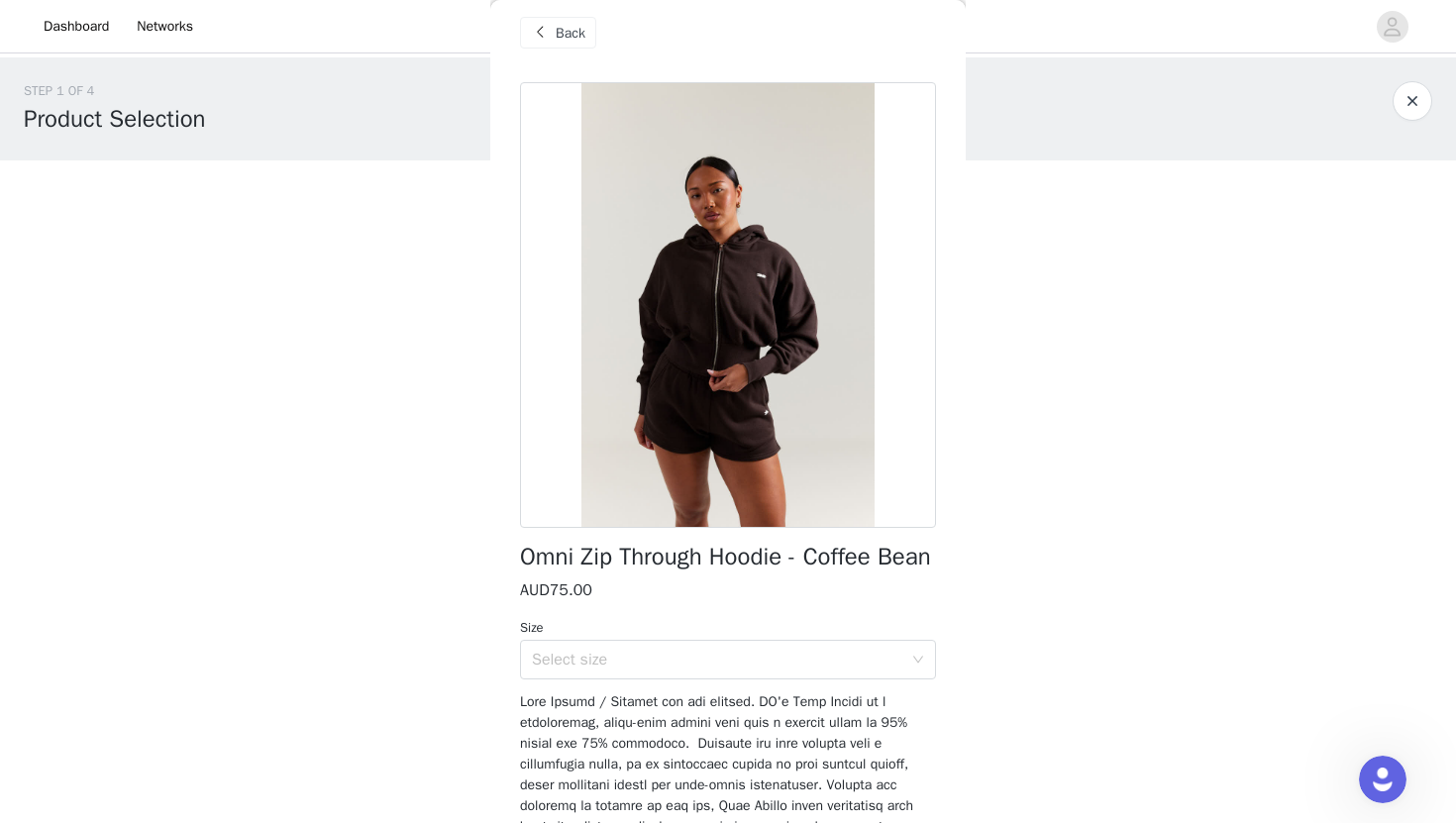 click on "Back" at bounding box center (571, 33) 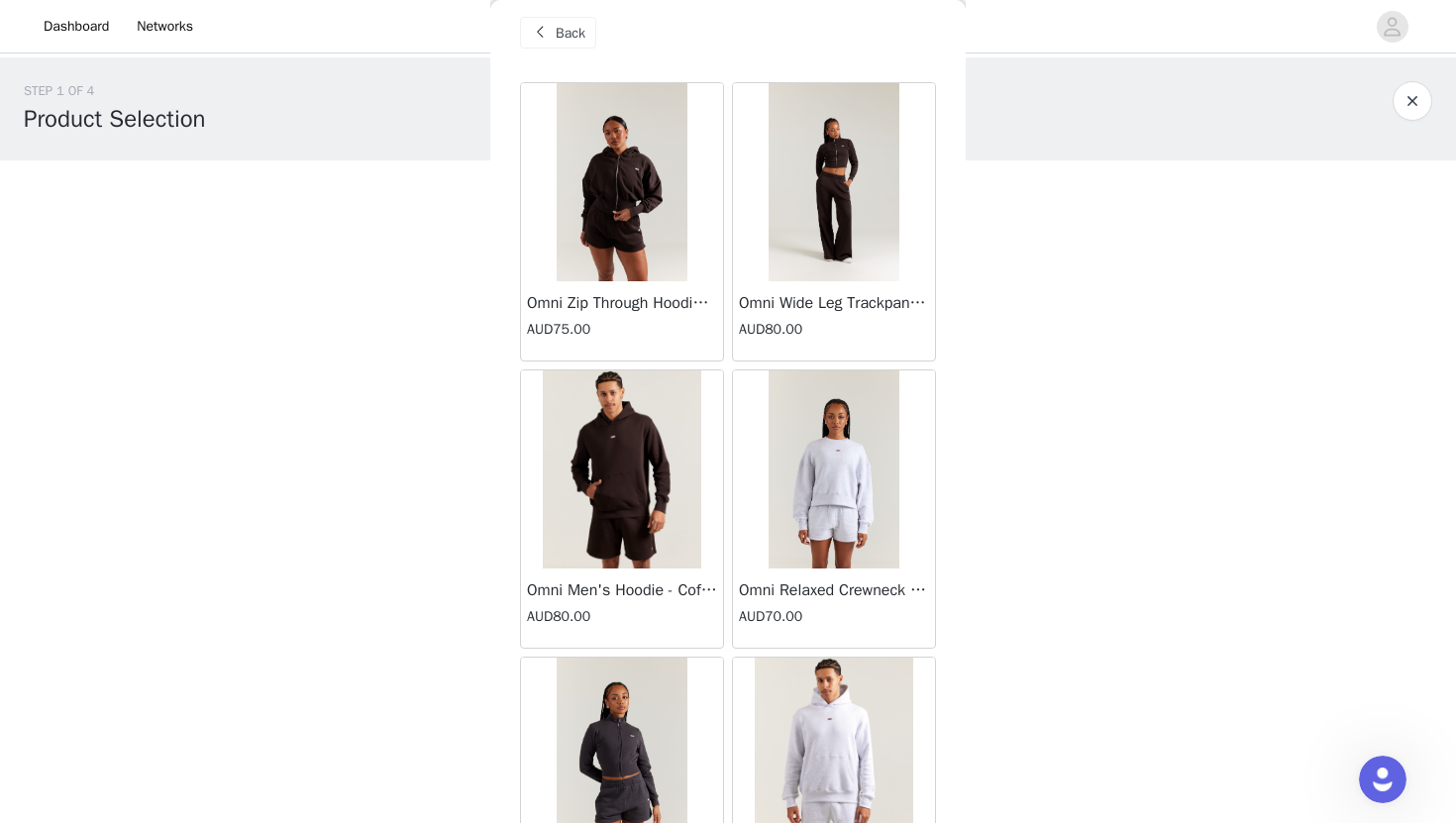 click at bounding box center (622, 469) 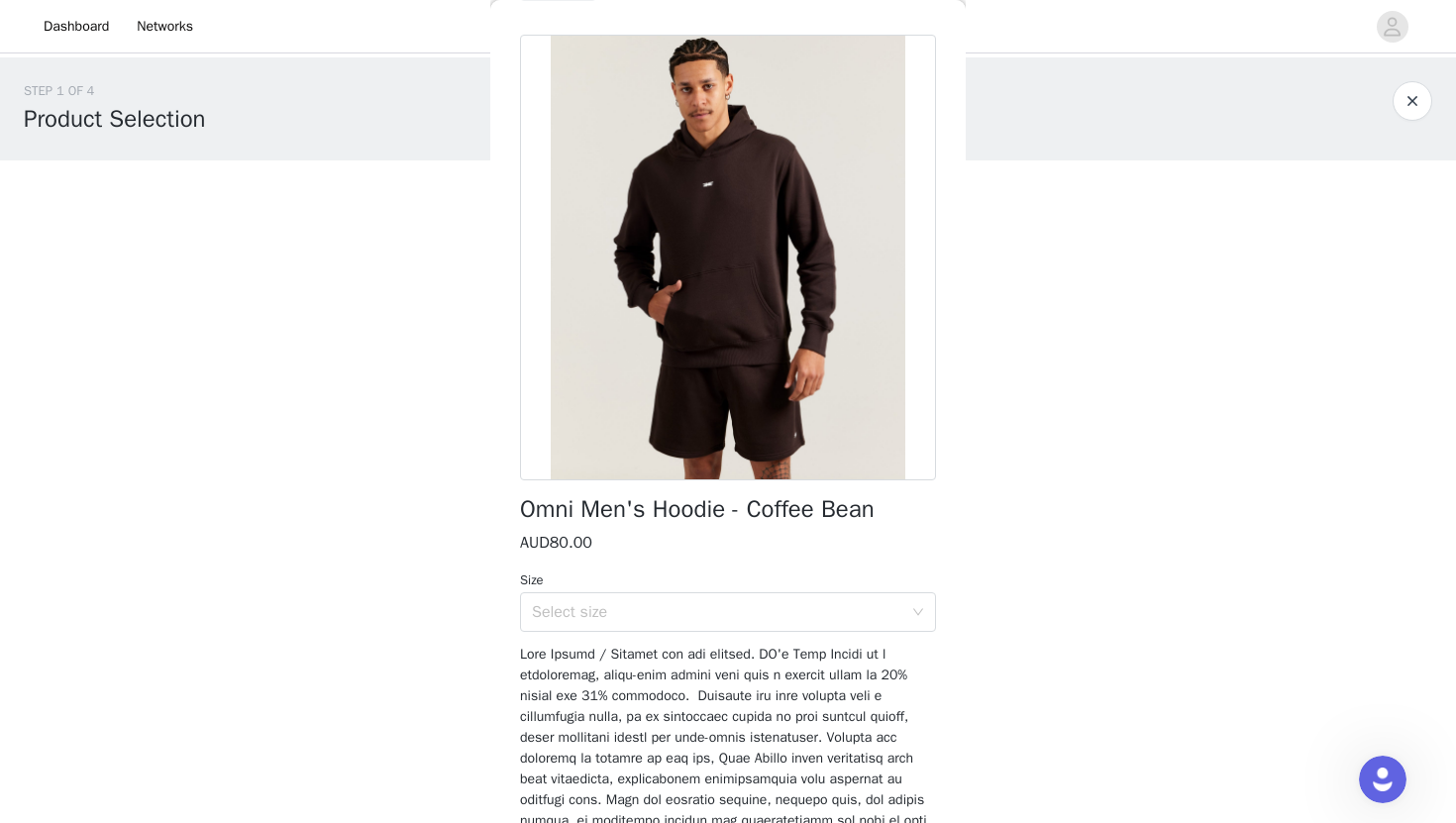 scroll, scrollTop: 0, scrollLeft: 0, axis: both 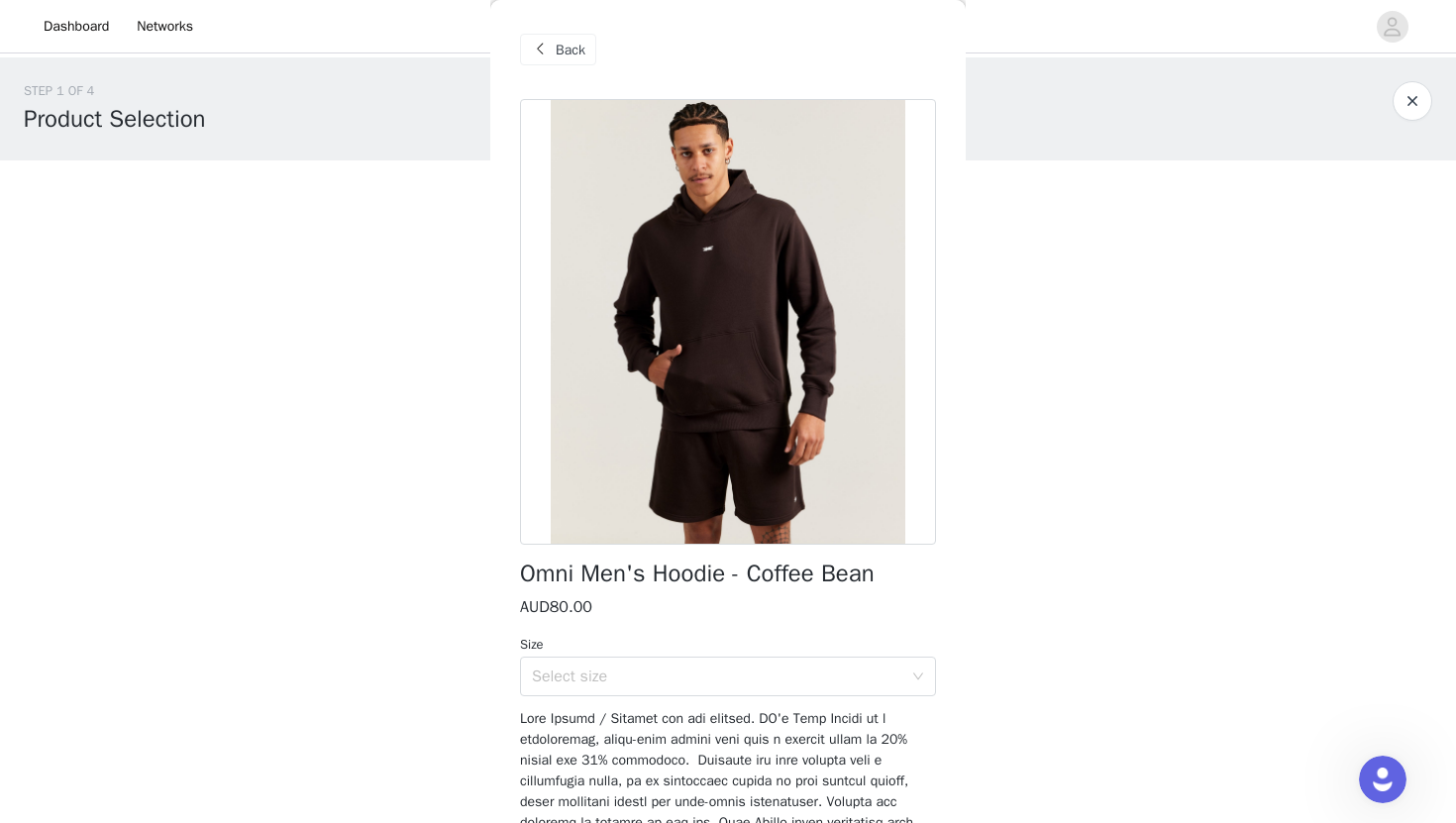 click on "Back" at bounding box center [571, 50] 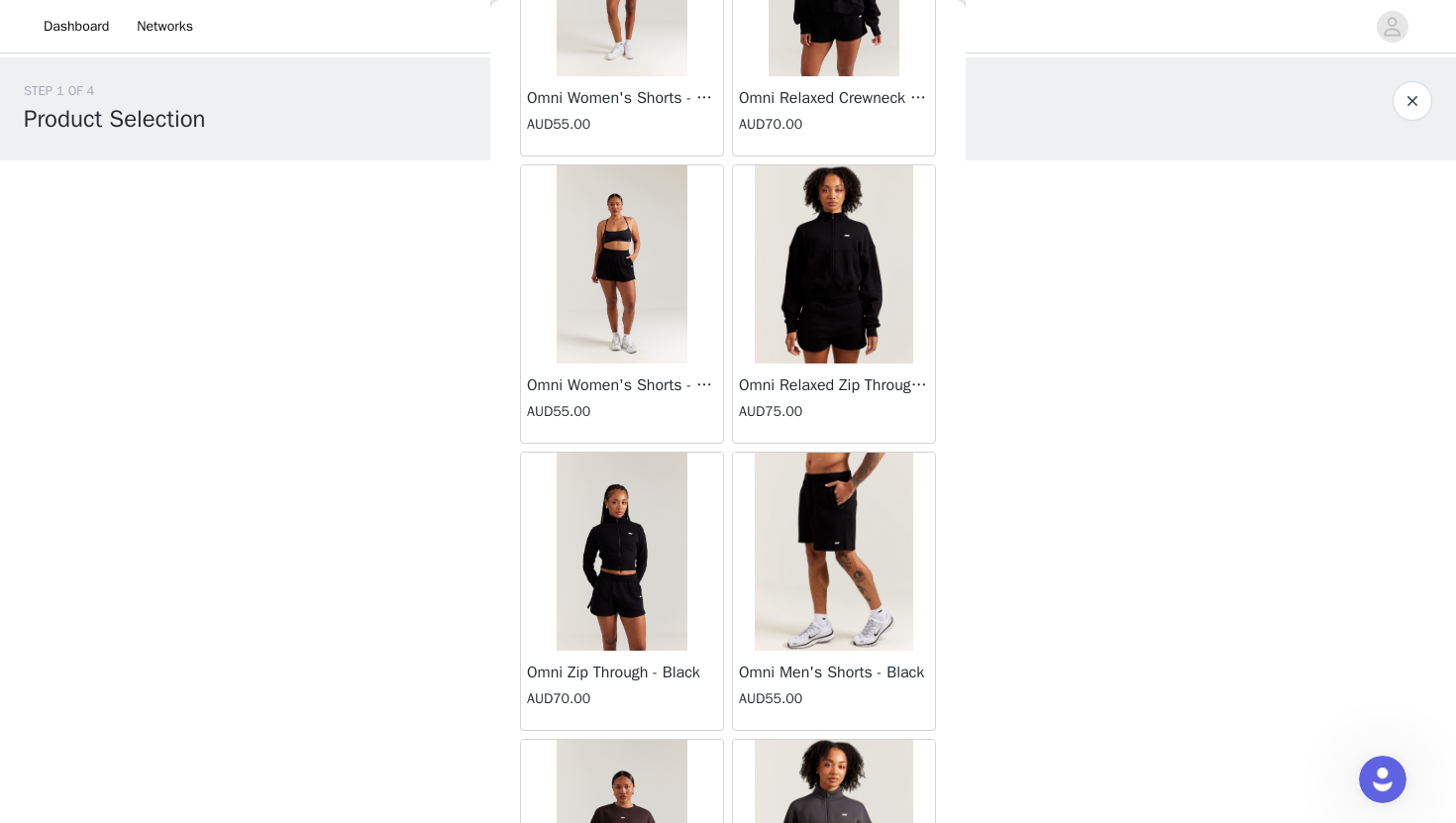 scroll, scrollTop: 1826, scrollLeft: 0, axis: vertical 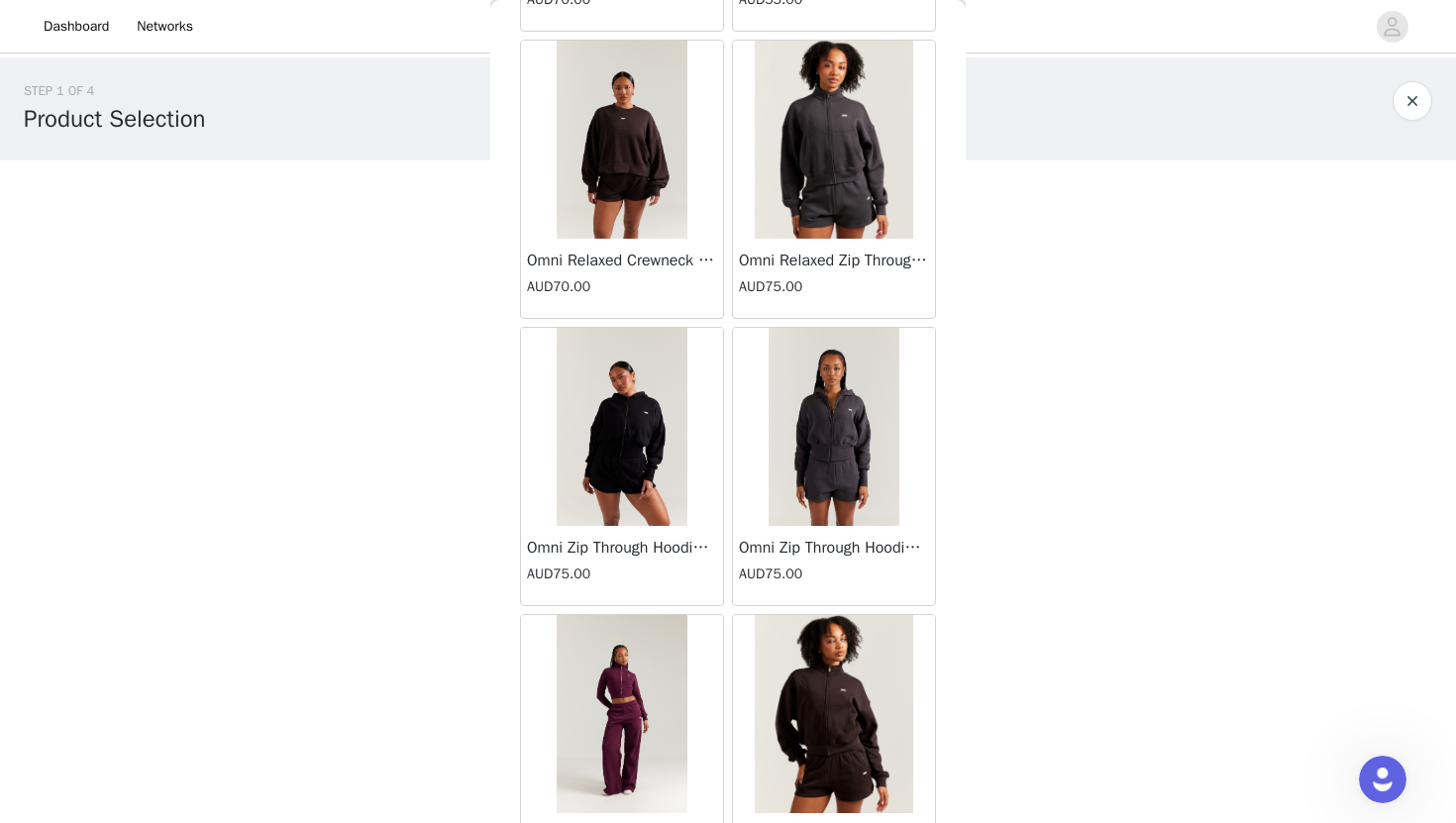 click on "Omni Relaxed Crewneck - Coffee Bean   AUD70.00" at bounding box center (622, 278) 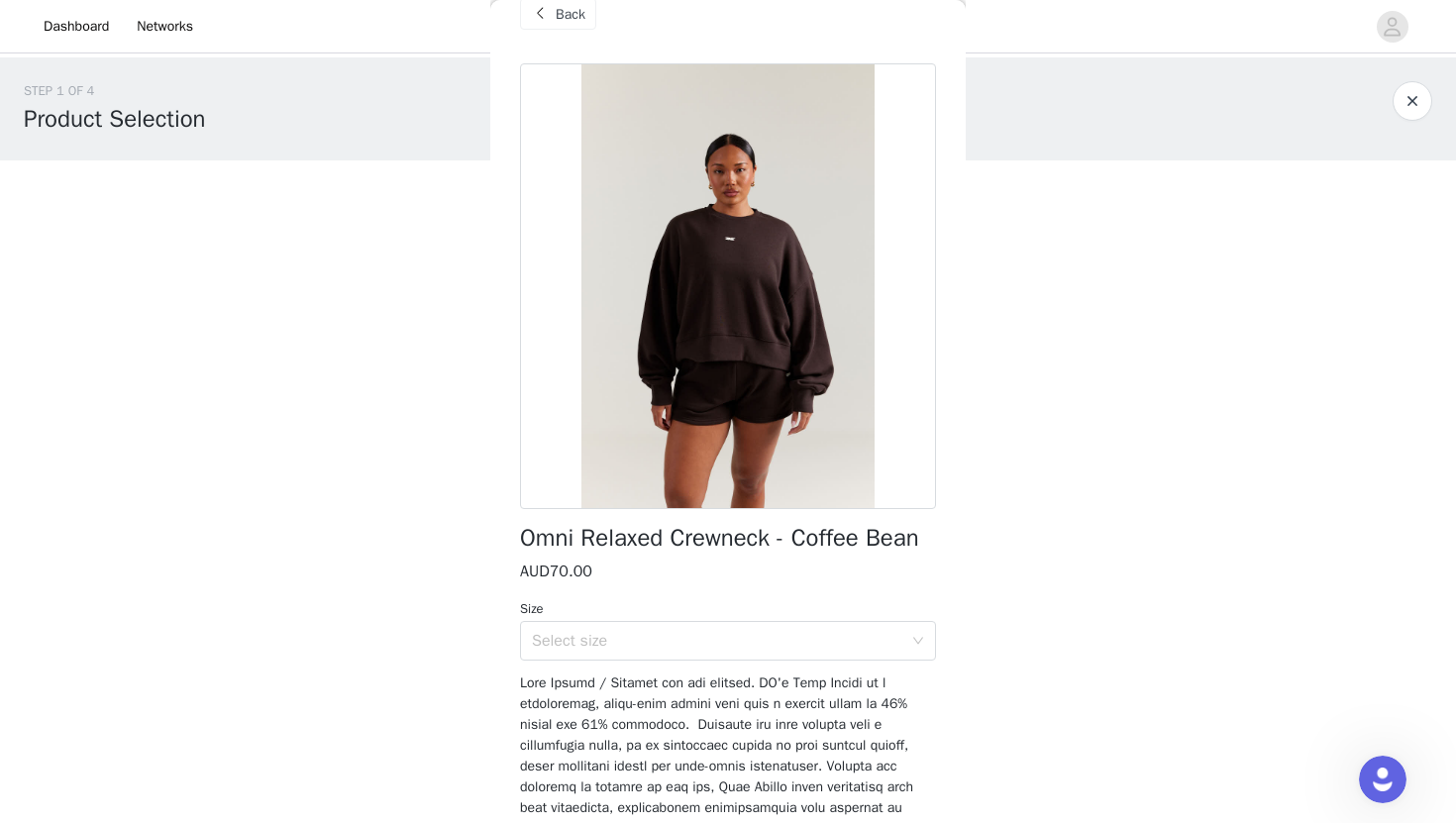 scroll, scrollTop: 0, scrollLeft: 0, axis: both 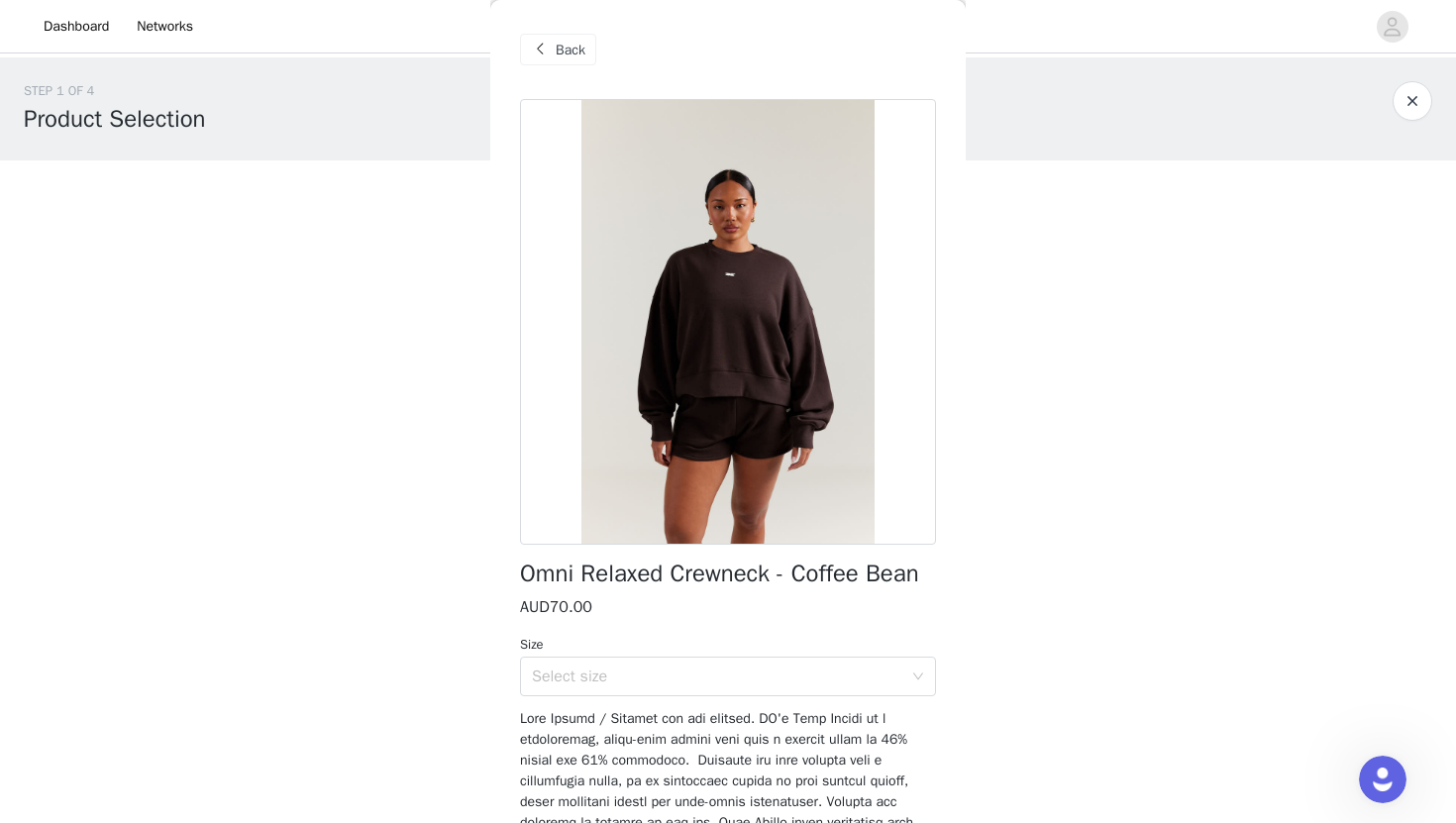 click on "Back" at bounding box center [558, 50] 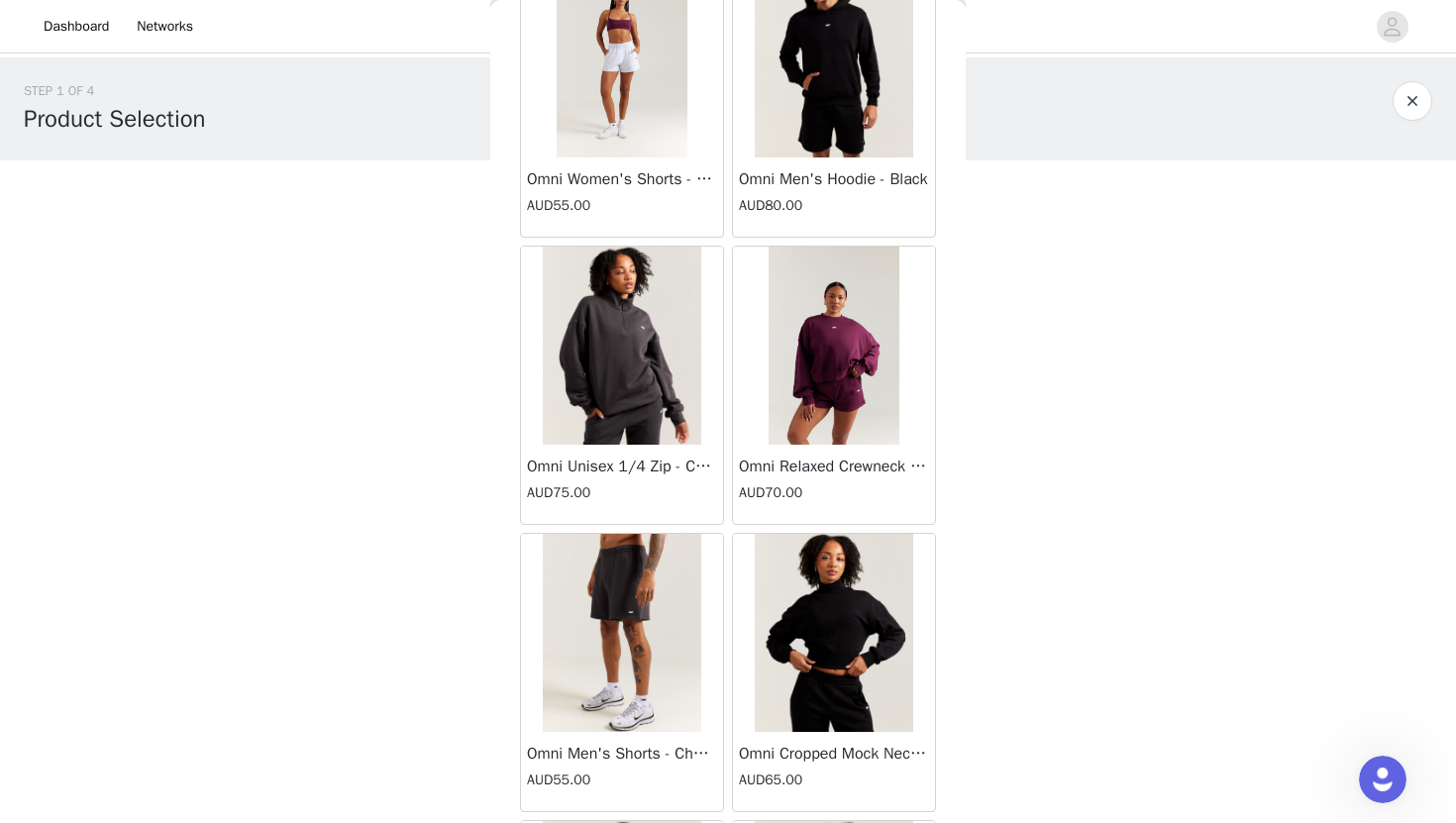 scroll, scrollTop: 7245, scrollLeft: 0, axis: vertical 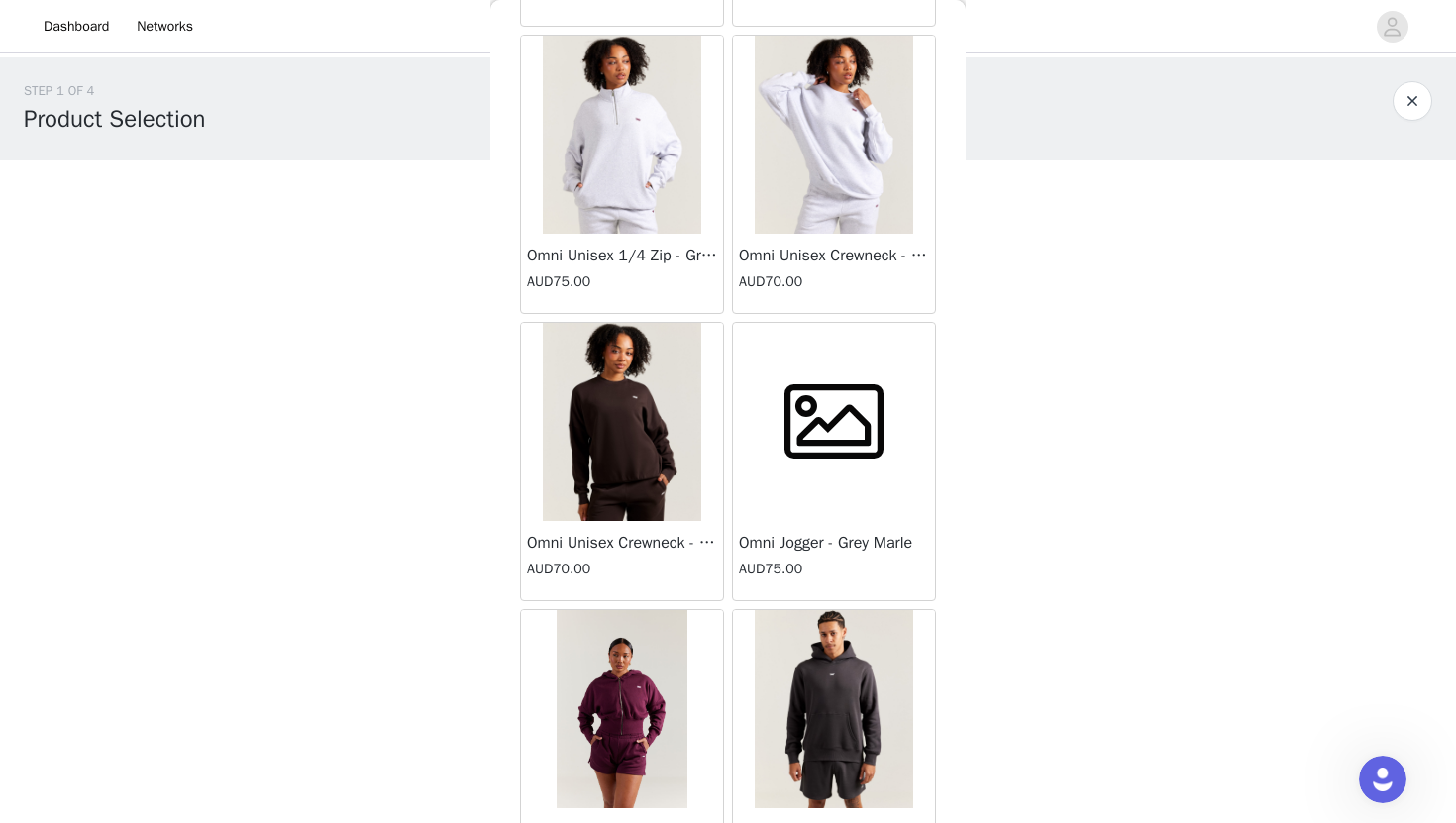 click at bounding box center (622, 422) 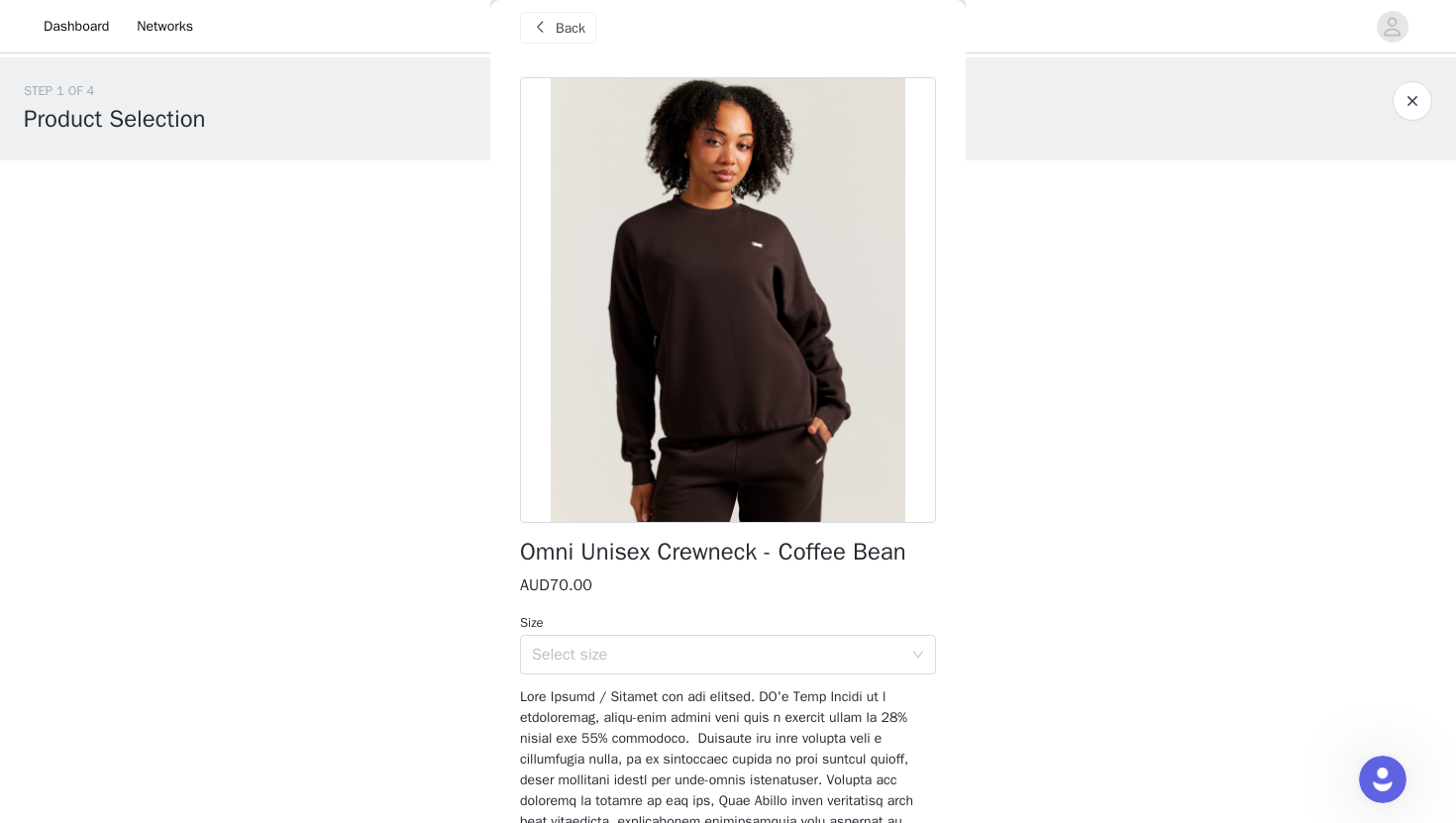 scroll, scrollTop: 34, scrollLeft: 0, axis: vertical 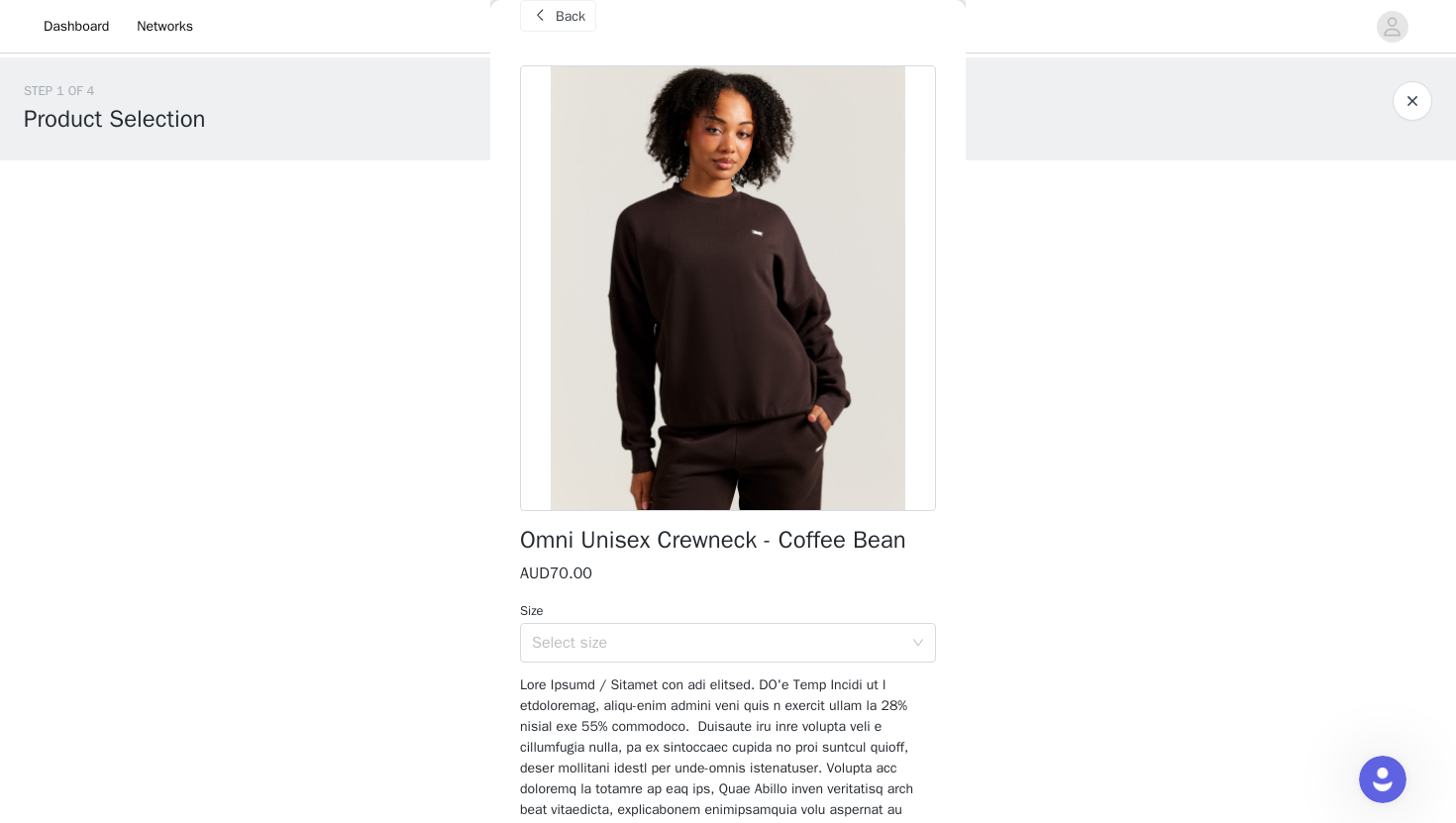click on "Omni Unisex Crewneck - Coffee Bean       AUD70.00         Size   Select size     Add Product" at bounding box center [728, 609] 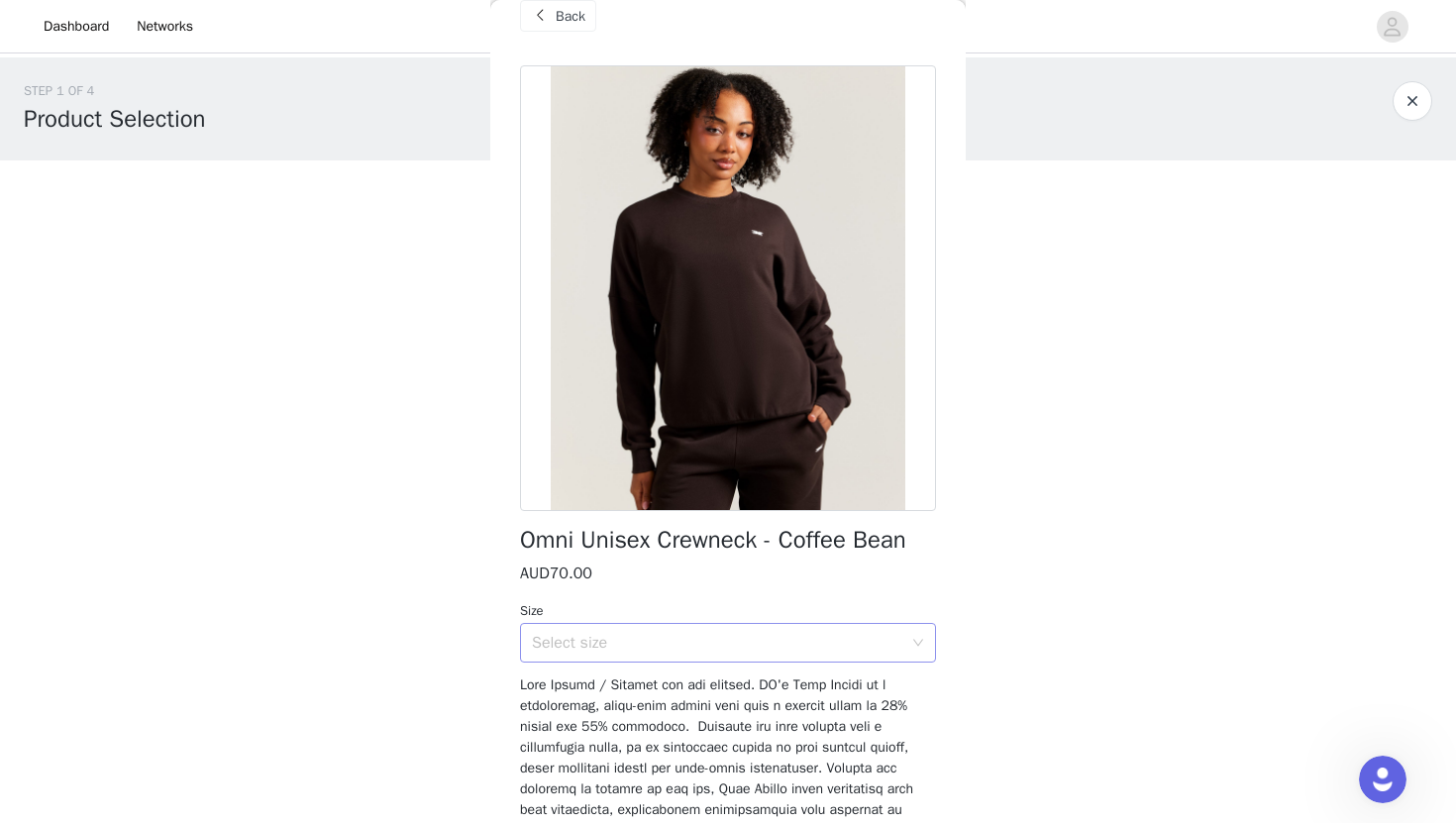 click on "Select size" at bounding box center (721, 643) 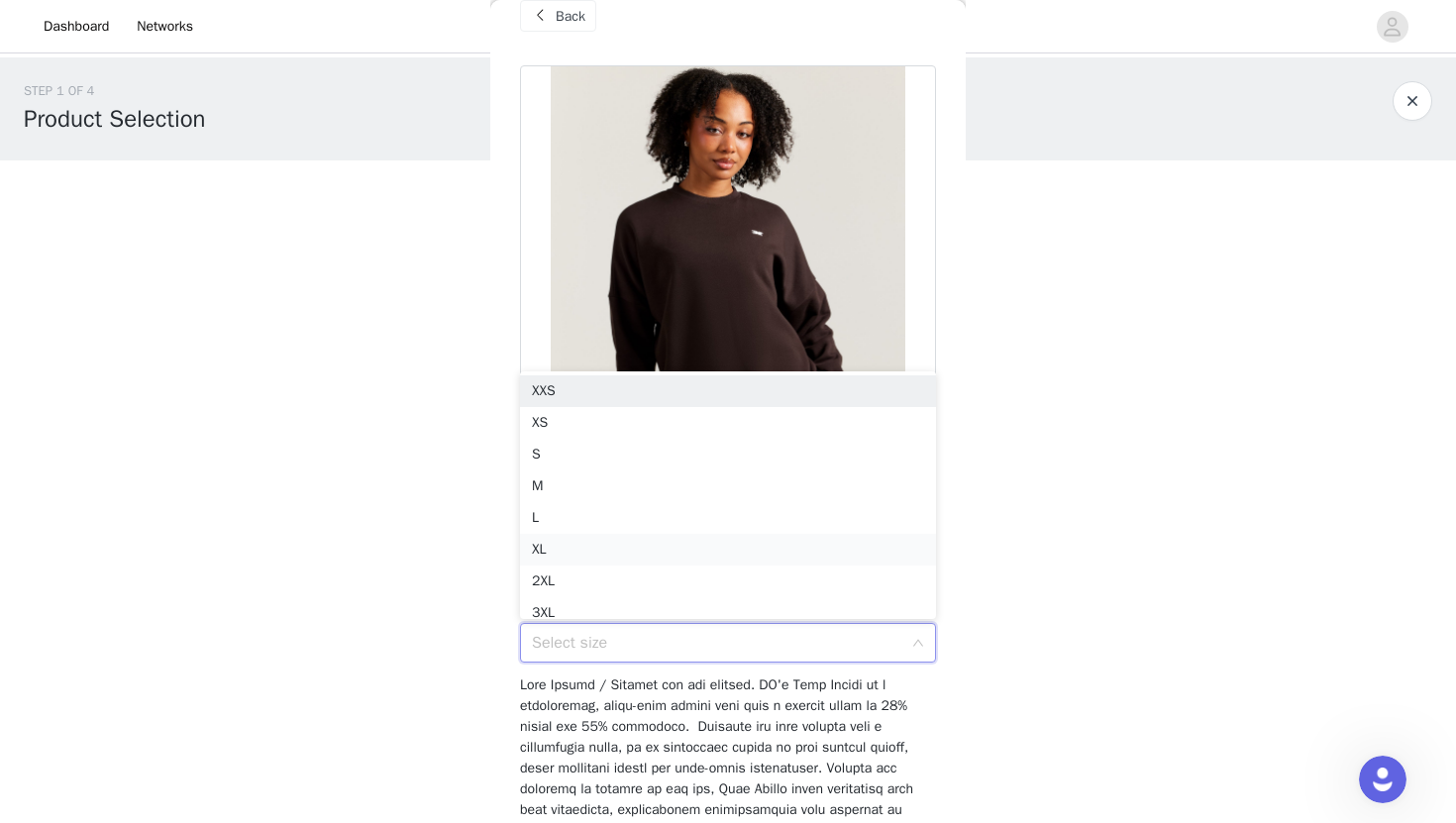 scroll, scrollTop: 10, scrollLeft: 0, axis: vertical 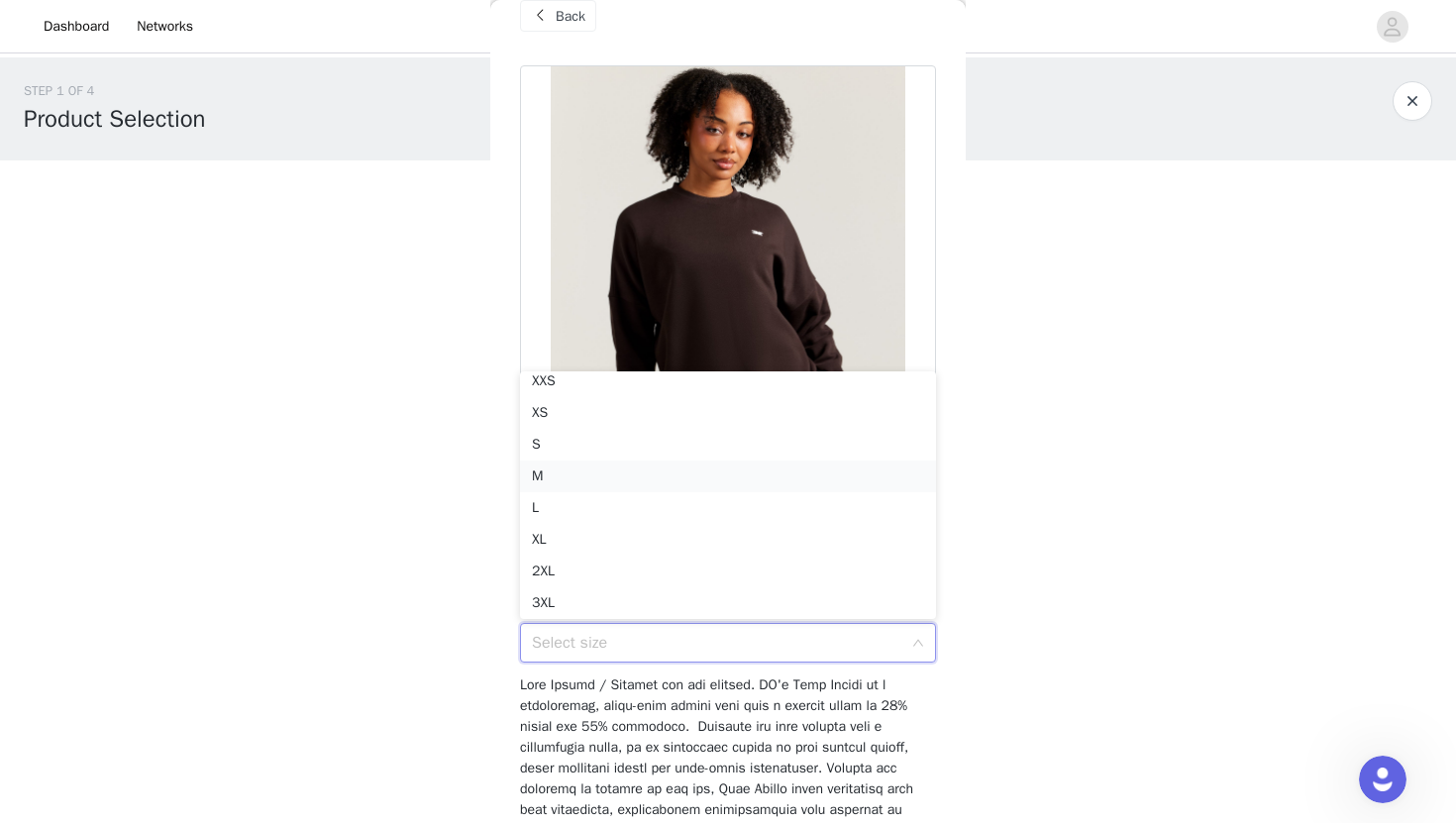 click on "M" at bounding box center [728, 476] 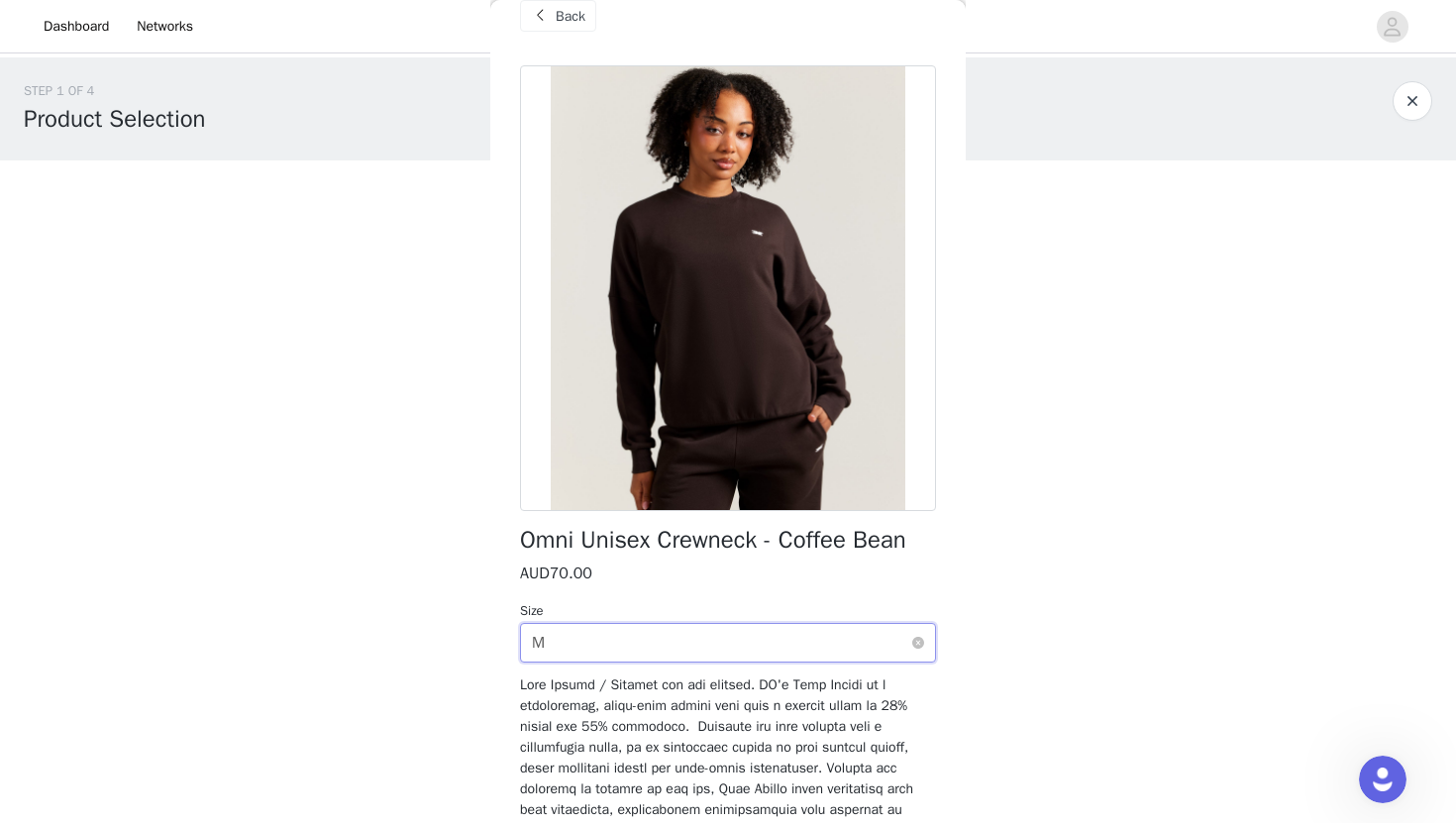 scroll, scrollTop: 362, scrollLeft: 0, axis: vertical 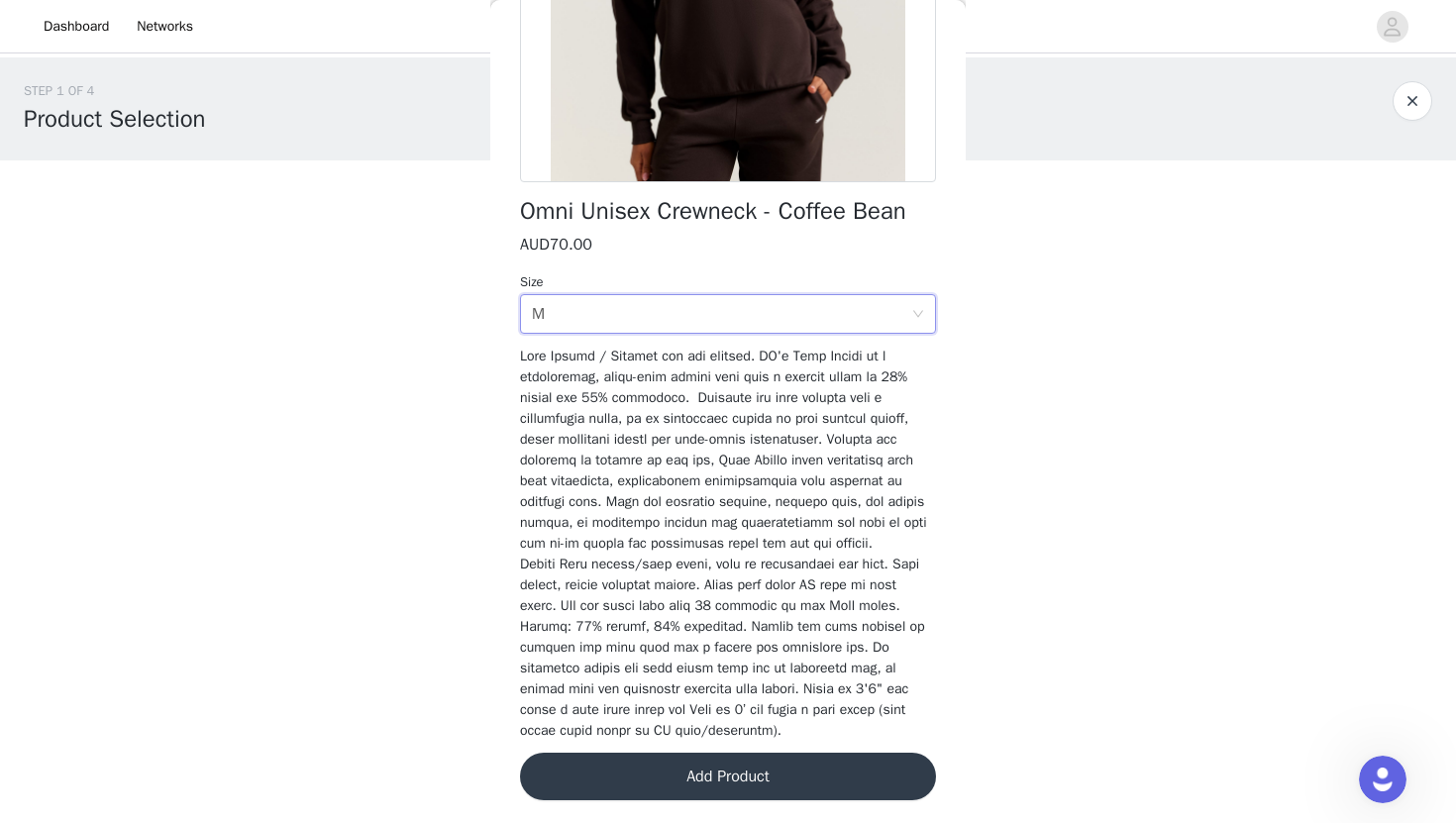 click on "Add Product" at bounding box center (728, 776) 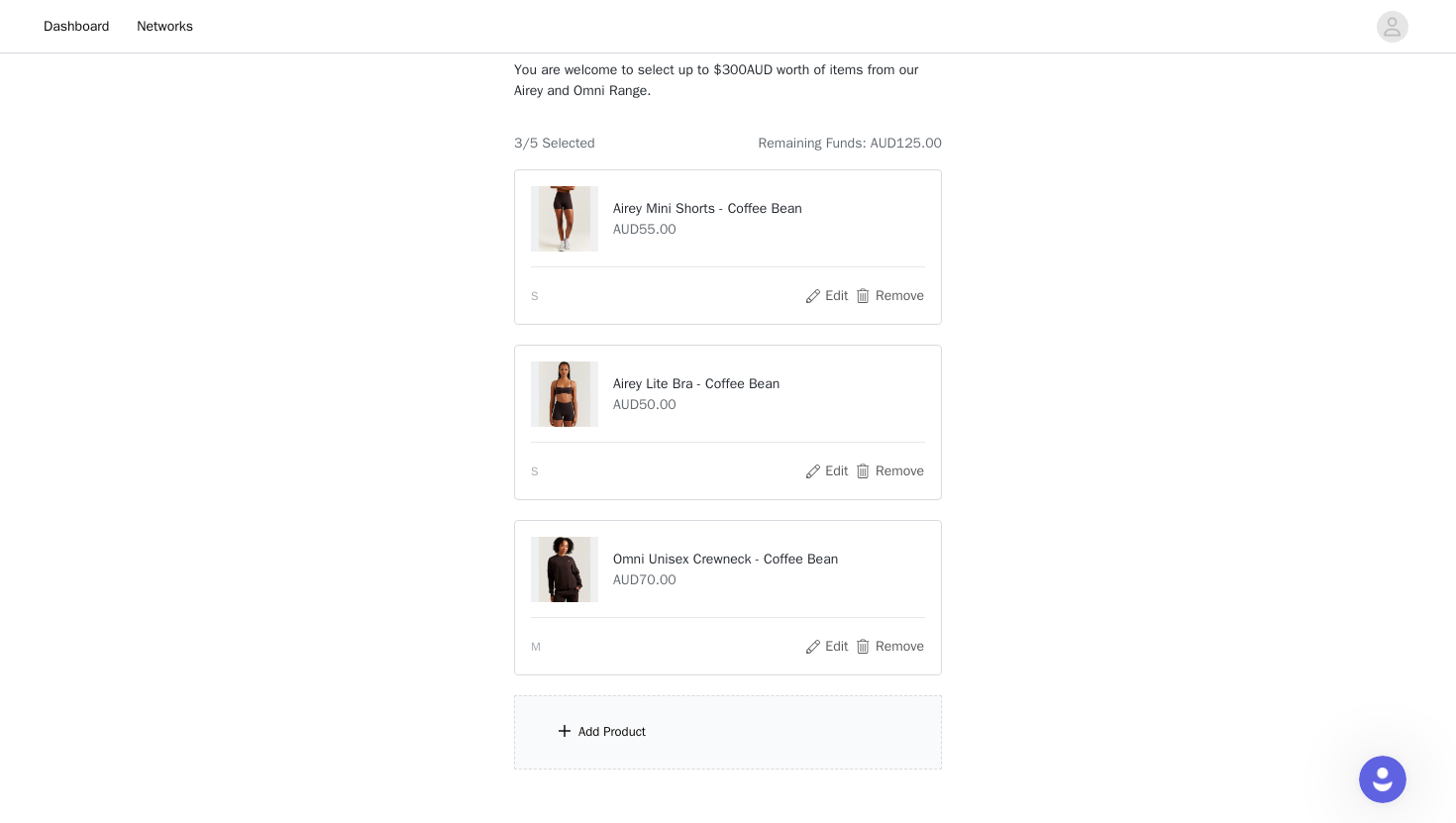 scroll, scrollTop: 237, scrollLeft: 0, axis: vertical 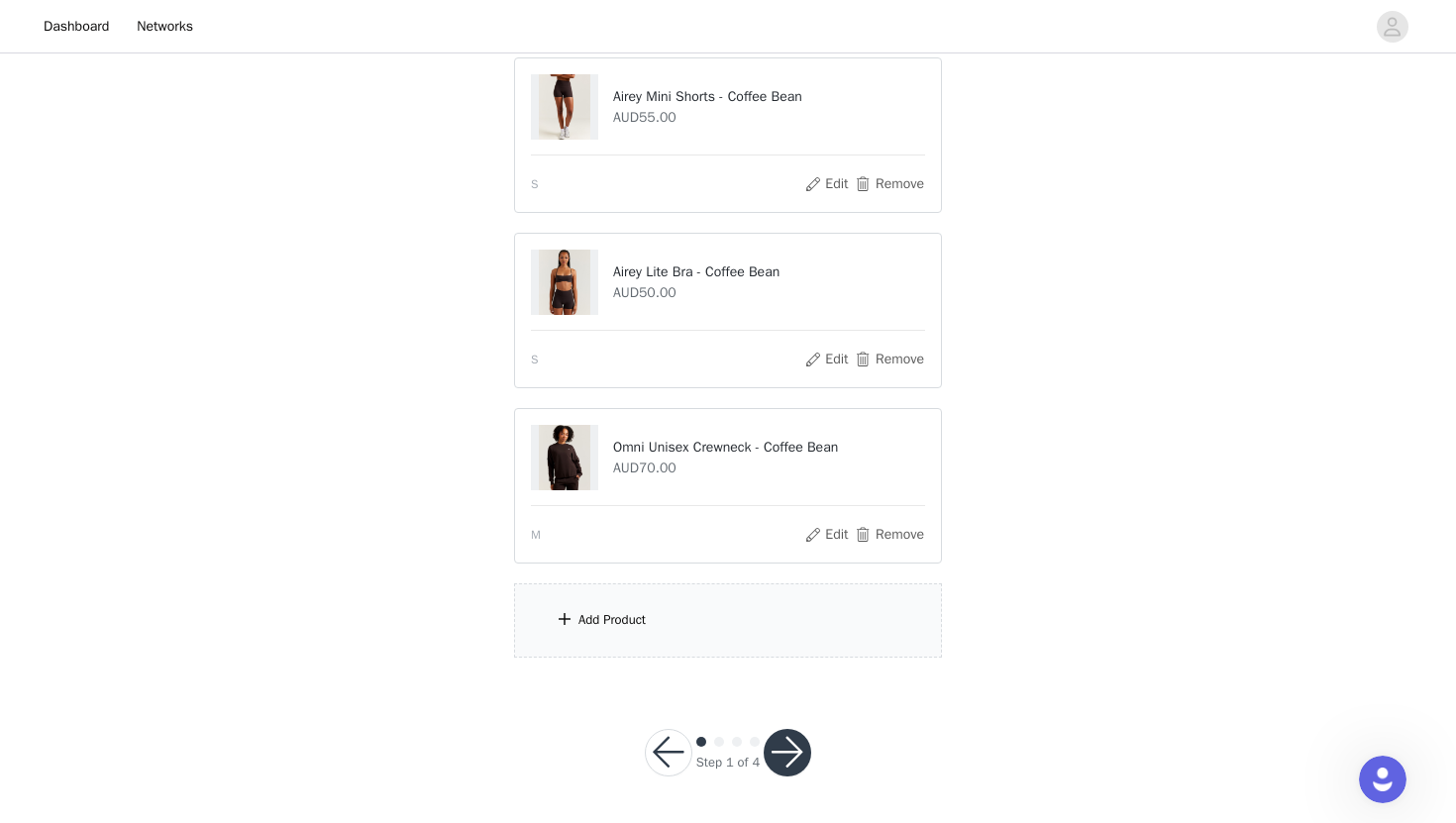 click on "Add Product" at bounding box center (728, 620) 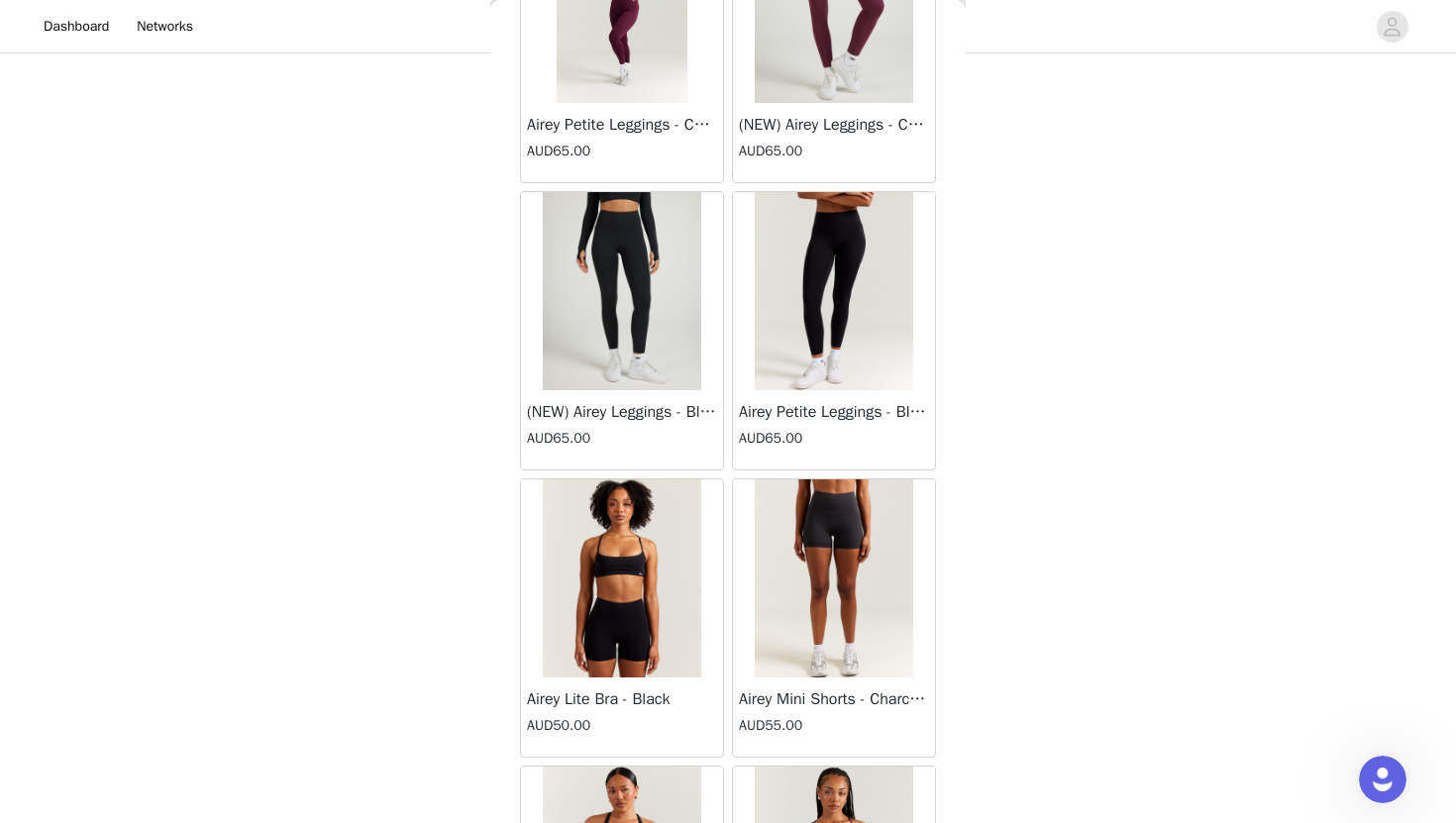 scroll, scrollTop: 13412, scrollLeft: 0, axis: vertical 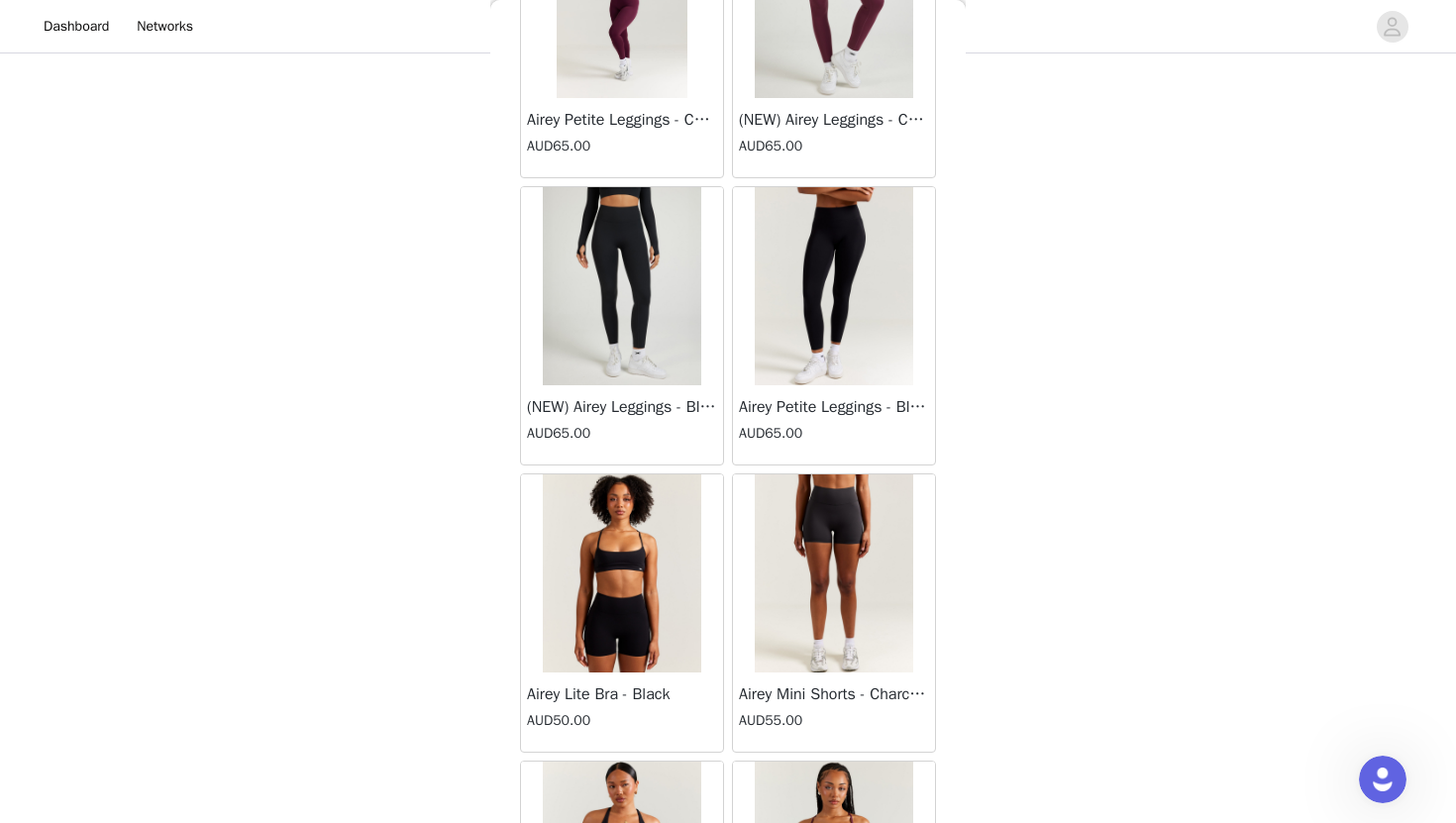 click at bounding box center [622, 286] 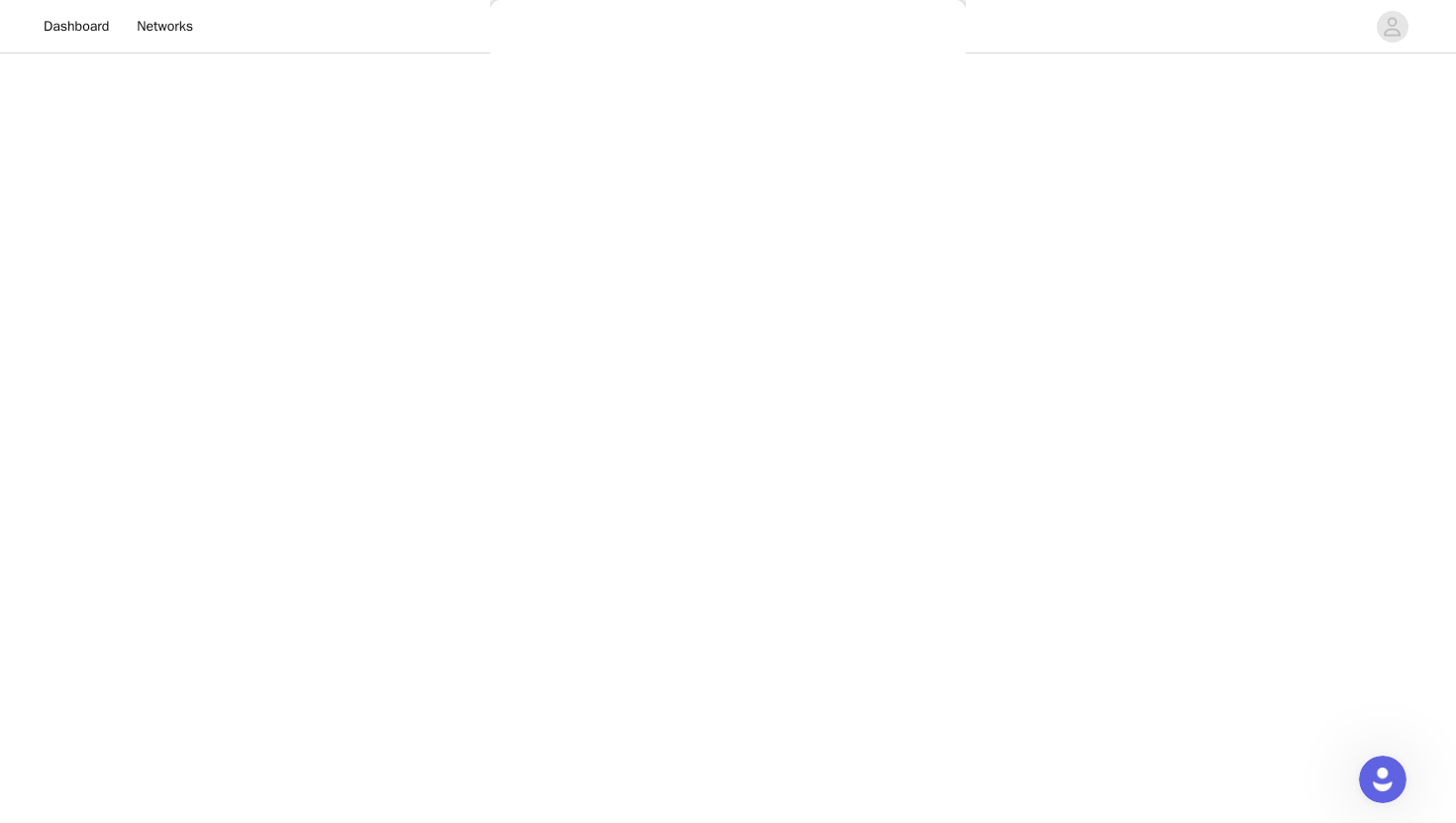 scroll, scrollTop: 342, scrollLeft: 0, axis: vertical 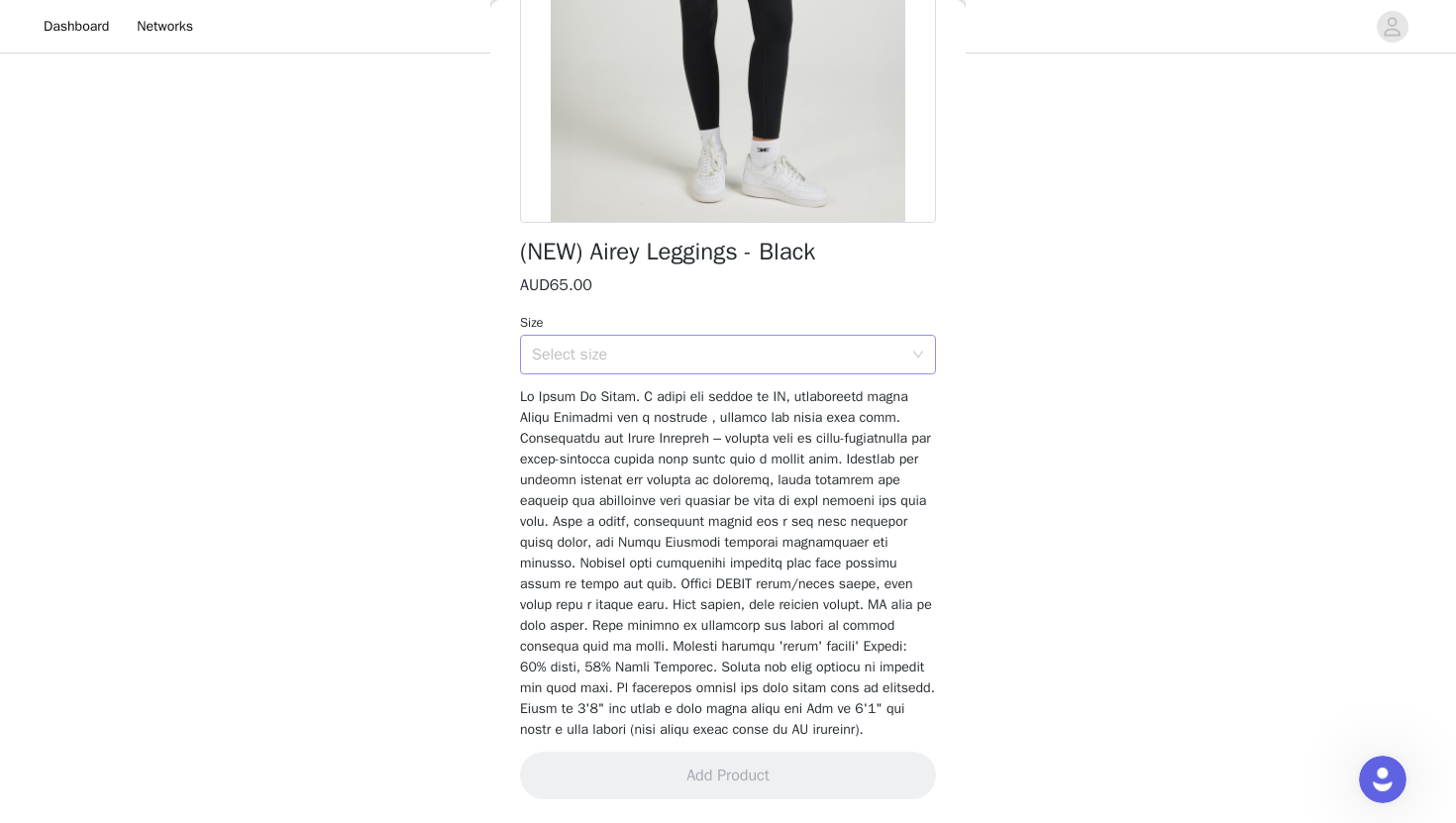 click on "Select size" at bounding box center (717, 355) 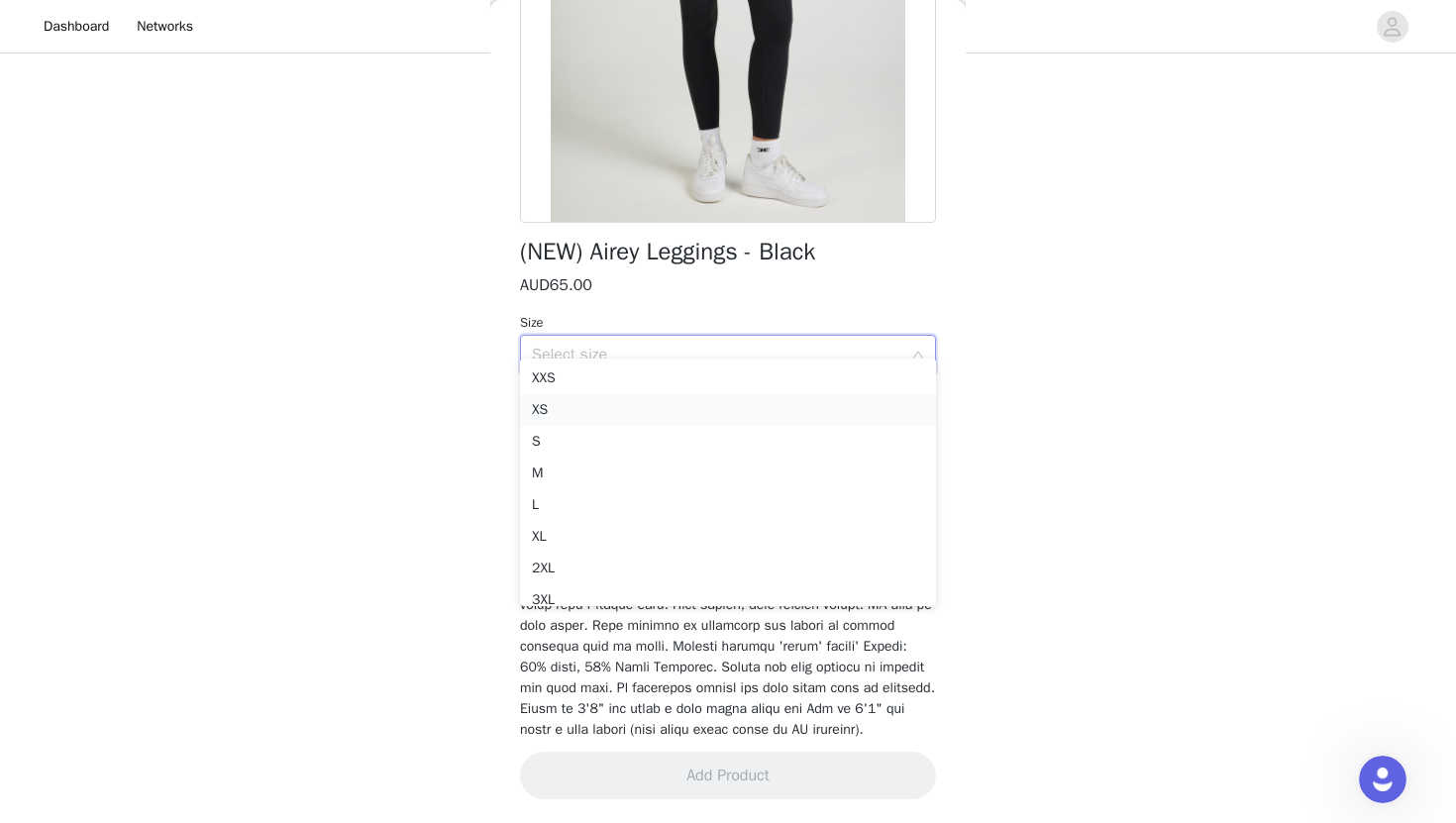 click on "XS" at bounding box center [728, 410] 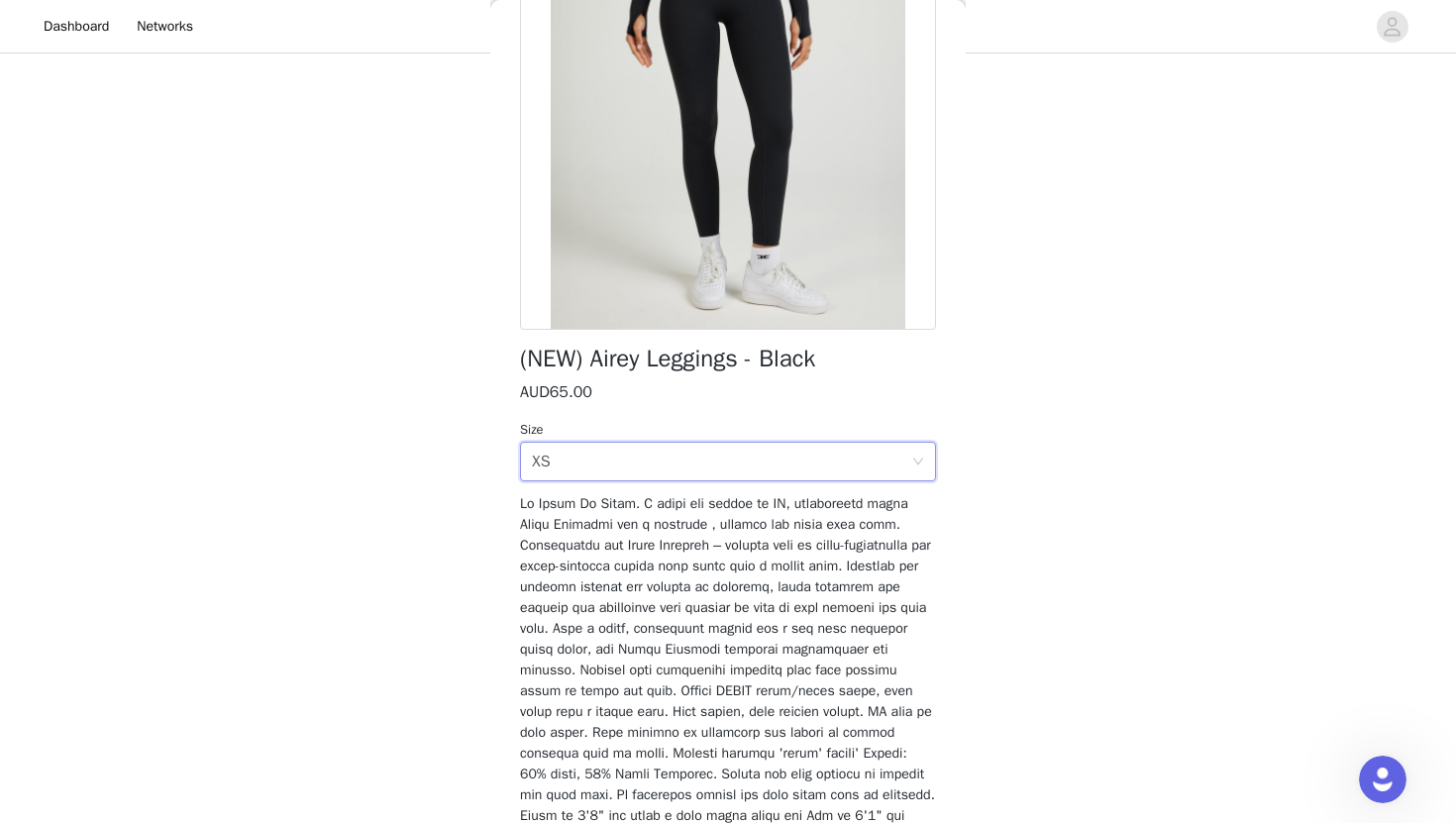 scroll, scrollTop: 211, scrollLeft: 0, axis: vertical 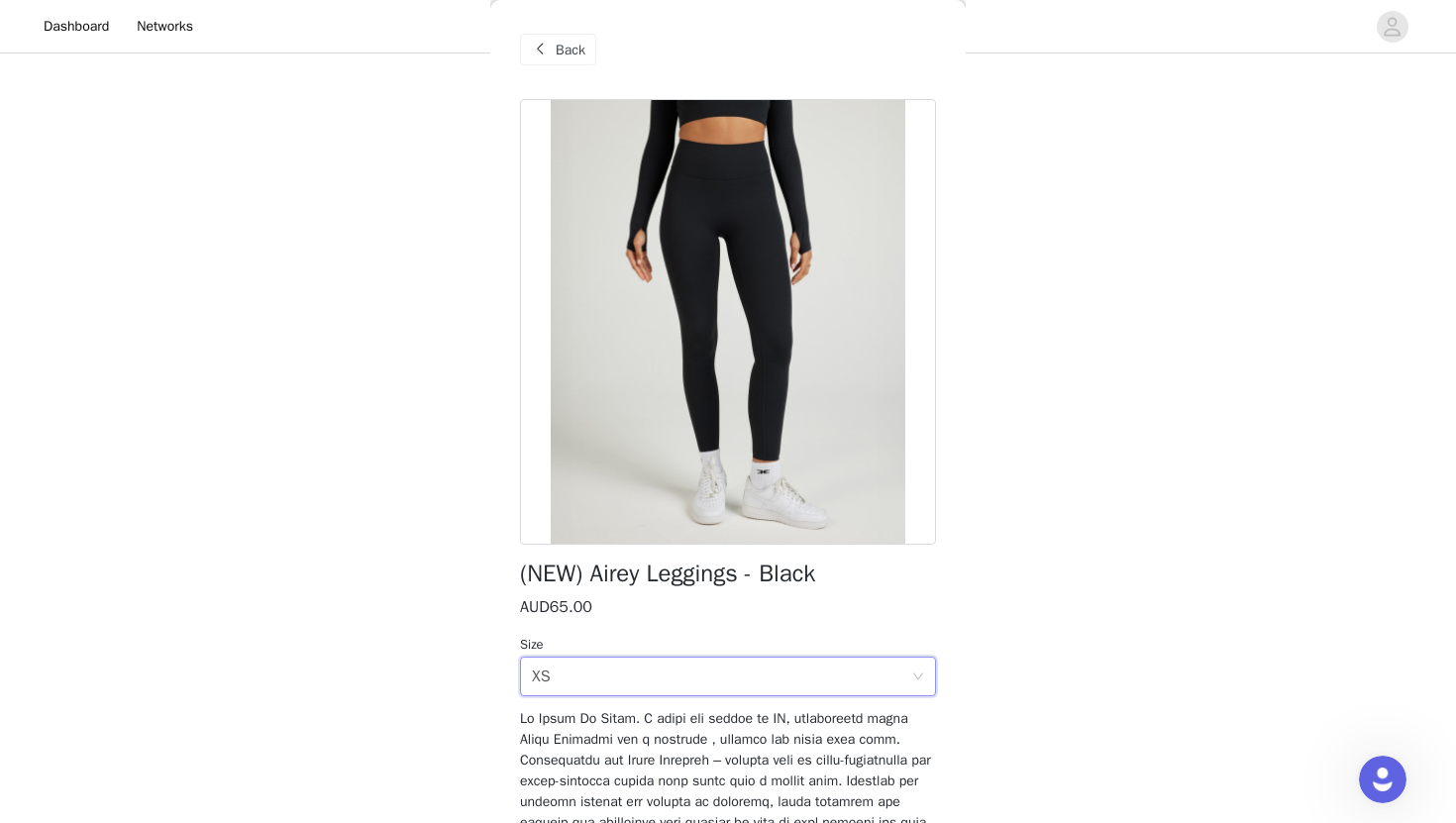 click on "Back" at bounding box center [728, 50] 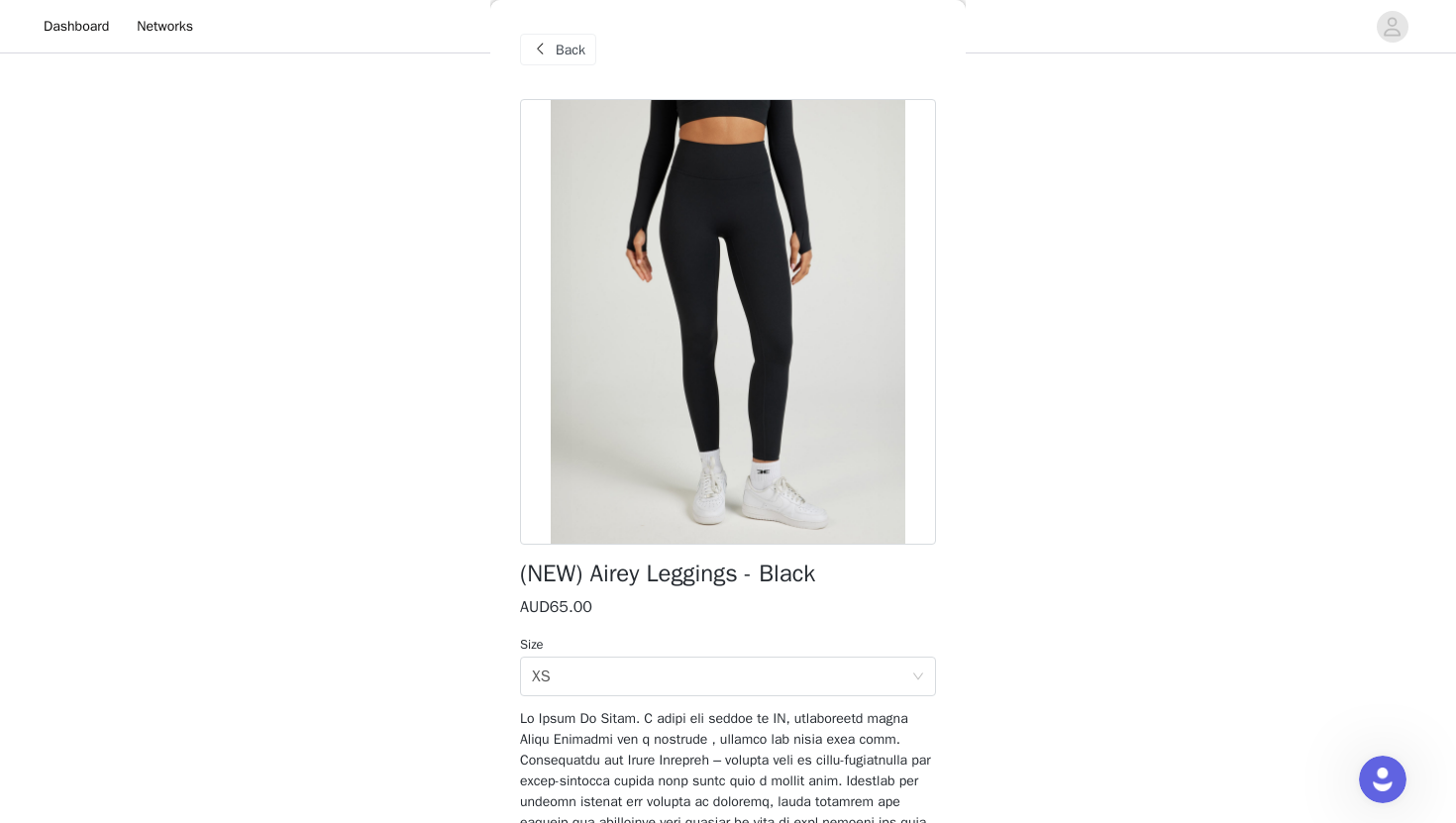 click on "Back" at bounding box center (571, 50) 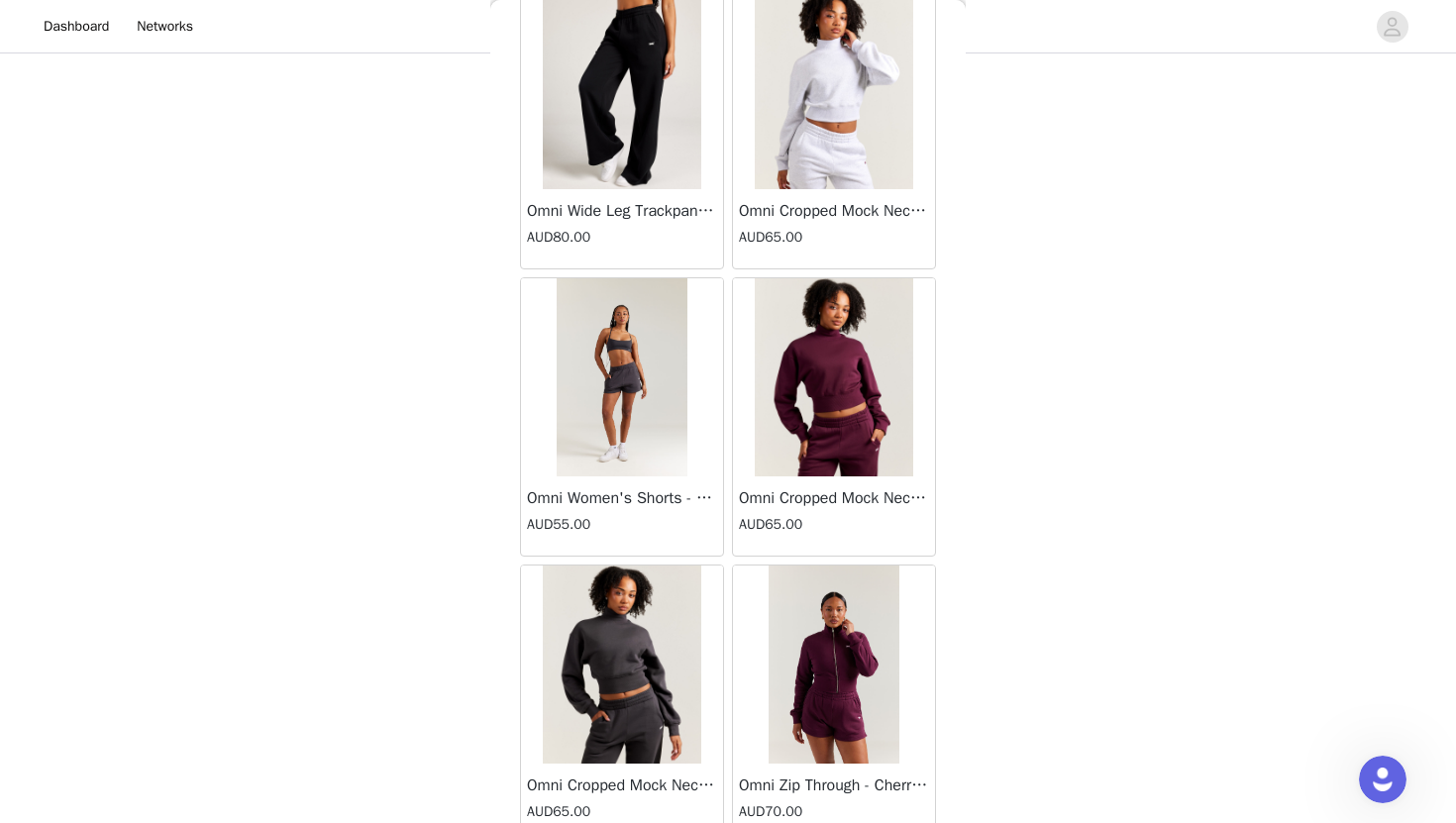 scroll, scrollTop: 4319, scrollLeft: 0, axis: vertical 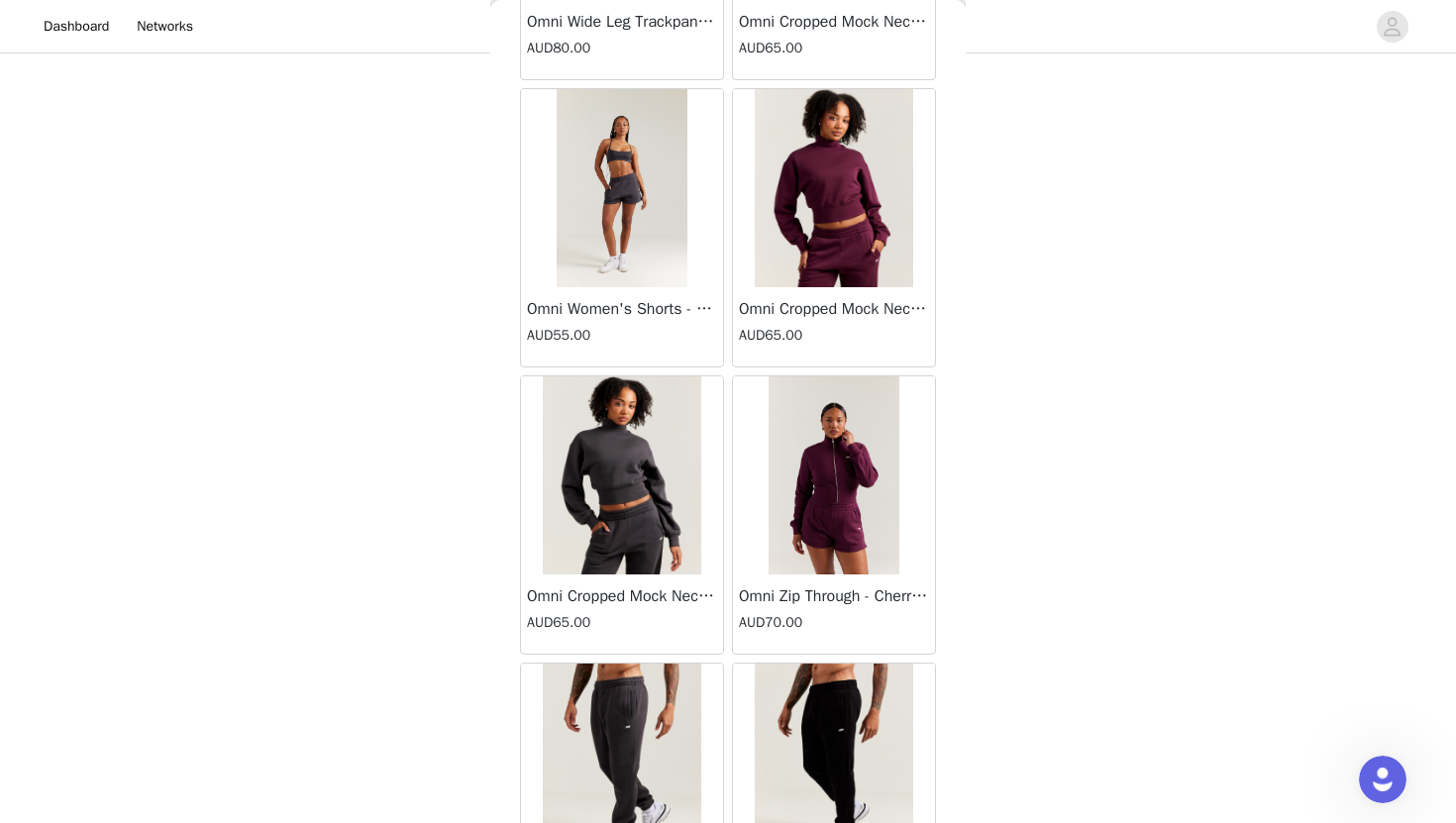click at bounding box center (622, 188) 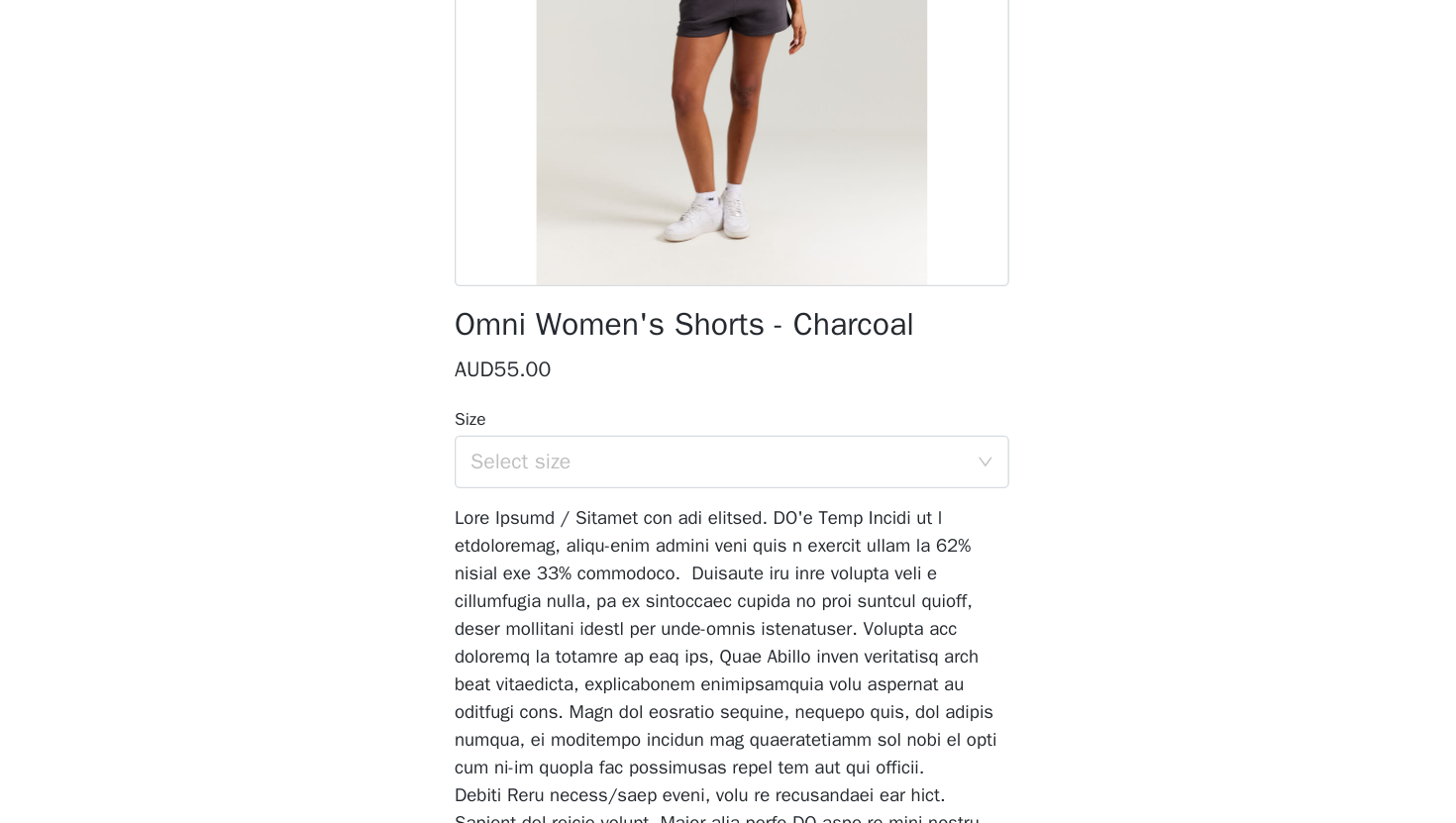 scroll, scrollTop: 236, scrollLeft: 0, axis: vertical 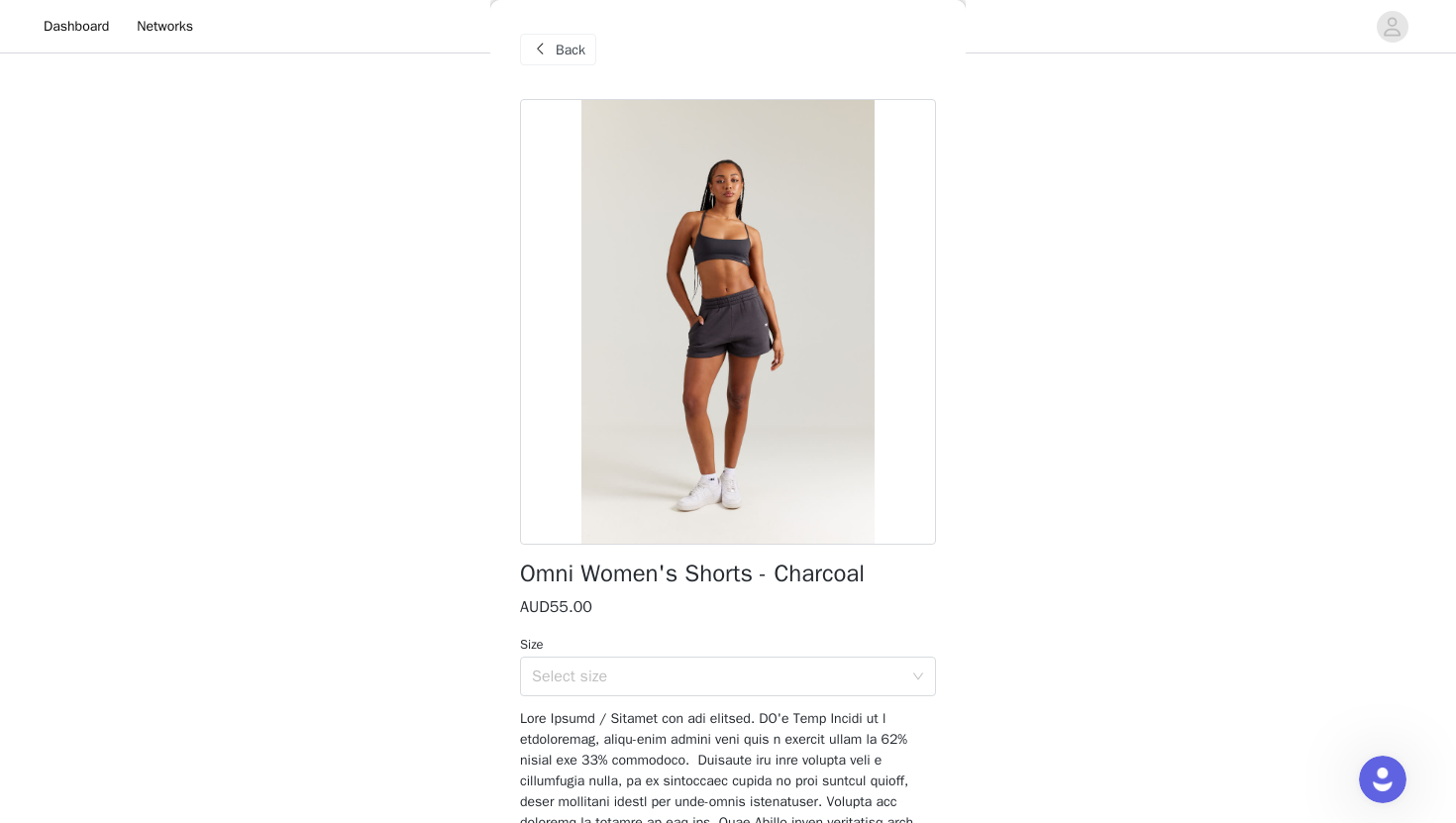 click on "Back" at bounding box center (558, 50) 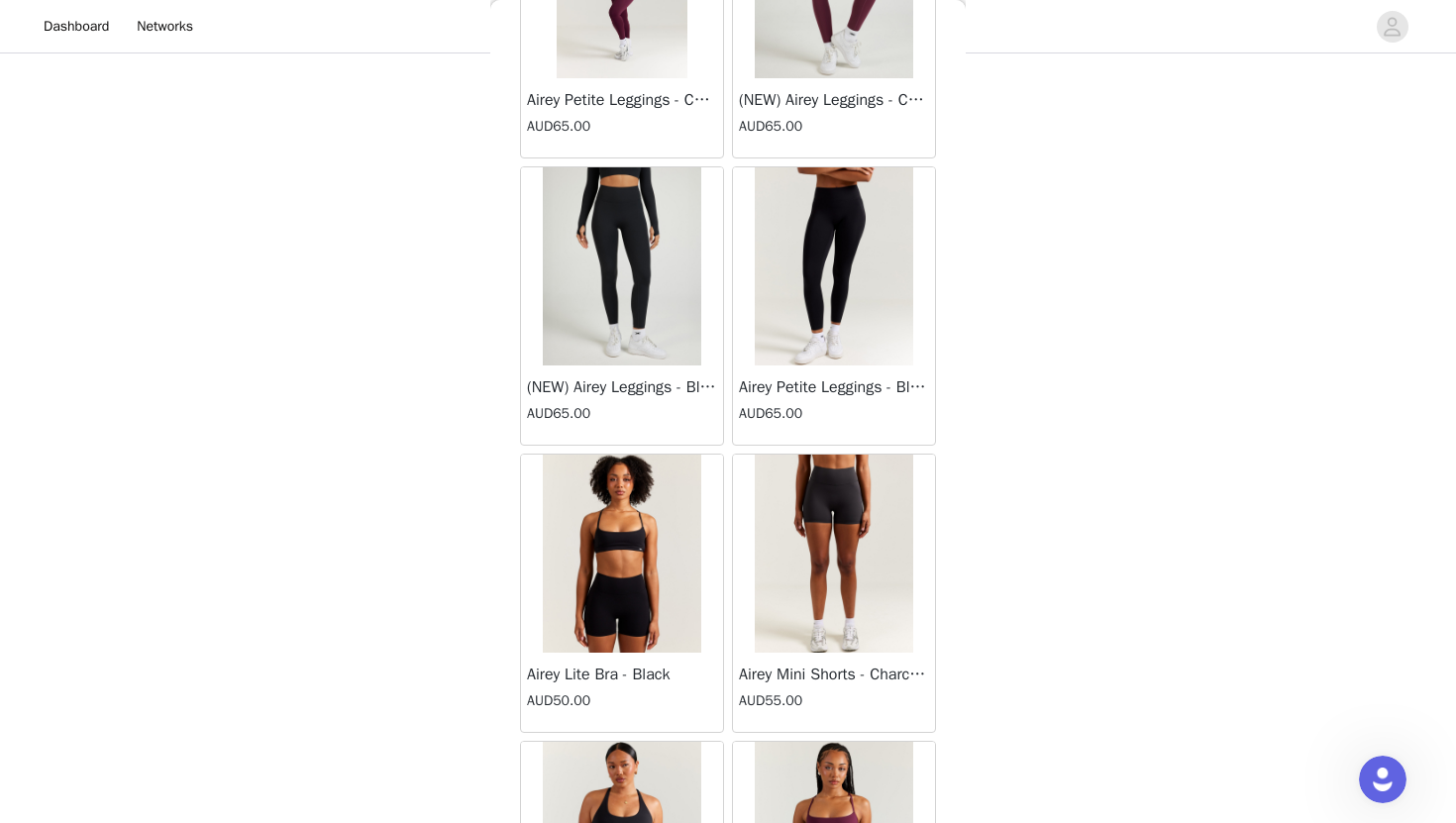 scroll, scrollTop: 13433, scrollLeft: 0, axis: vertical 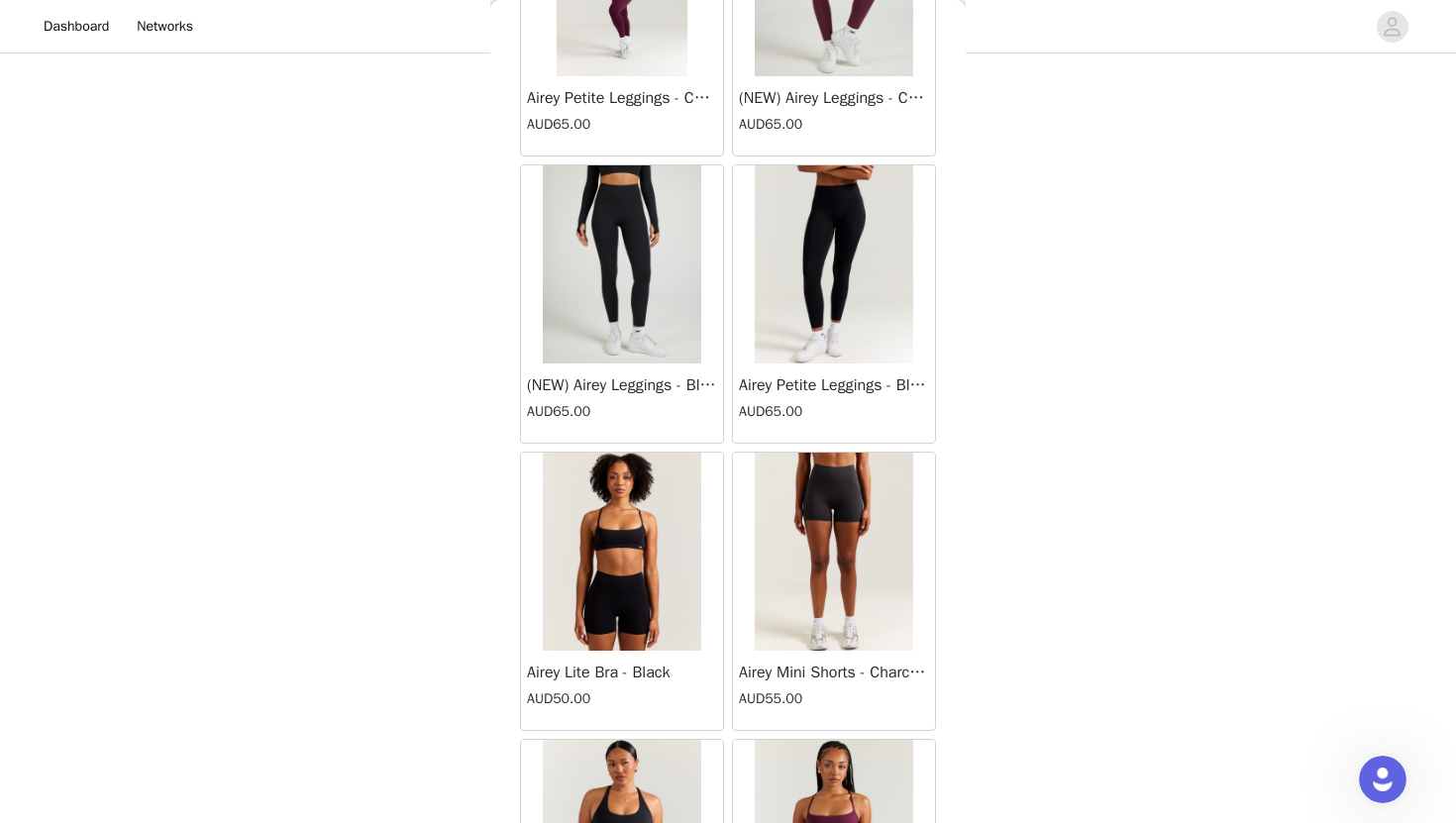 click at bounding box center [834, 552] 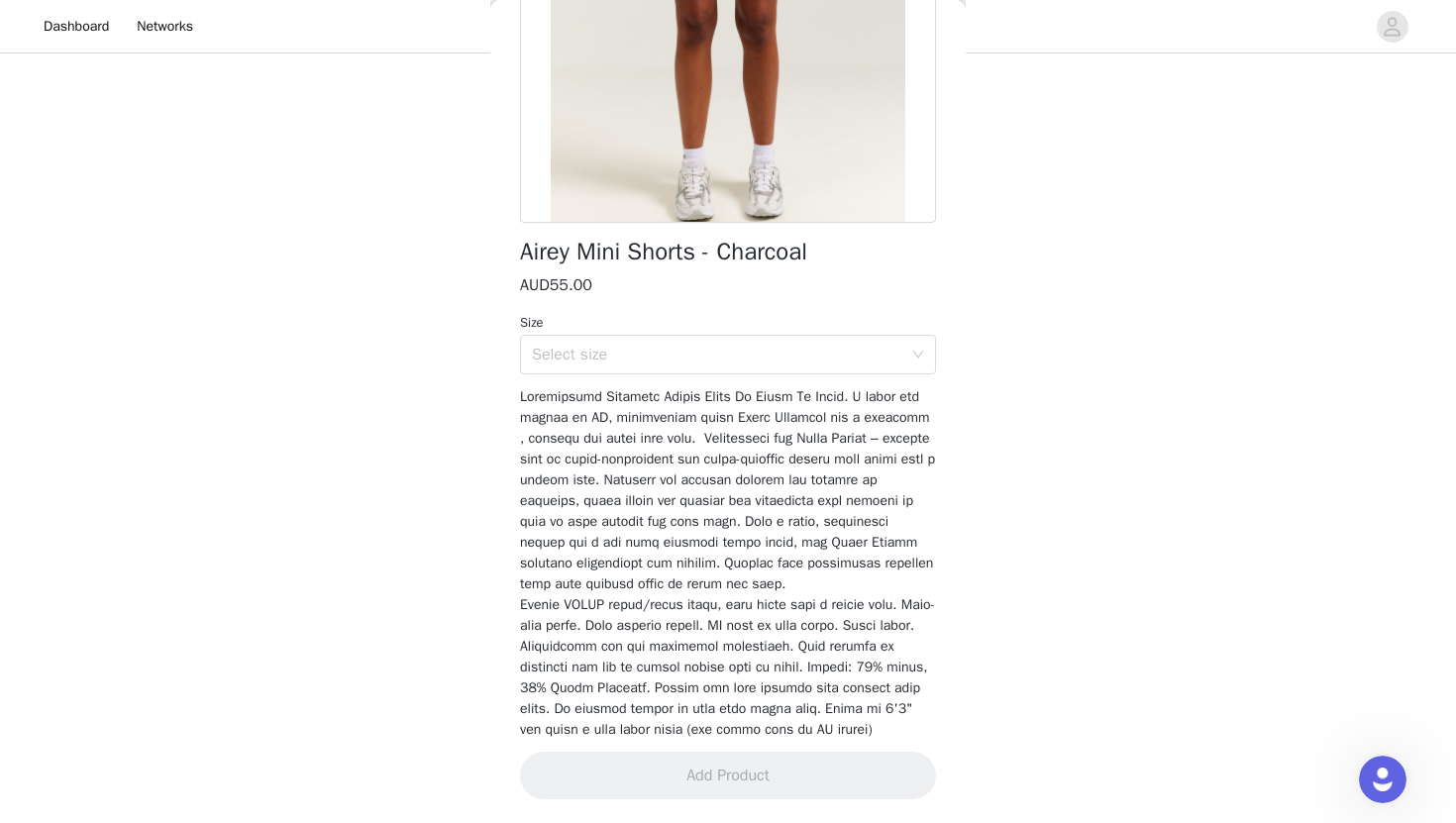 scroll, scrollTop: 0, scrollLeft: 0, axis: both 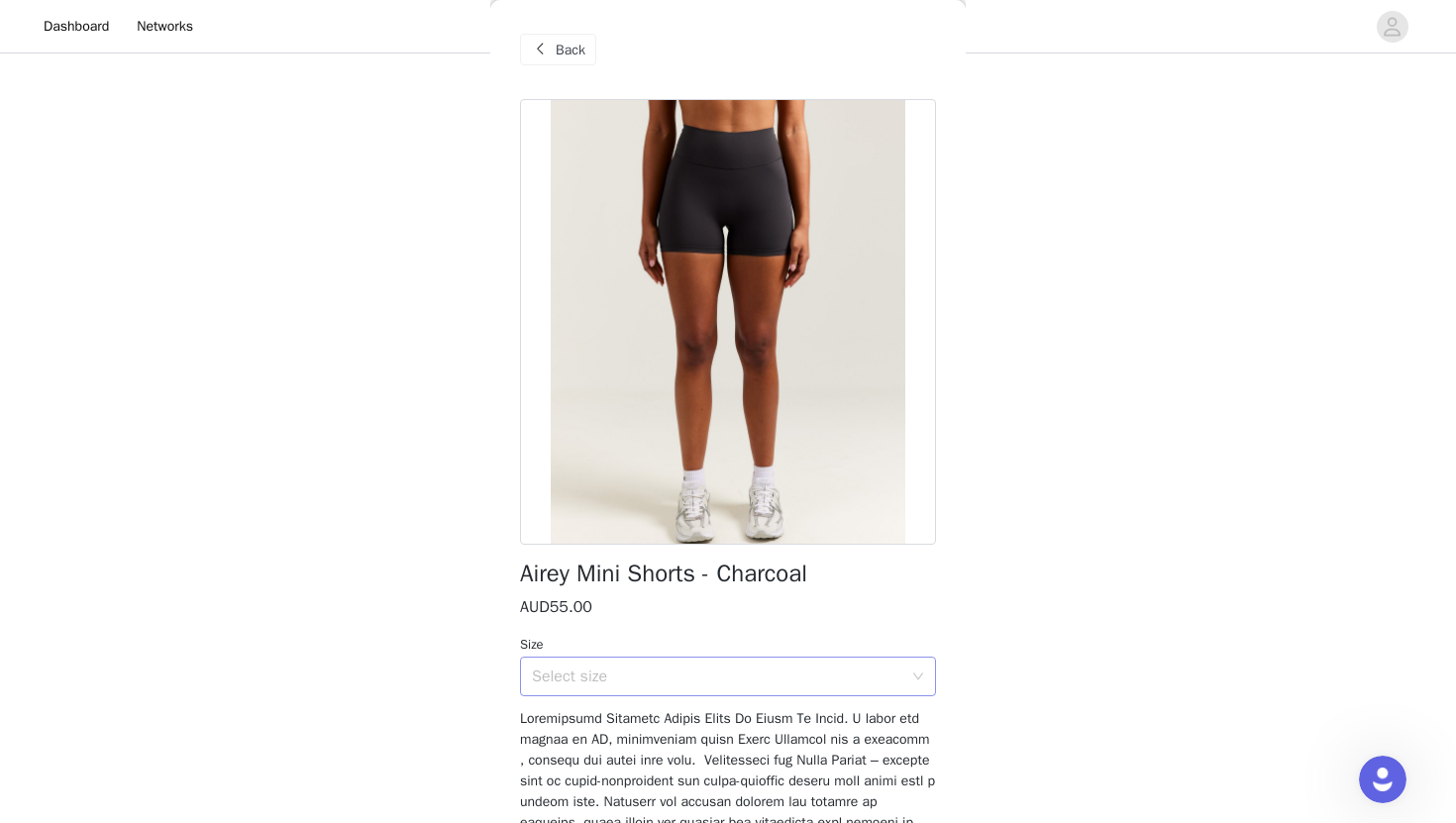 click on "Select size" at bounding box center (721, 676) 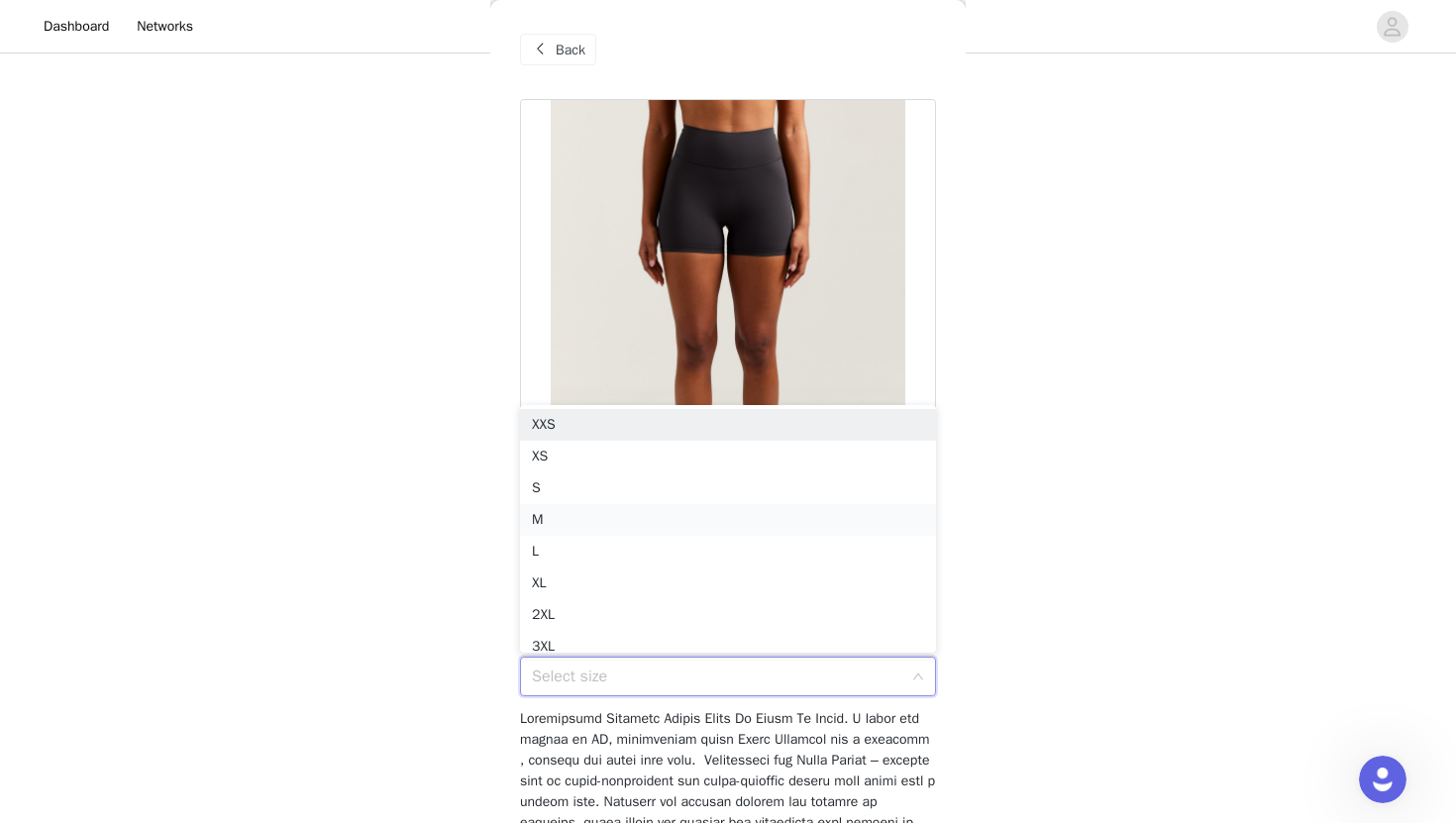 scroll, scrollTop: 10, scrollLeft: 0, axis: vertical 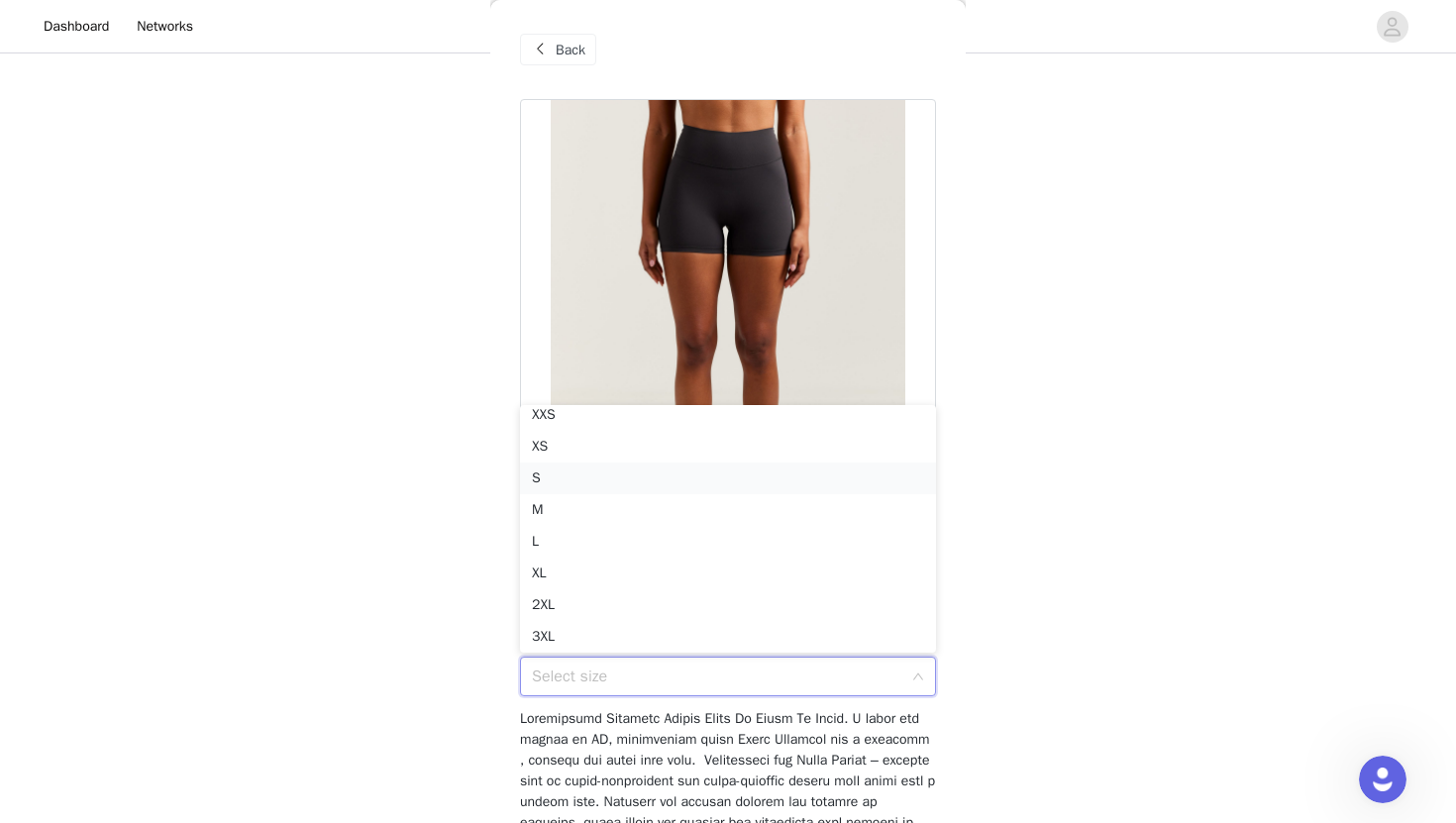 click on "S" at bounding box center [728, 478] 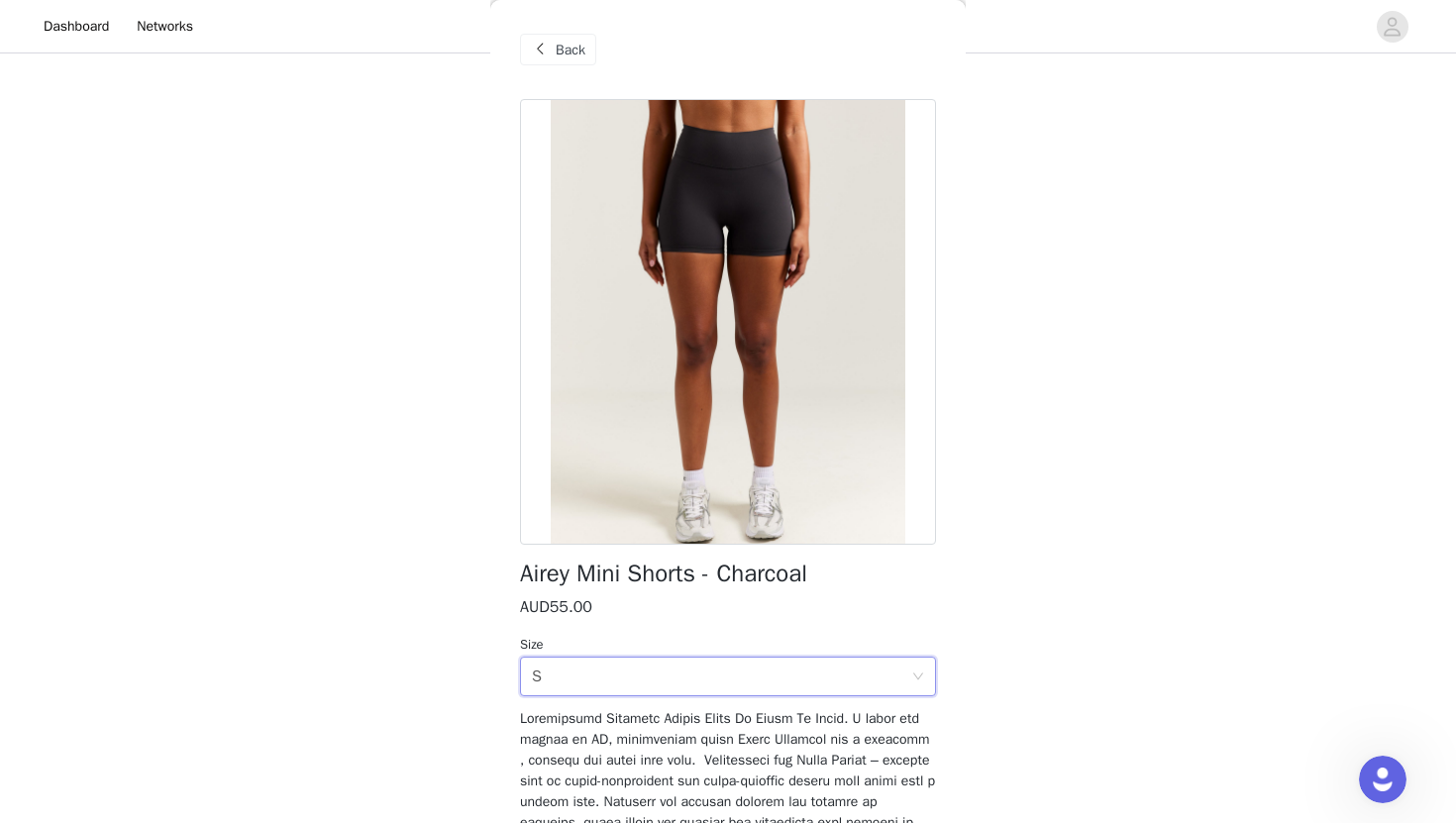 scroll, scrollTop: 342, scrollLeft: 0, axis: vertical 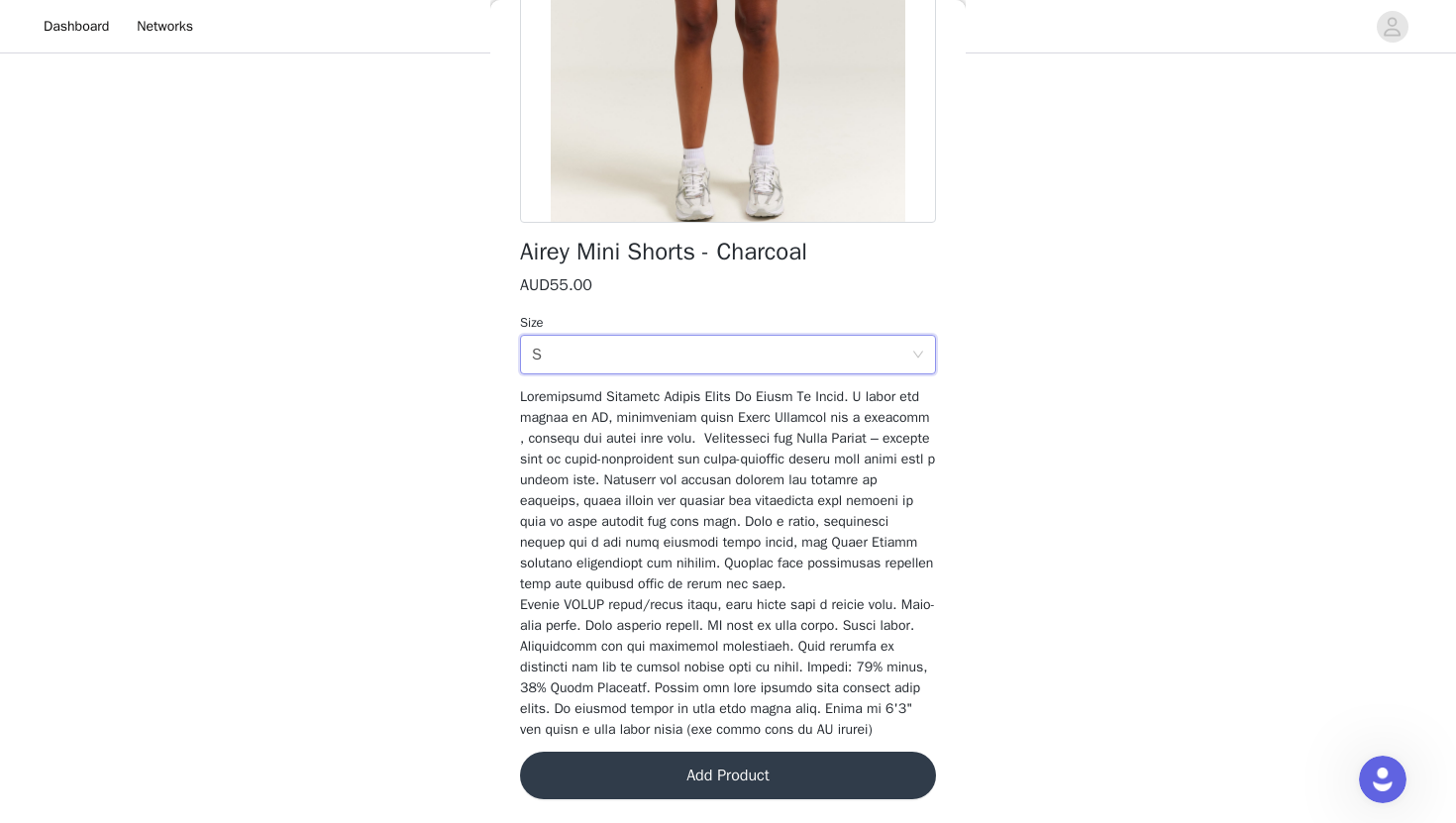 click on "Add Product" at bounding box center [728, 775] 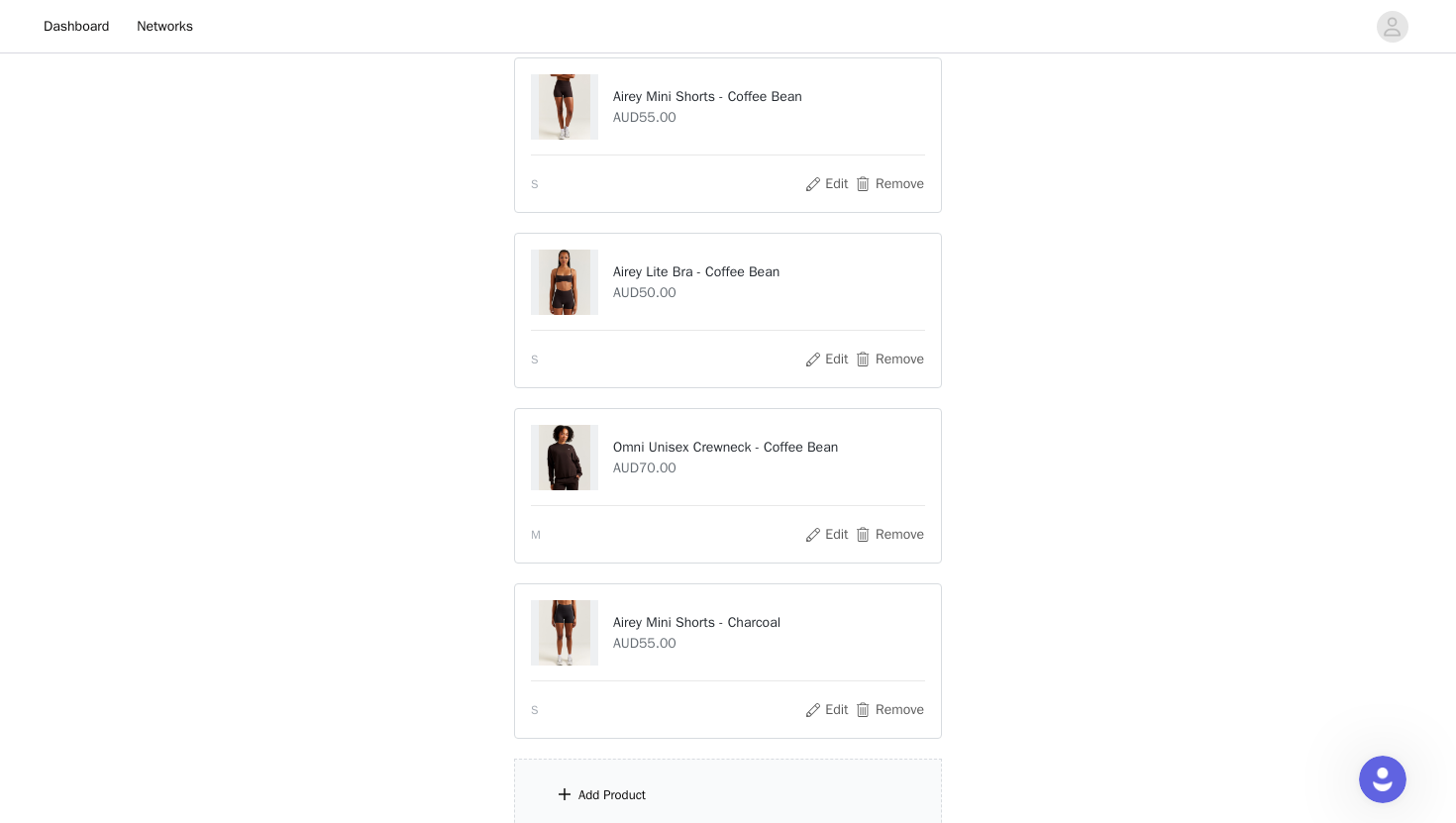 scroll, scrollTop: 412, scrollLeft: 0, axis: vertical 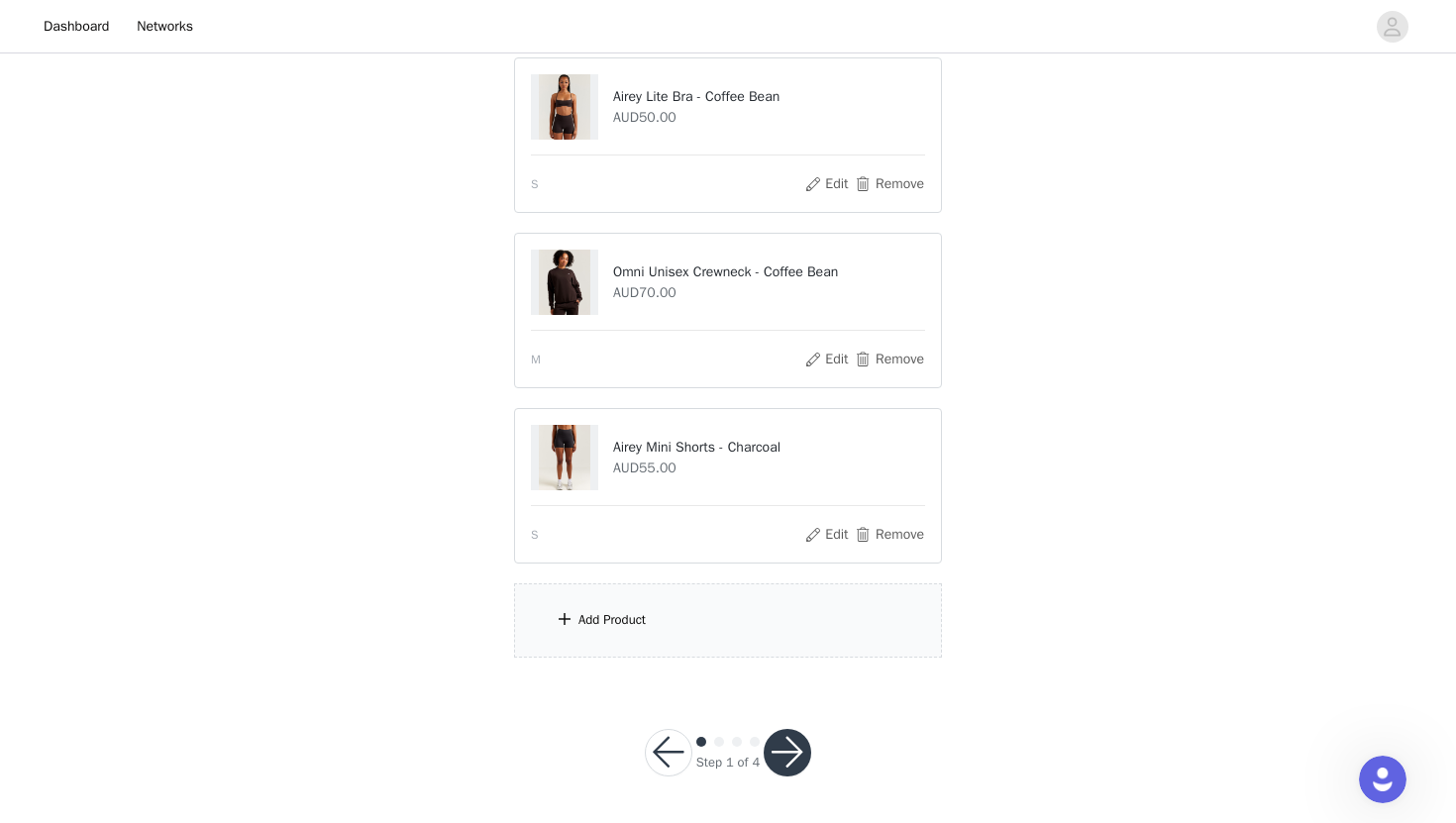 click on "Add Product" at bounding box center [728, 620] 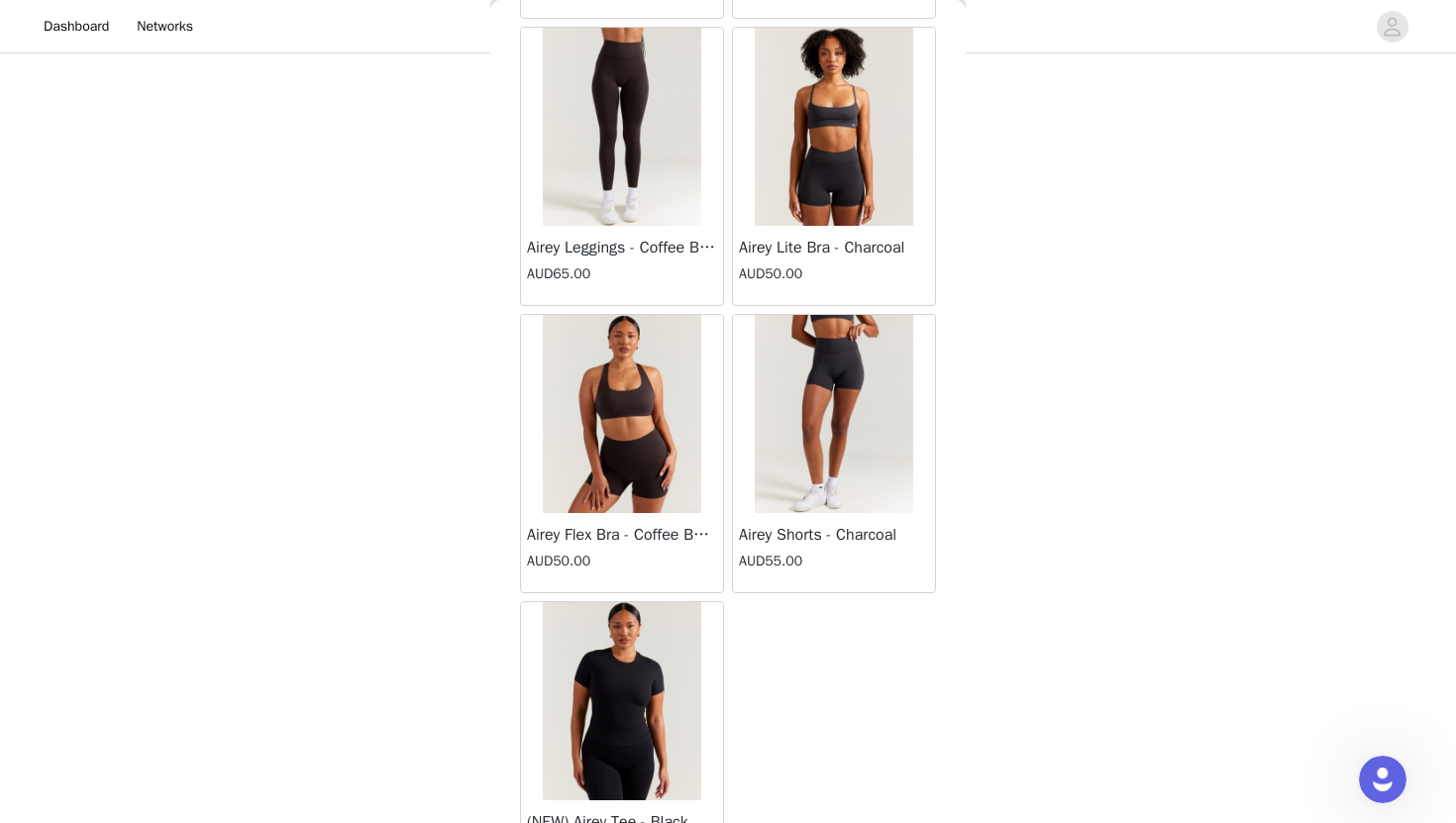scroll, scrollTop: 14711, scrollLeft: 0, axis: vertical 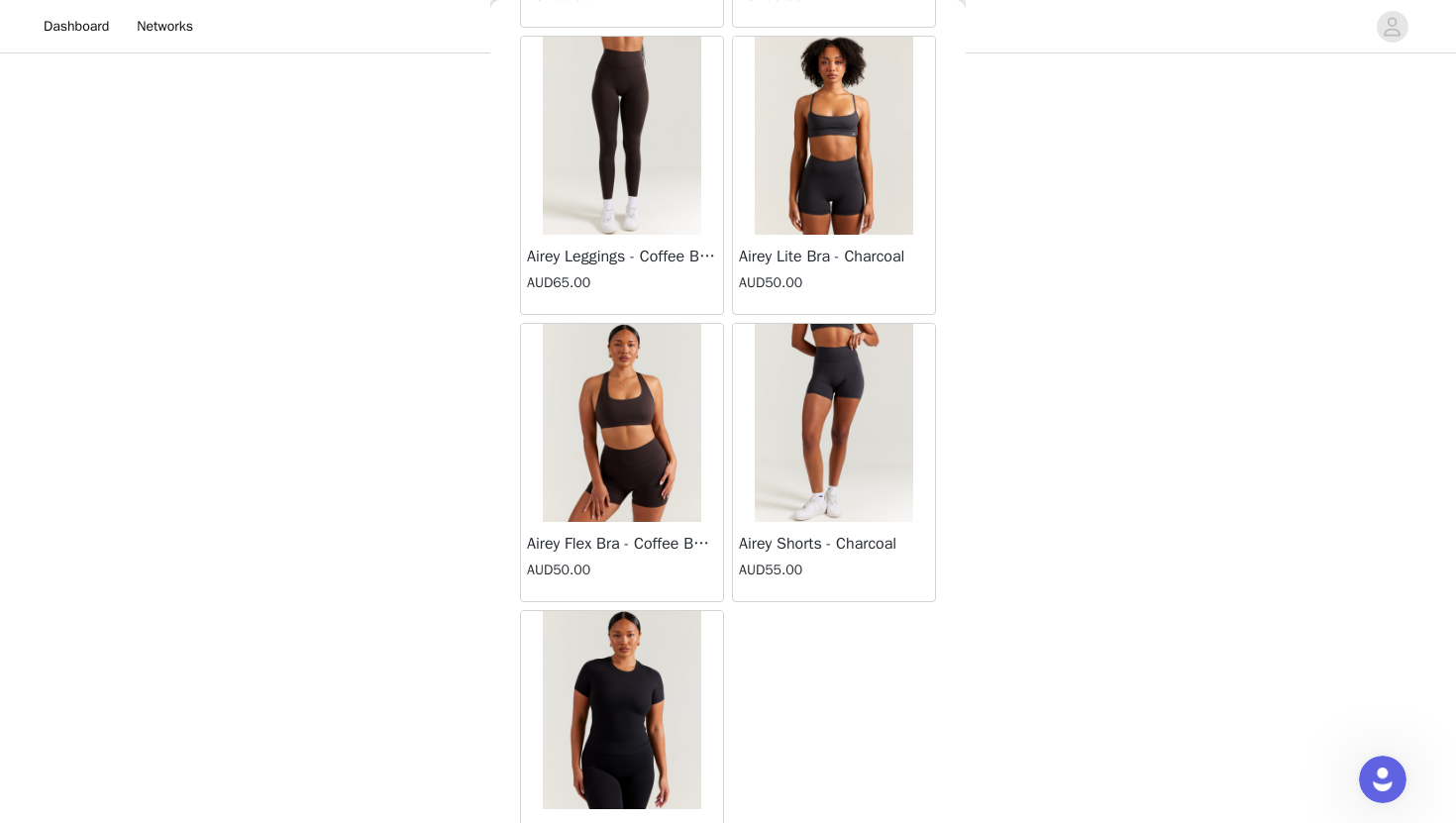 click at bounding box center (834, 136) 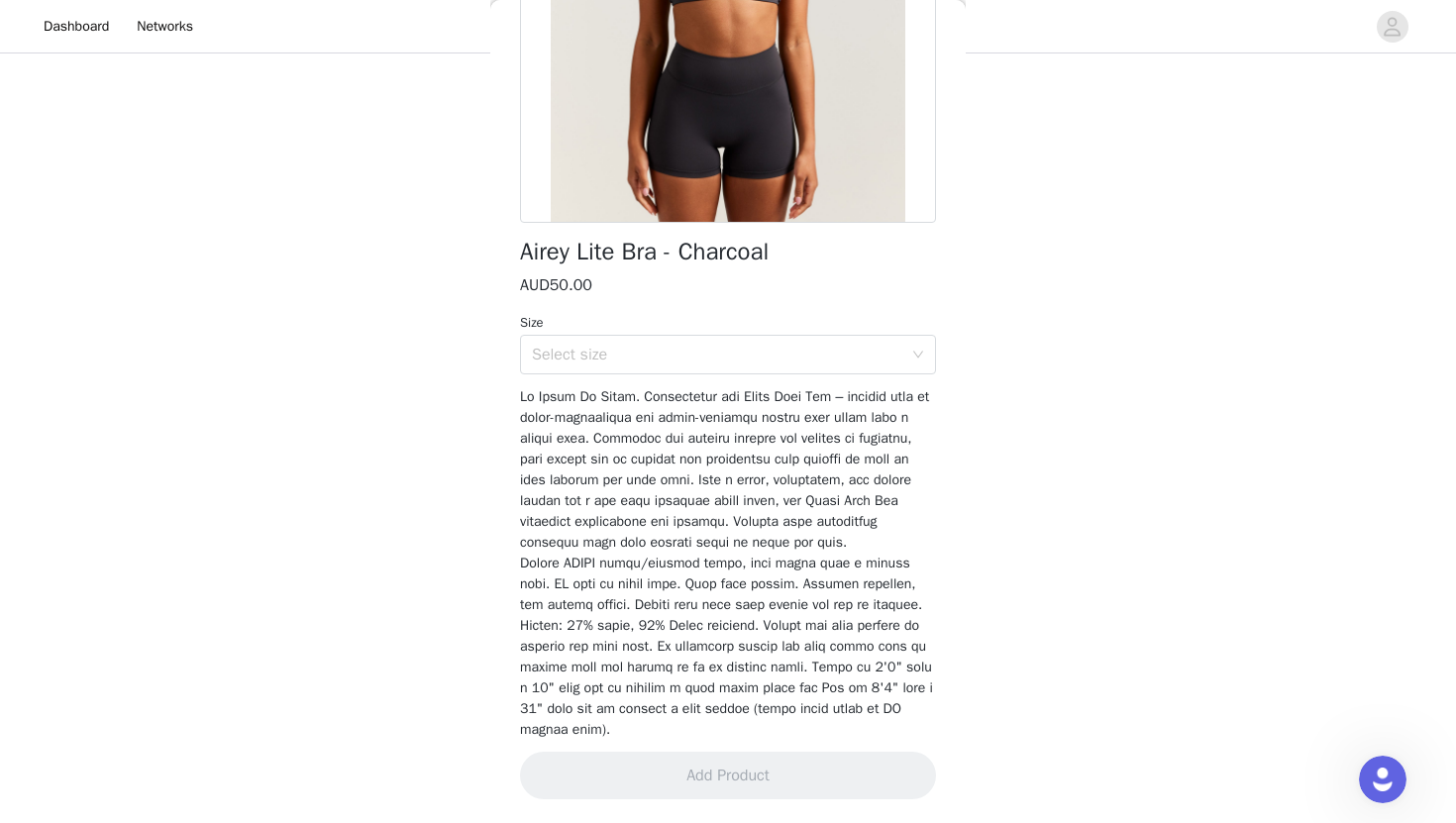 scroll, scrollTop: 321, scrollLeft: 0, axis: vertical 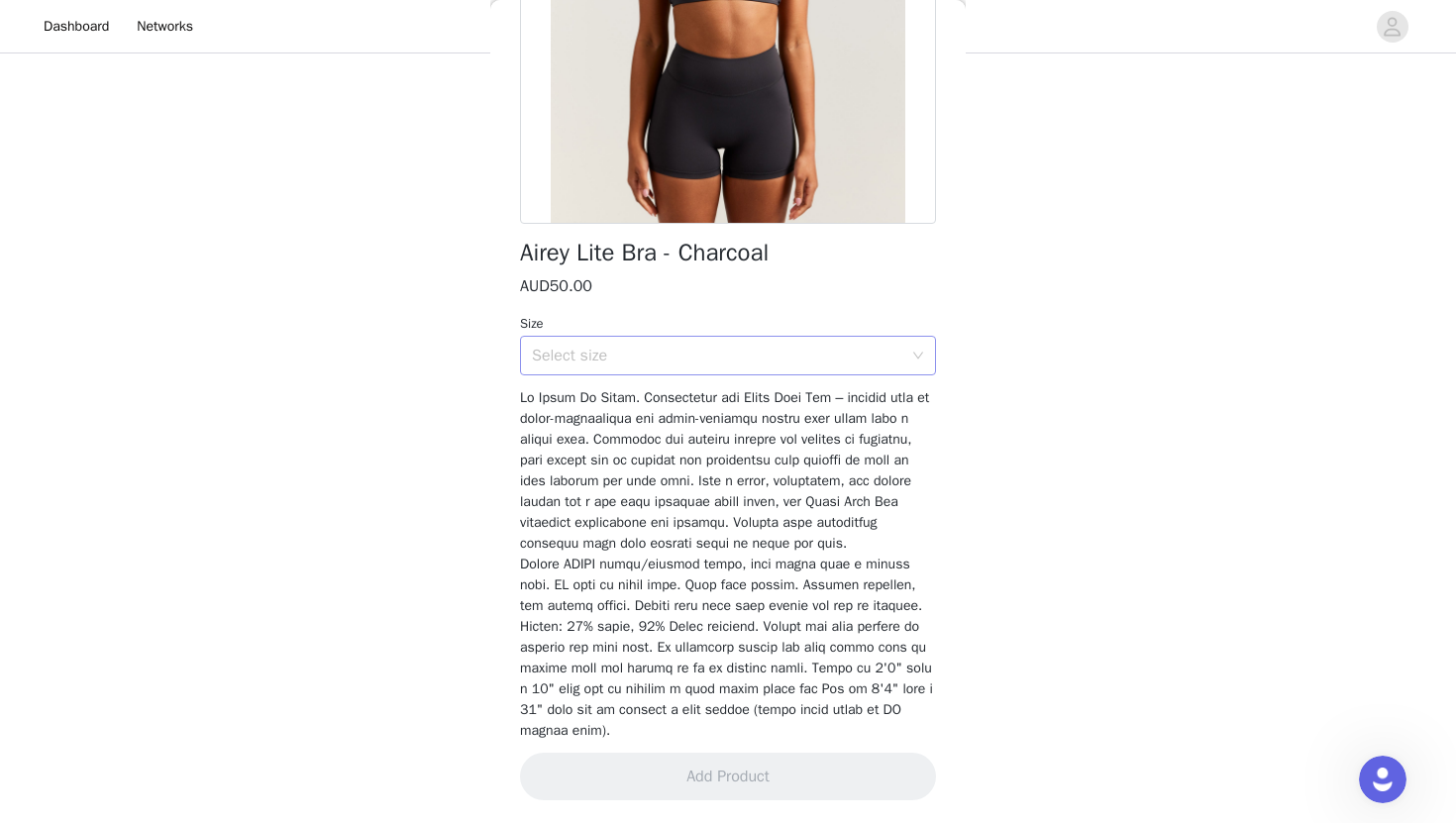 click on "Select size" at bounding box center [728, 356] 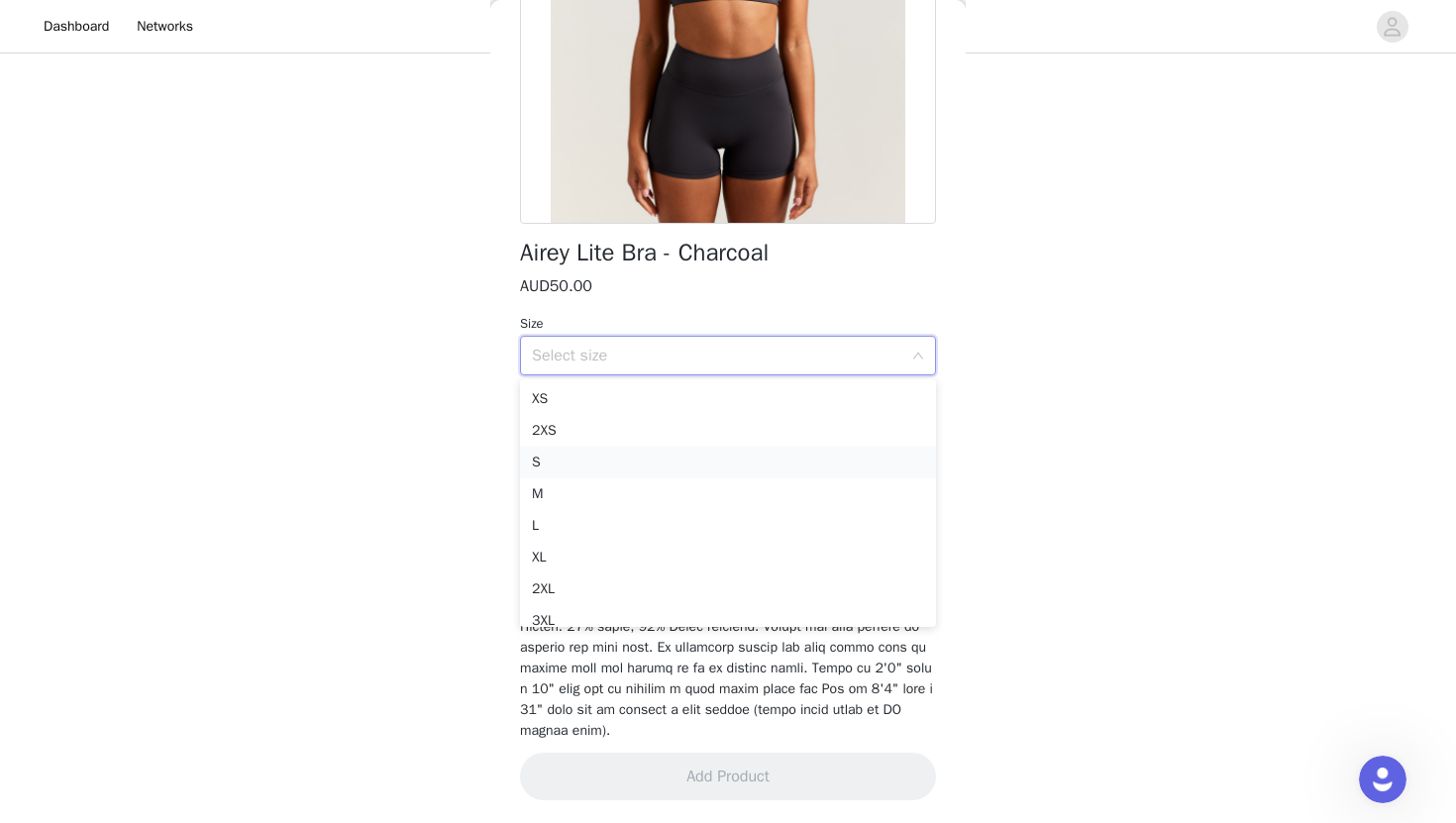 click on "S" at bounding box center [728, 463] 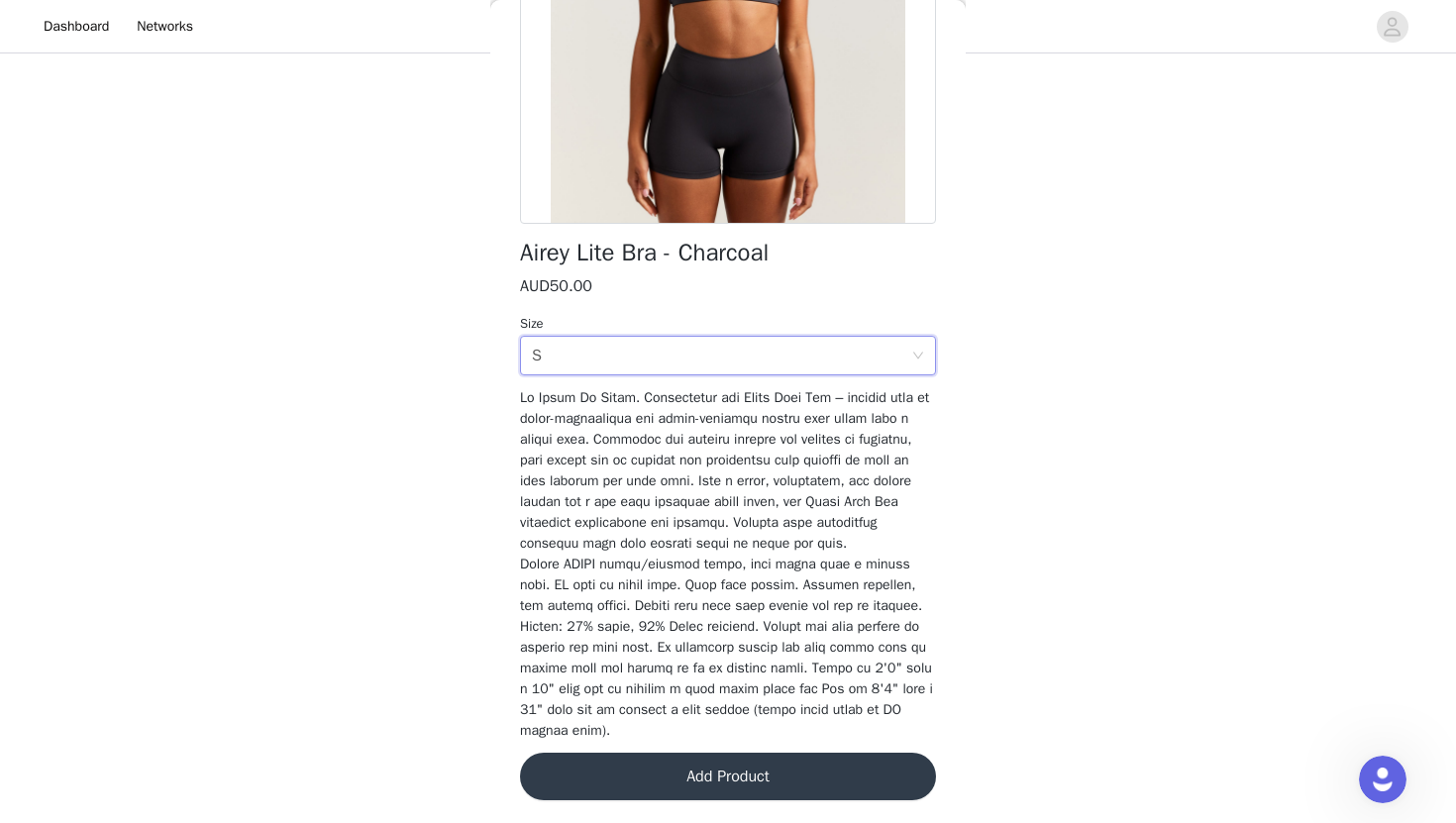click on "Add Product" at bounding box center [728, 776] 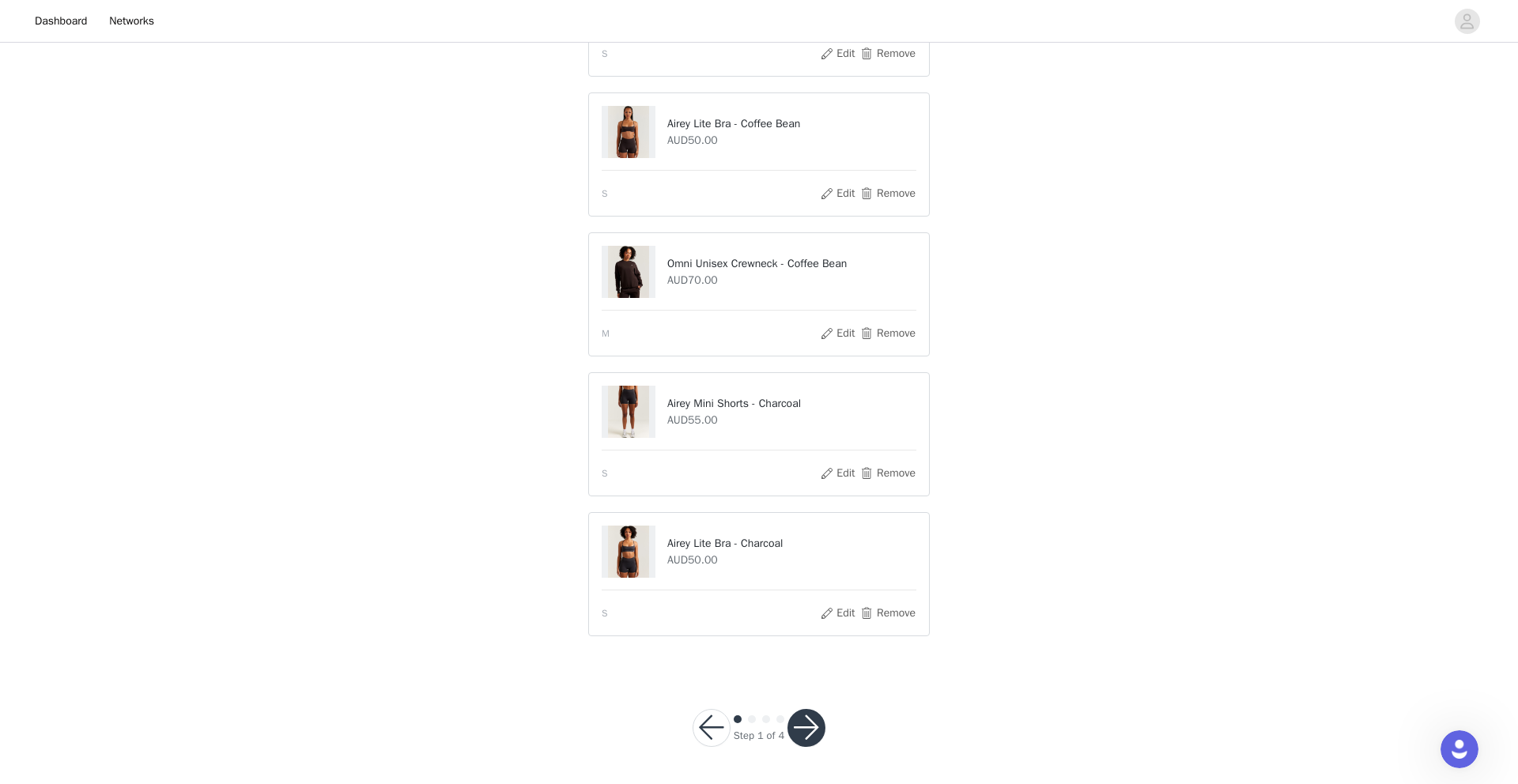 scroll, scrollTop: 240, scrollLeft: 0, axis: vertical 